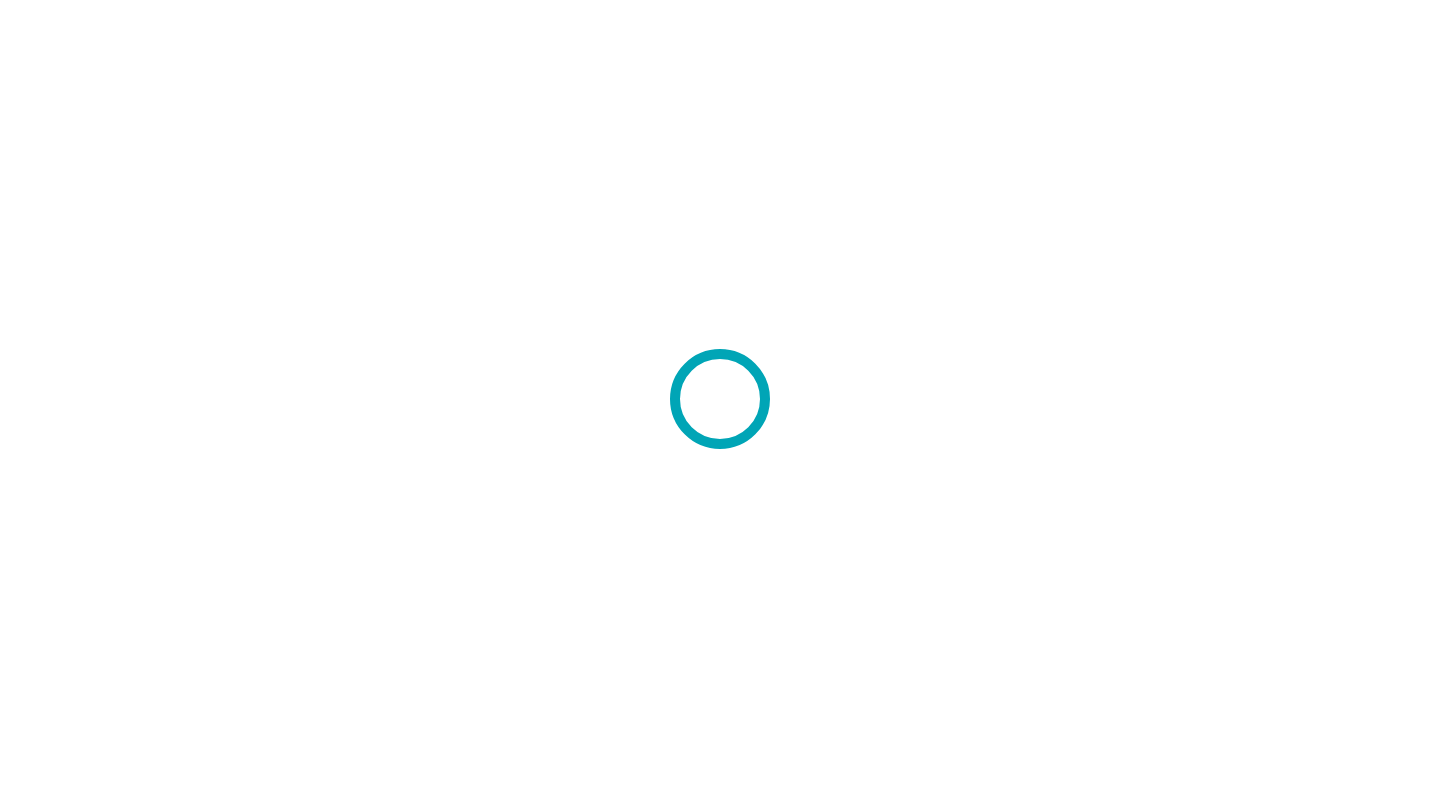 scroll, scrollTop: 0, scrollLeft: 0, axis: both 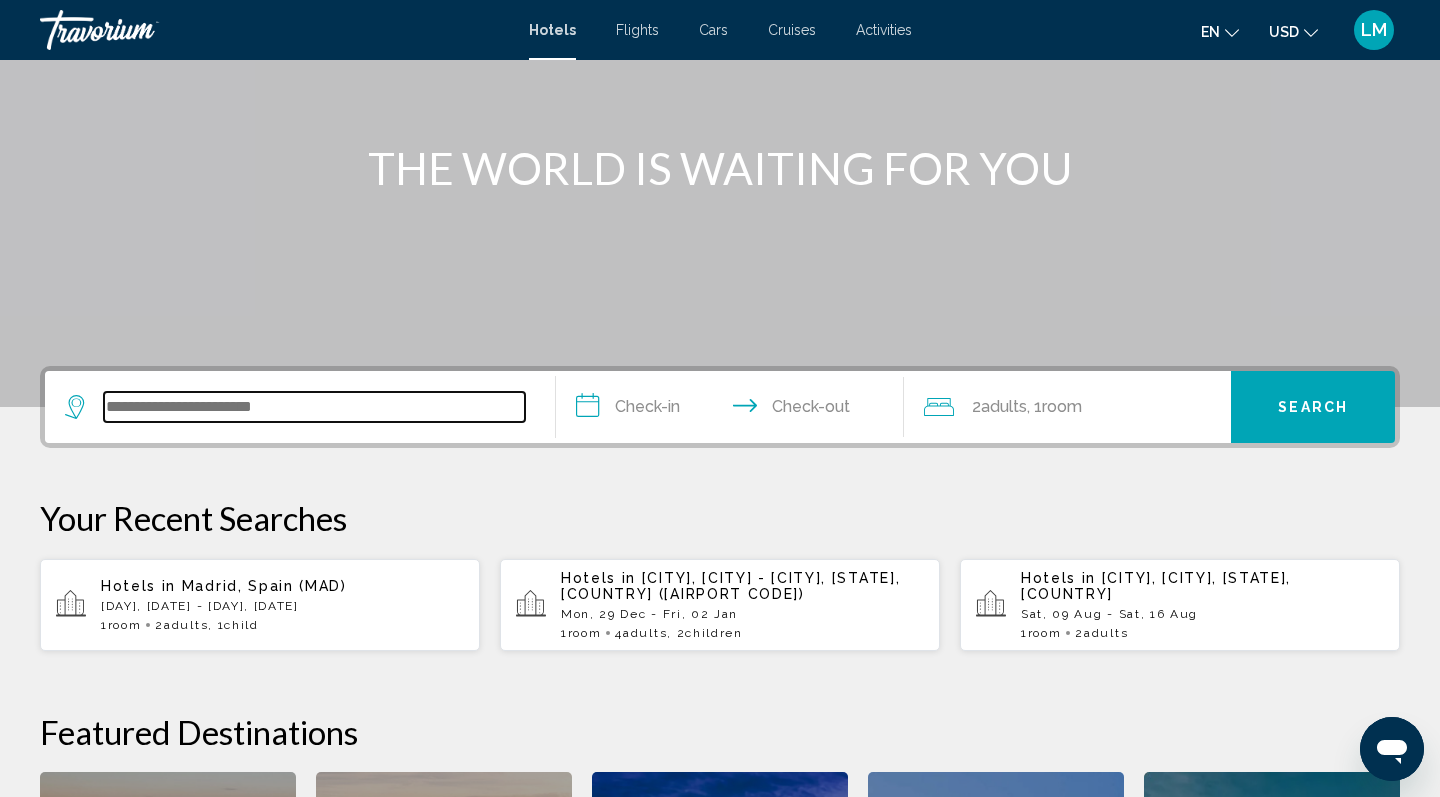 click at bounding box center [314, 407] 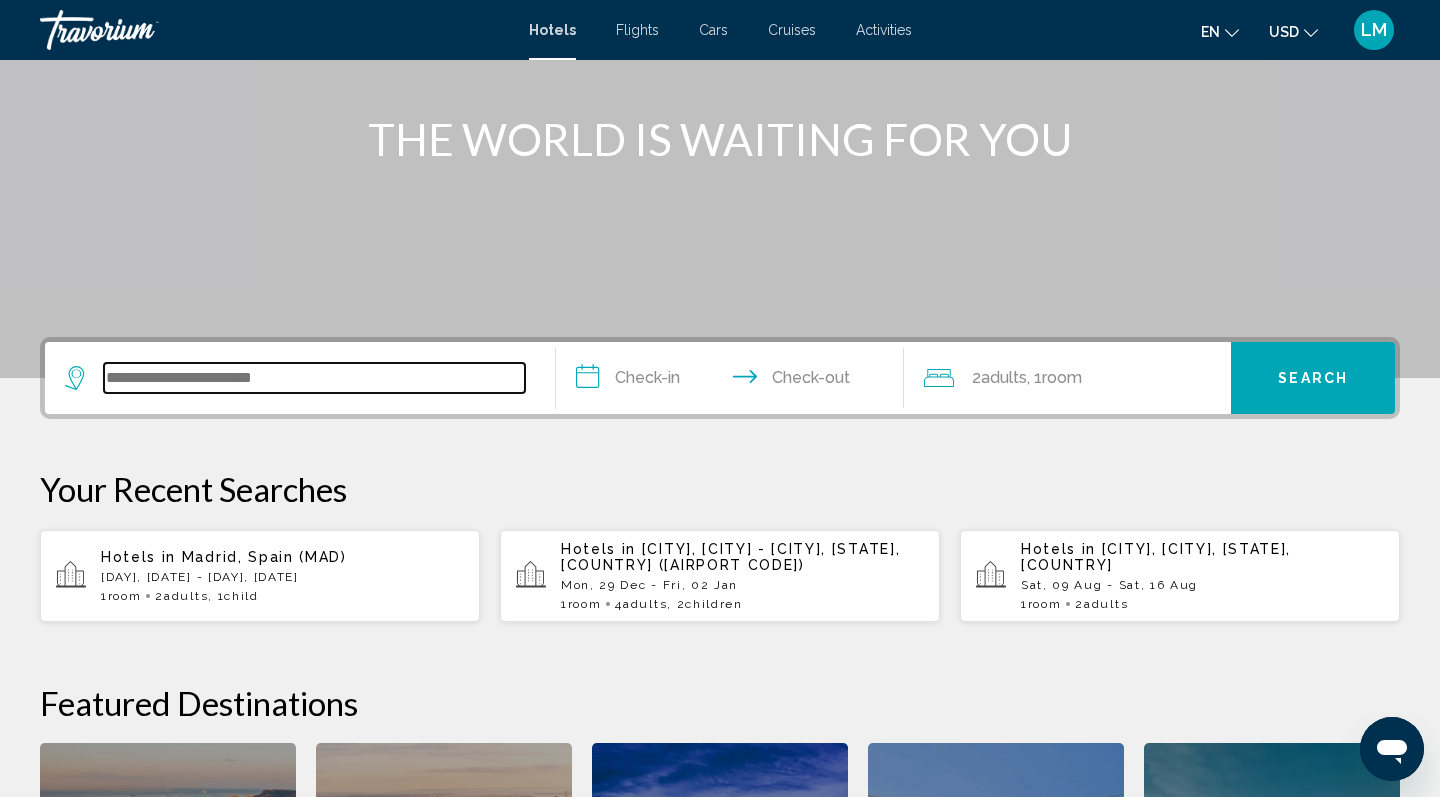 scroll, scrollTop: 209, scrollLeft: 0, axis: vertical 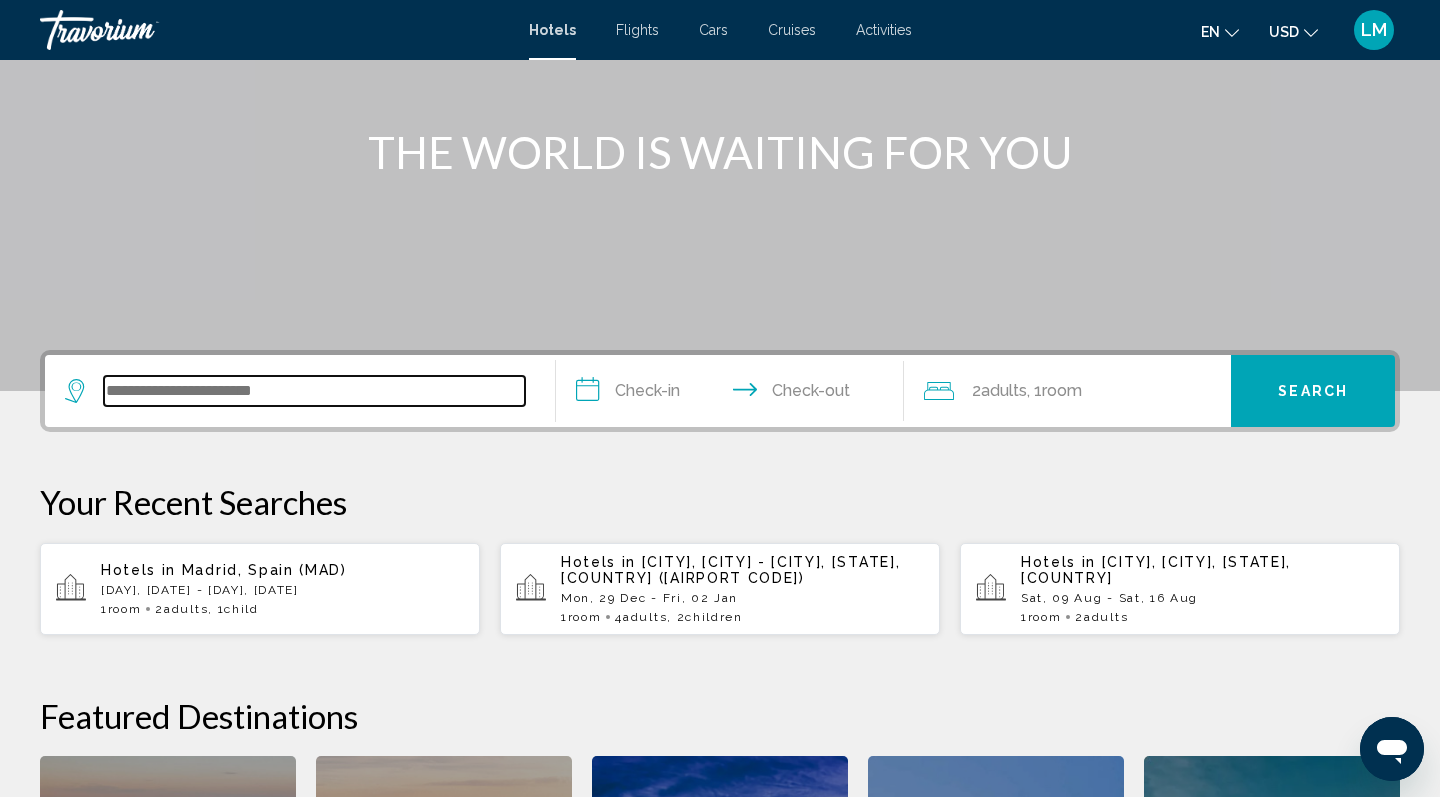 click at bounding box center [314, 391] 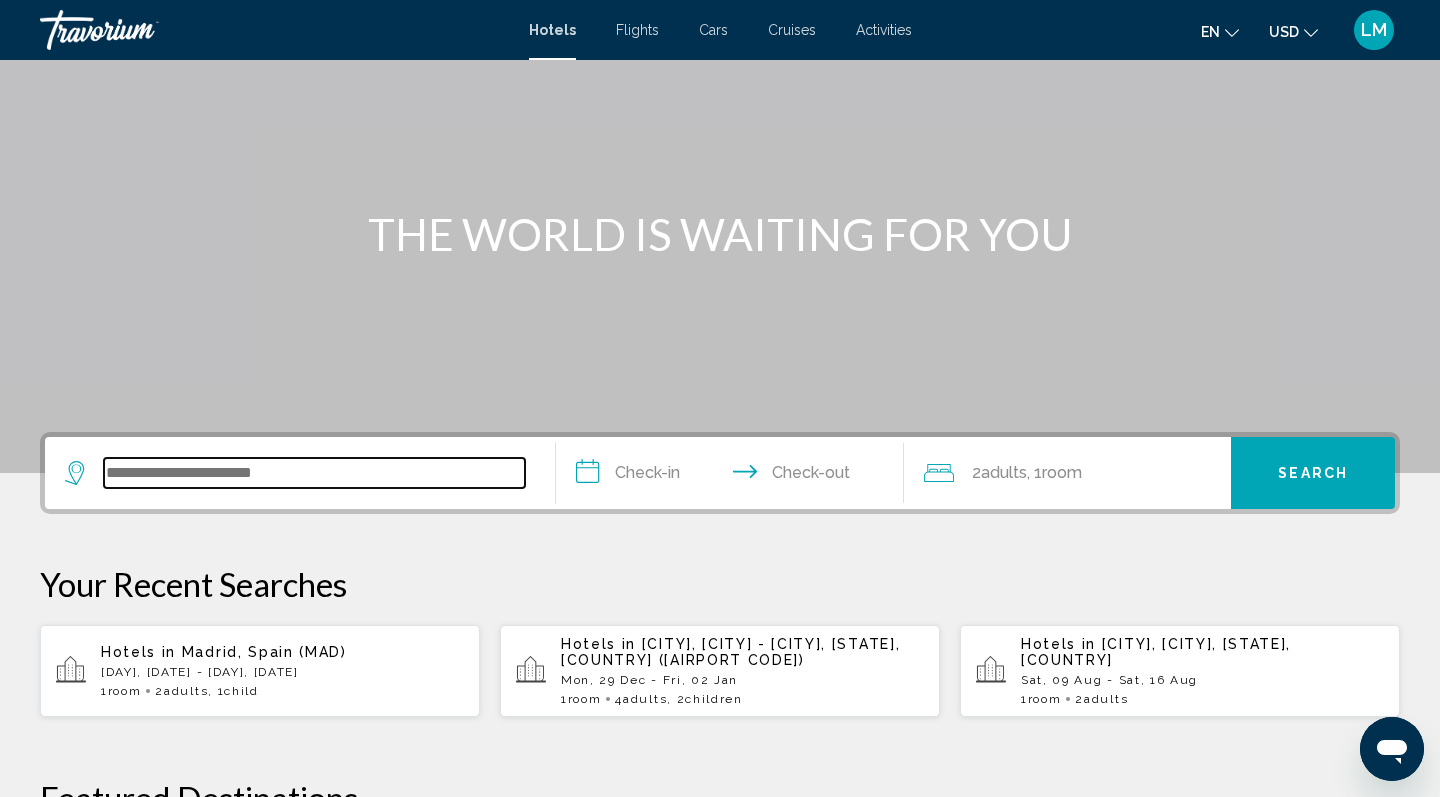 scroll, scrollTop: 144, scrollLeft: 0, axis: vertical 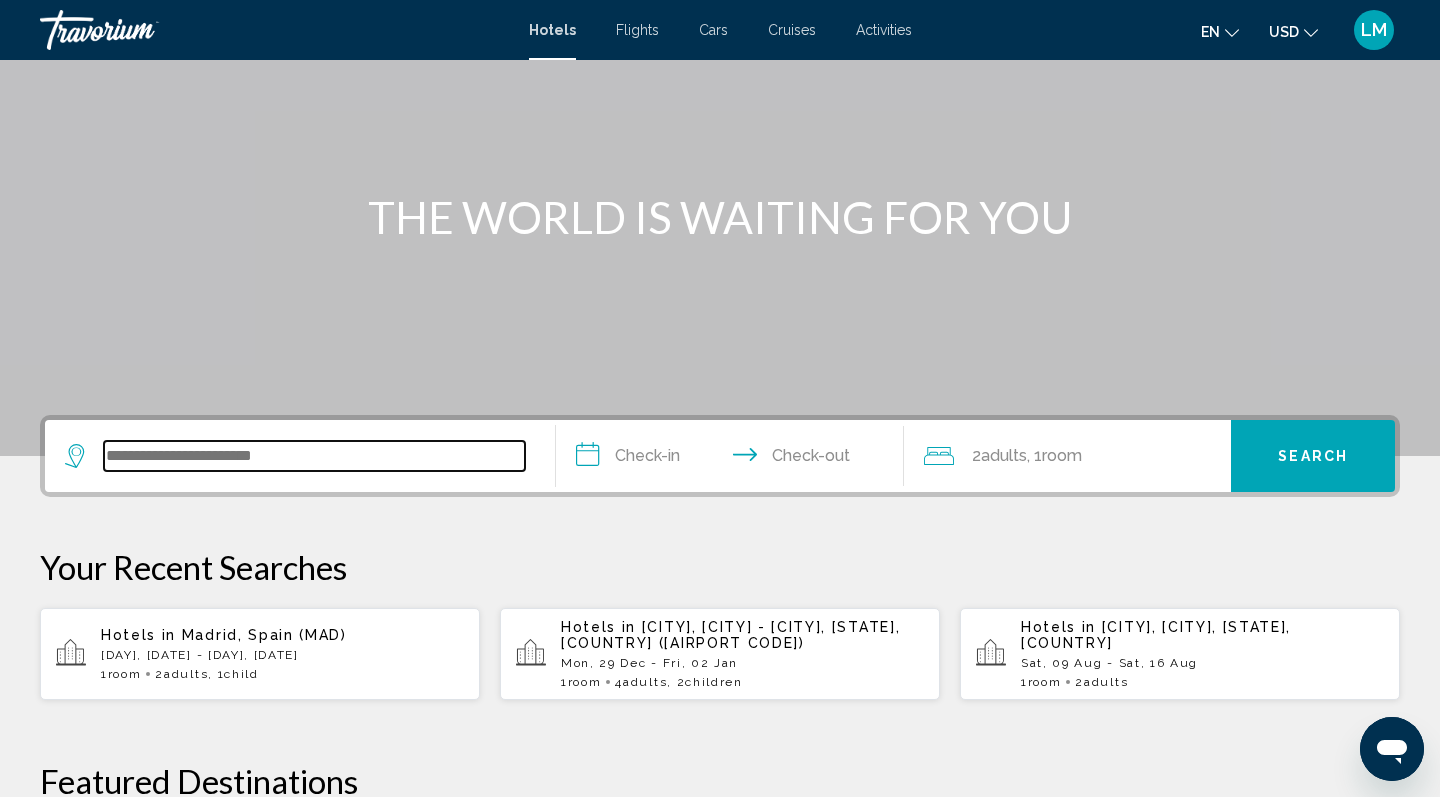 click at bounding box center (314, 456) 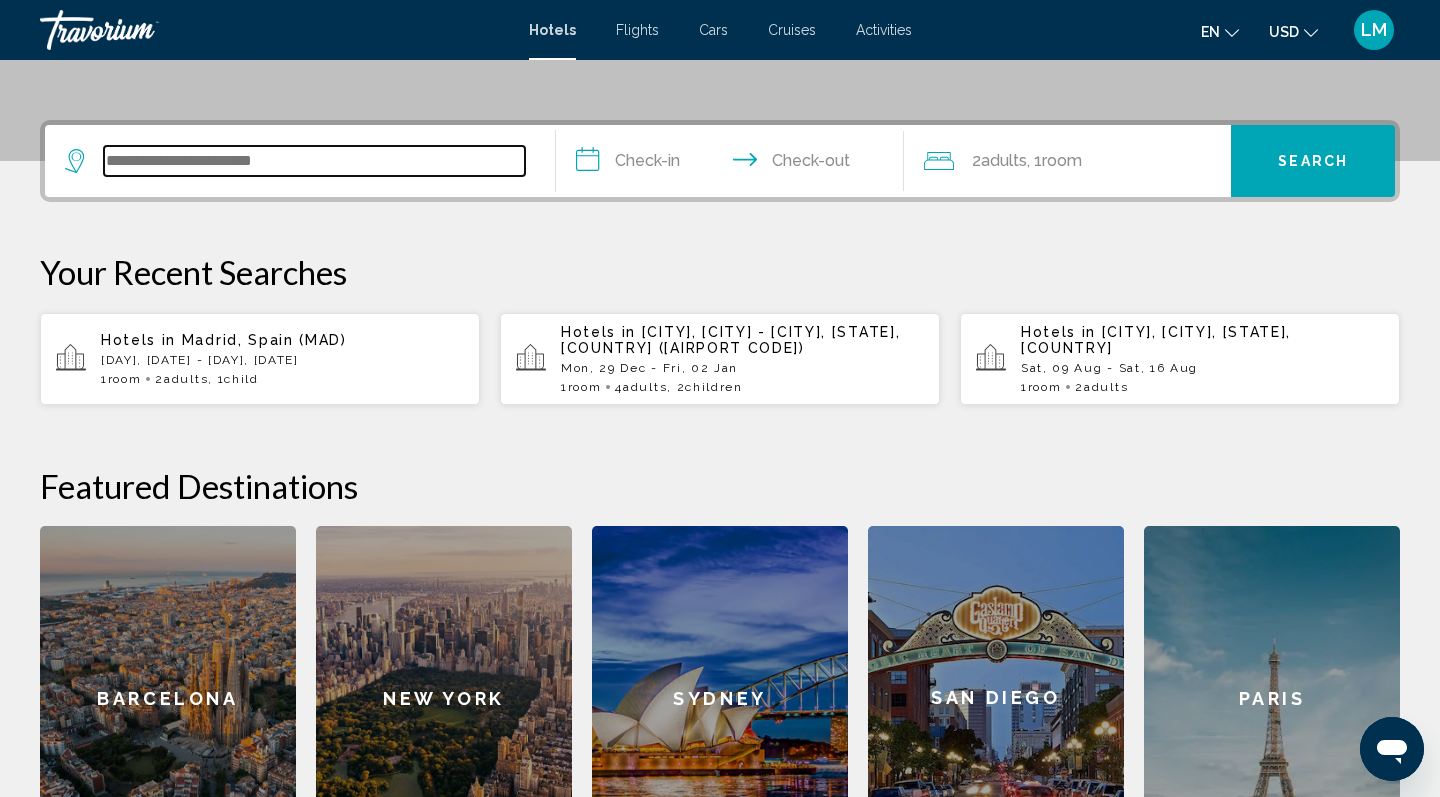 scroll, scrollTop: 494, scrollLeft: 0, axis: vertical 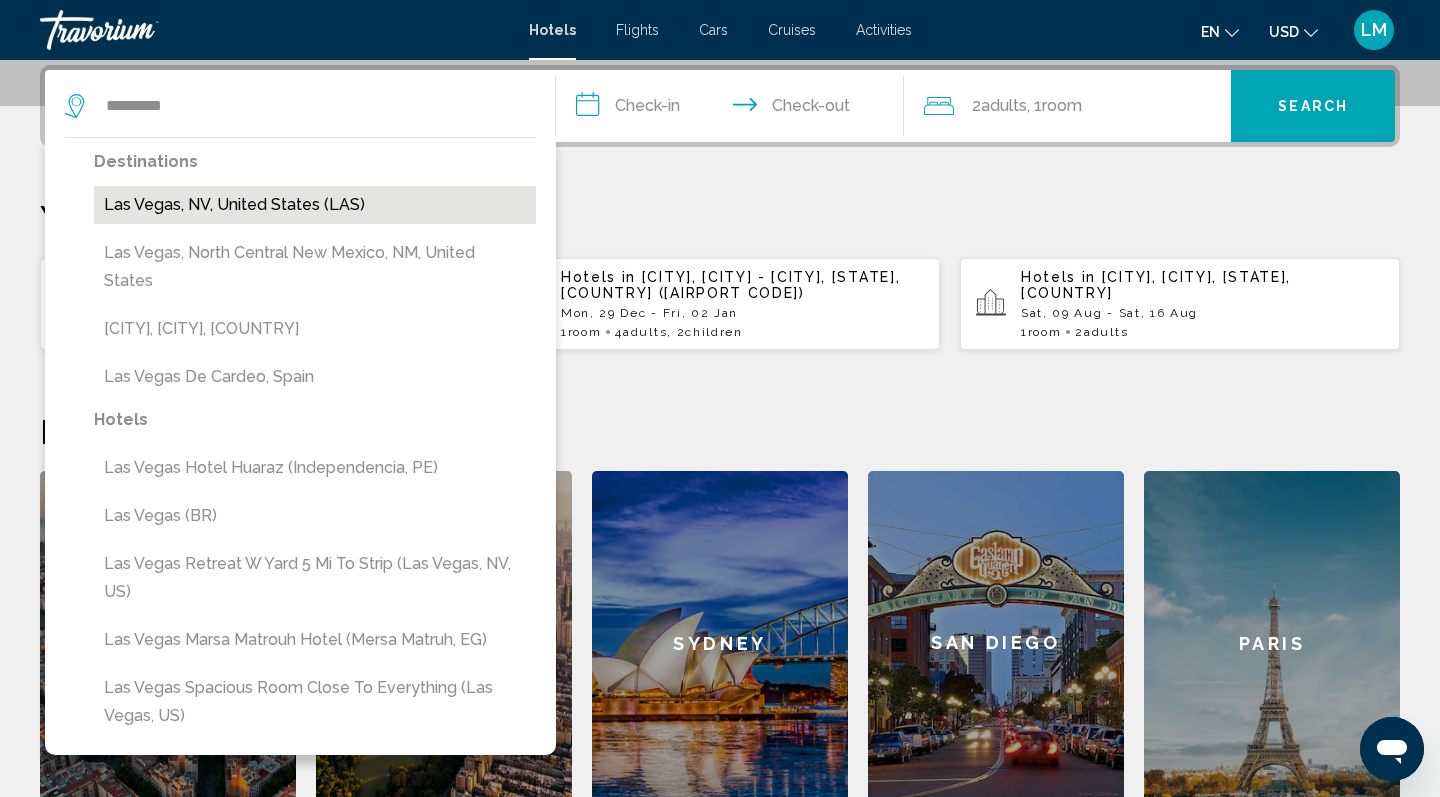 drag, startPoint x: 236, startPoint y: 456, endPoint x: 234, endPoint y: 205, distance: 251.00797 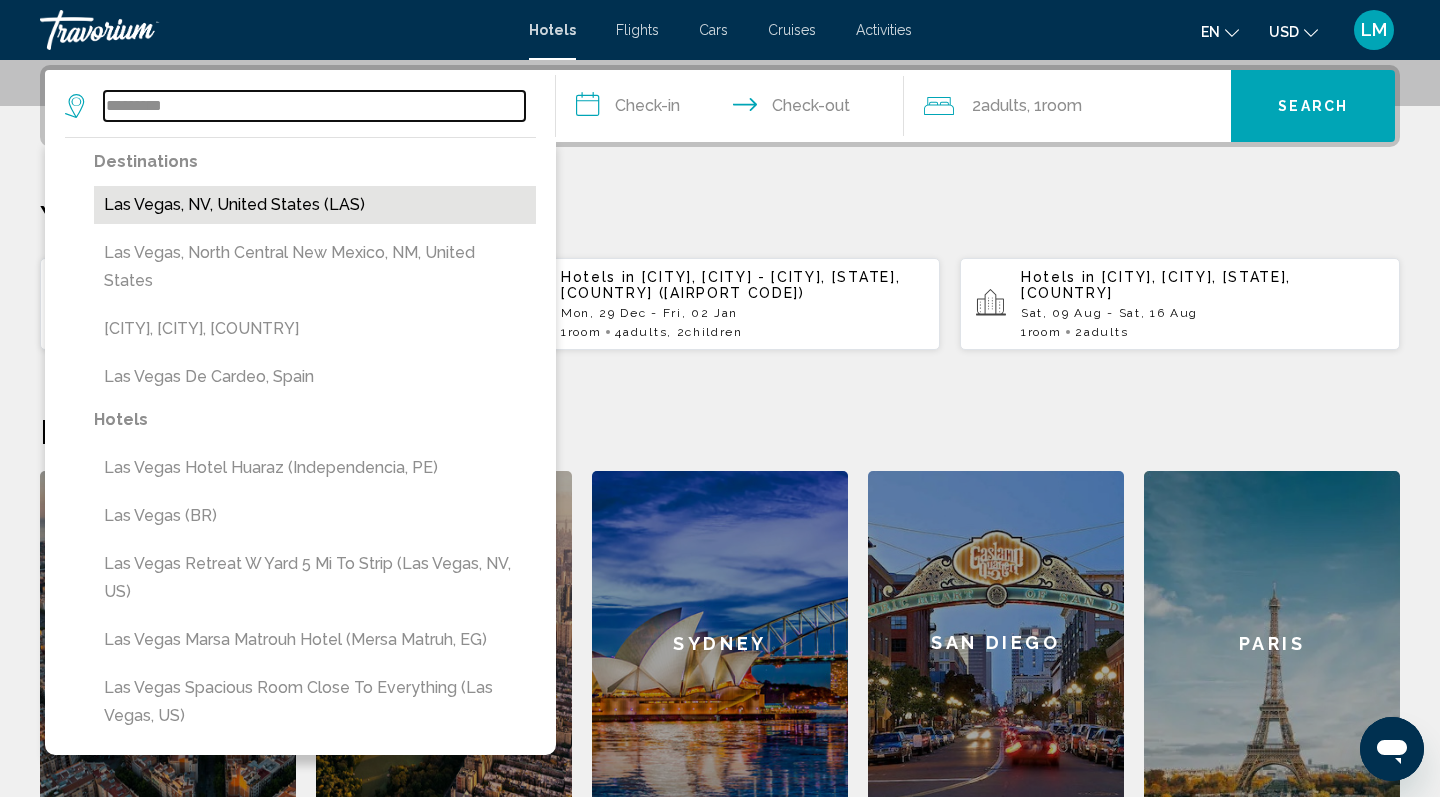 type on "**********" 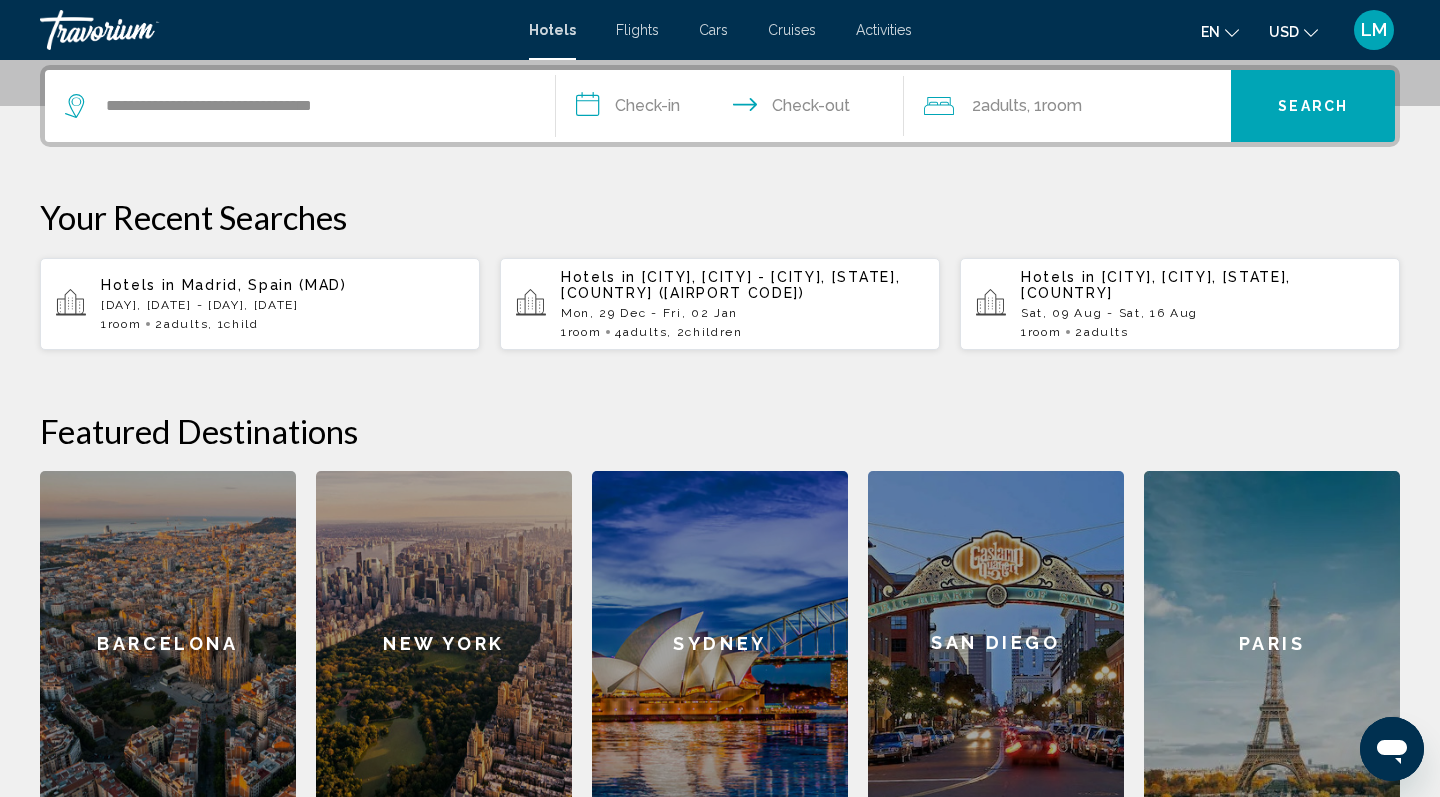 click on "**********" at bounding box center (734, 109) 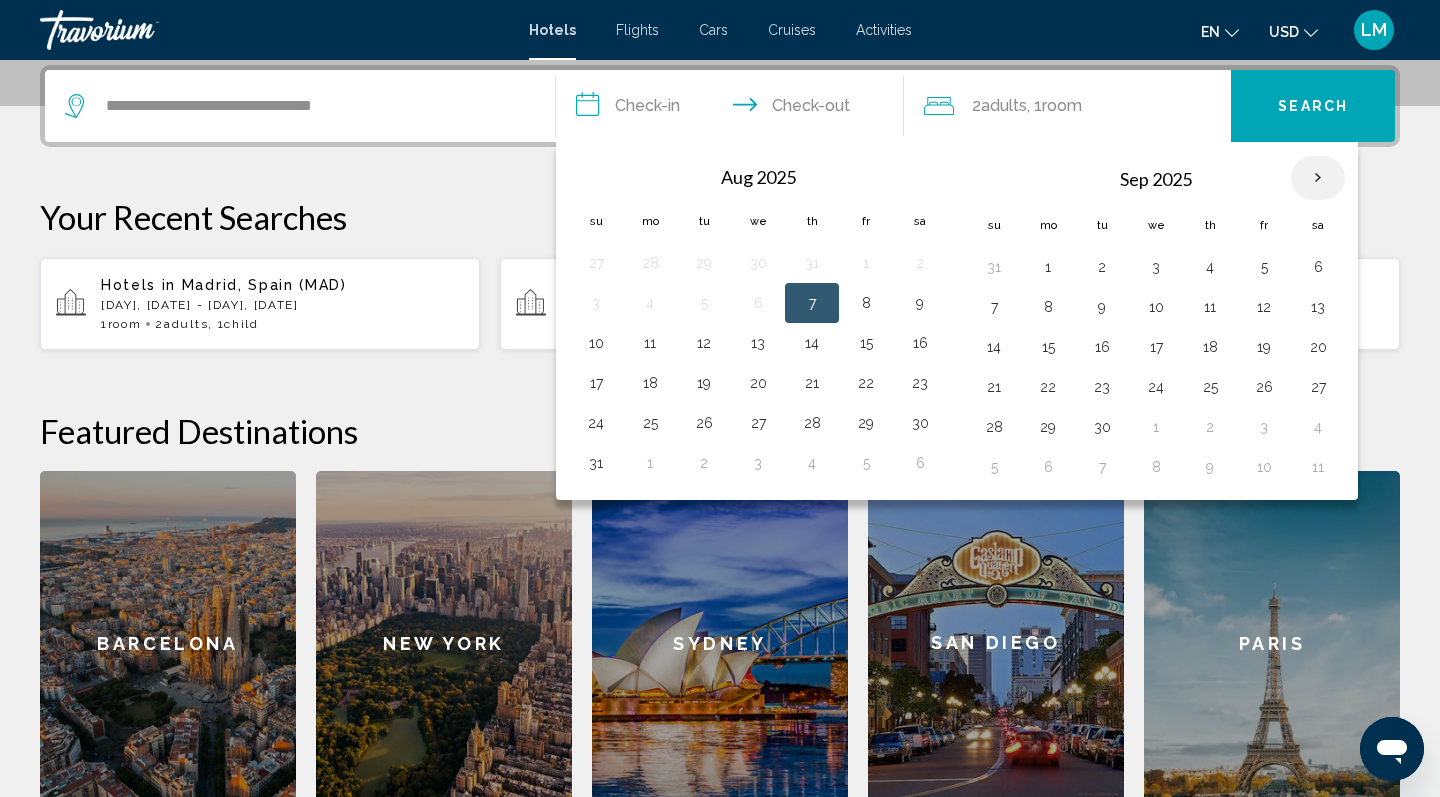 click at bounding box center (1318, 178) 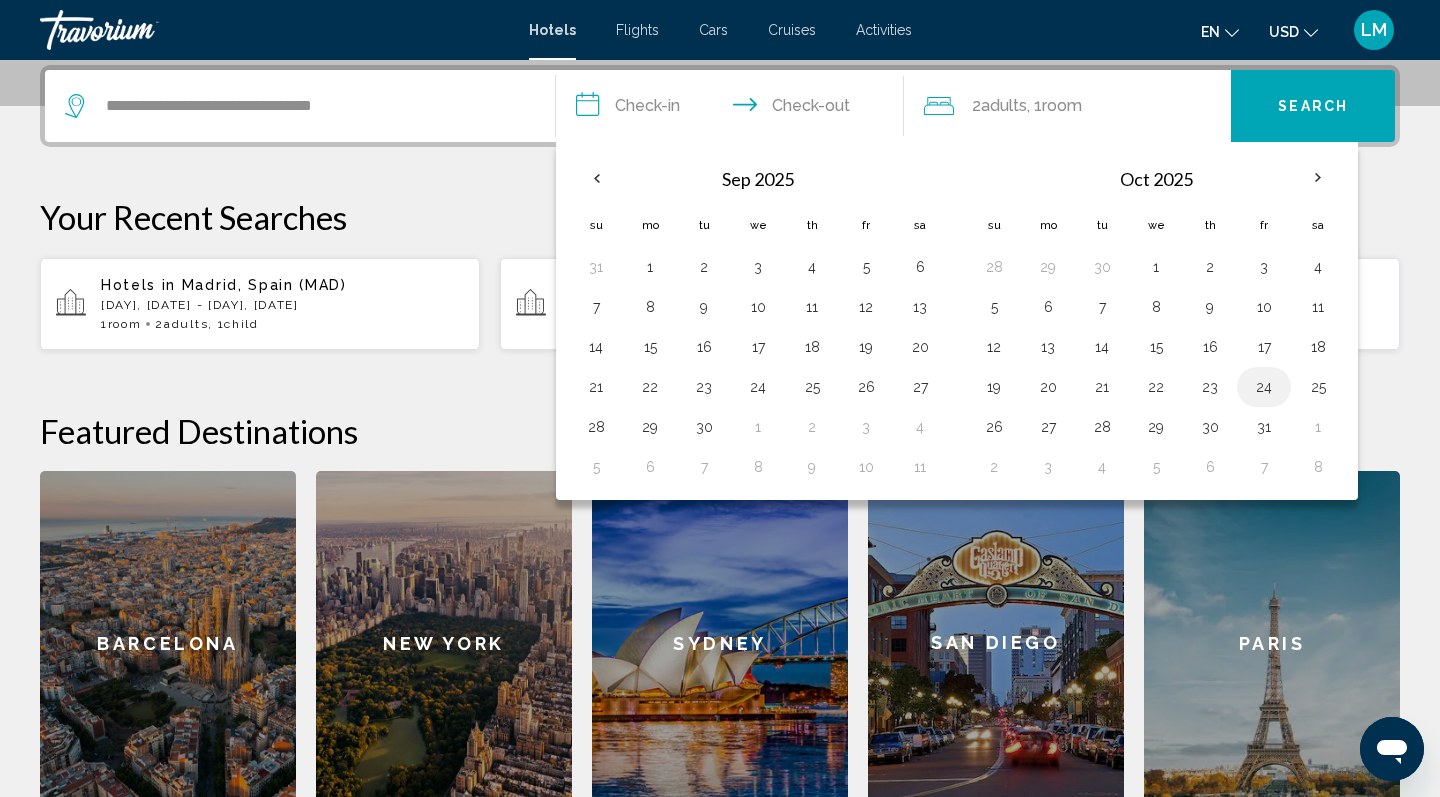 click on "24" at bounding box center (1264, 387) 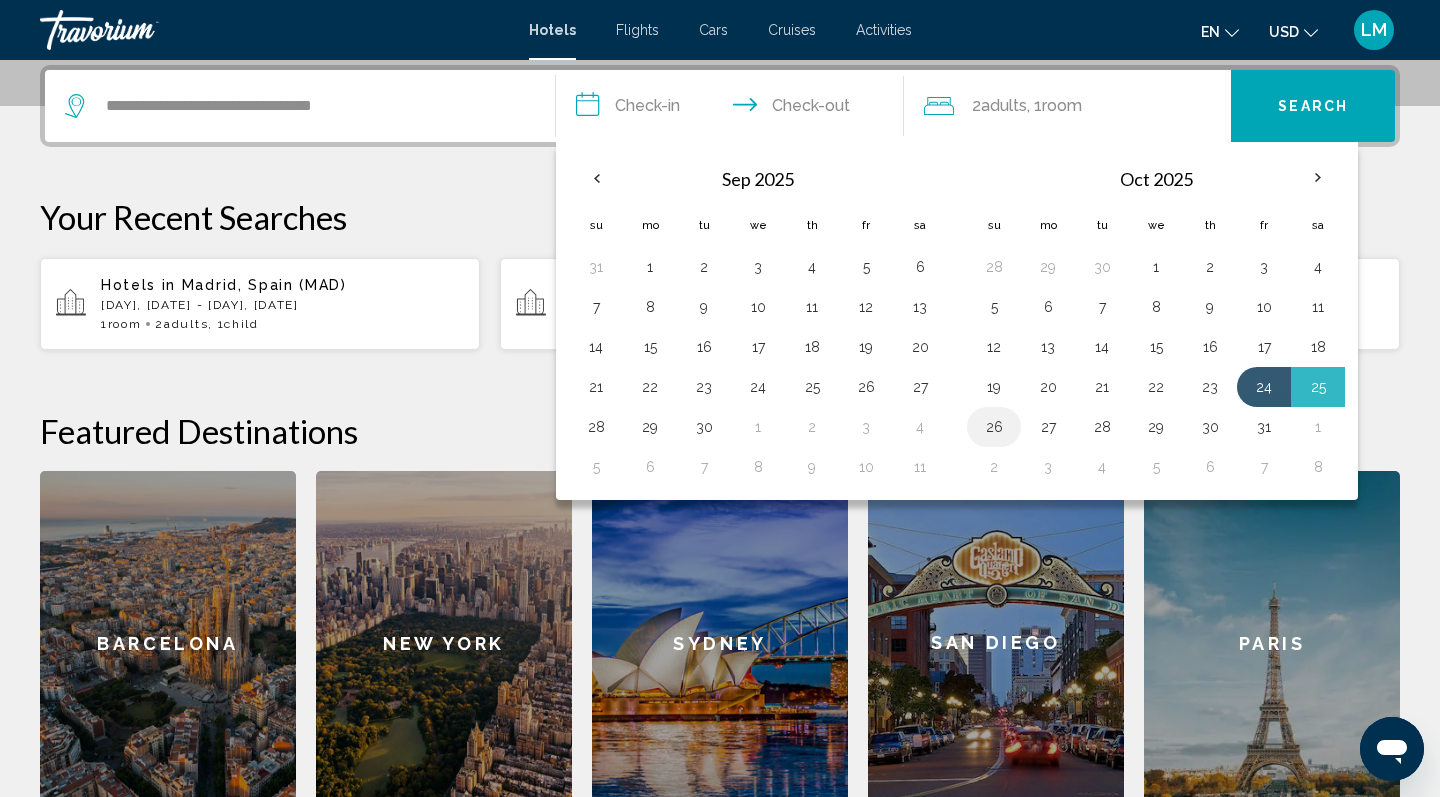 click on "26" at bounding box center (994, 427) 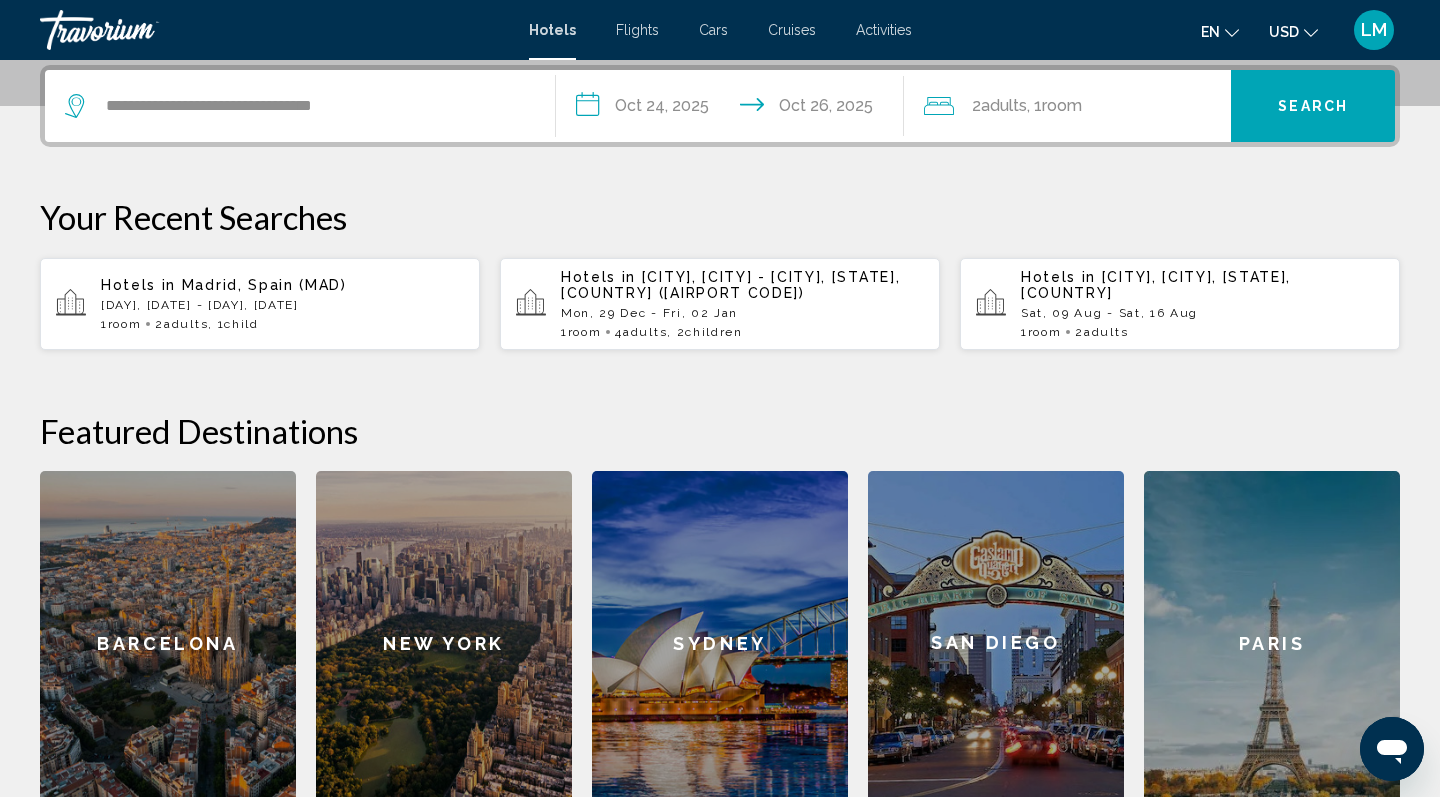 type on "**********" 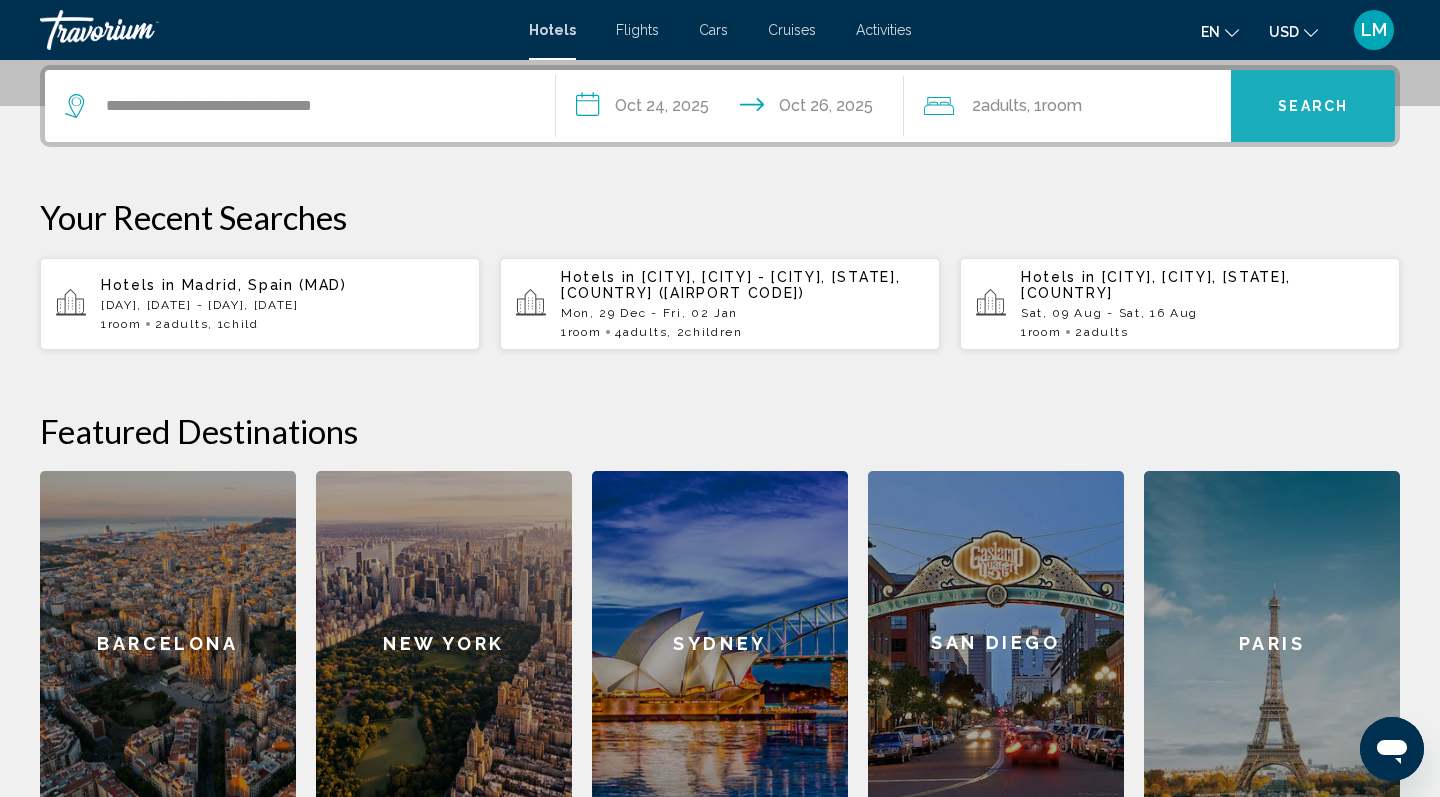 click on "Search" at bounding box center [1313, 107] 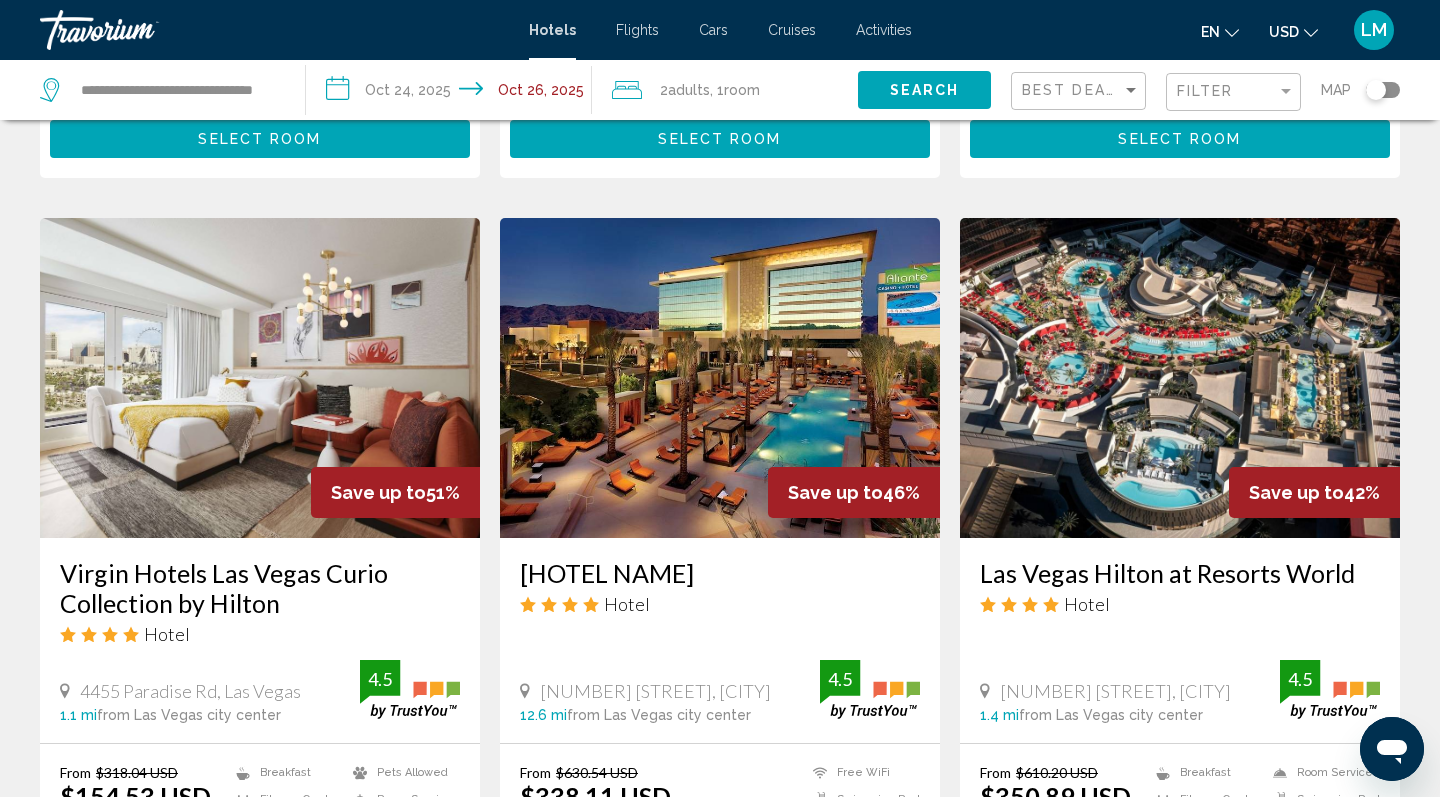 scroll, scrollTop: 717, scrollLeft: 0, axis: vertical 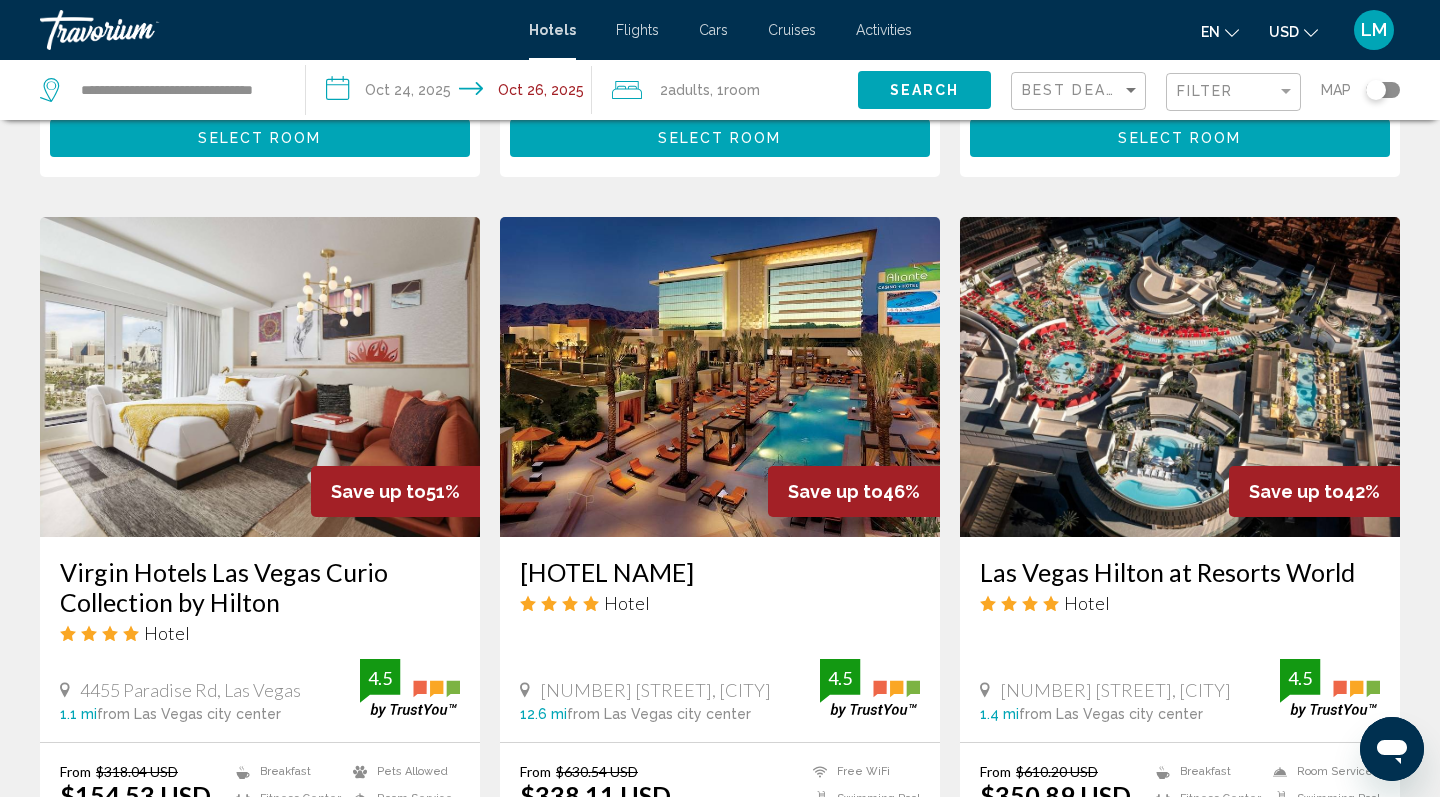 click at bounding box center [1180, 377] 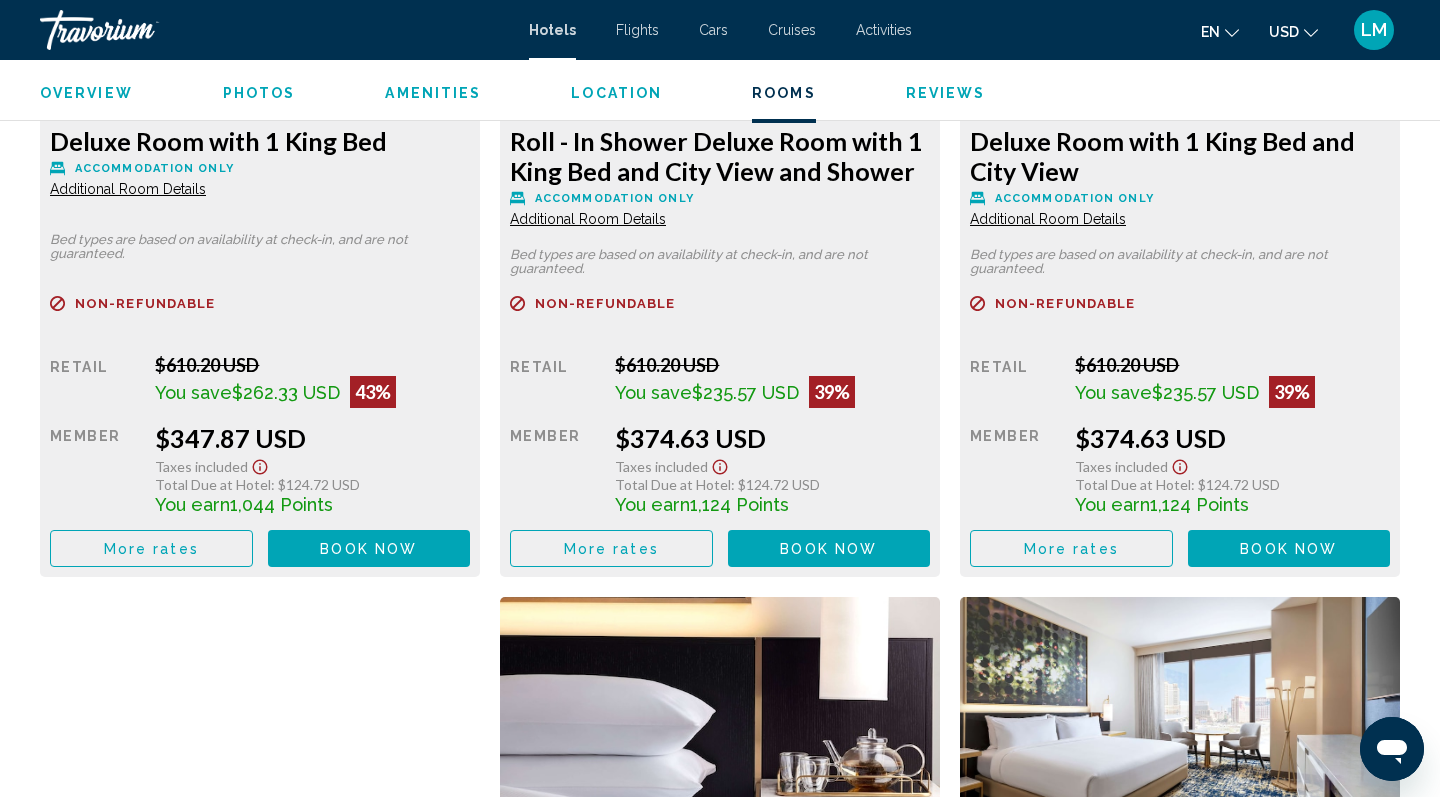 scroll, scrollTop: 2964, scrollLeft: 0, axis: vertical 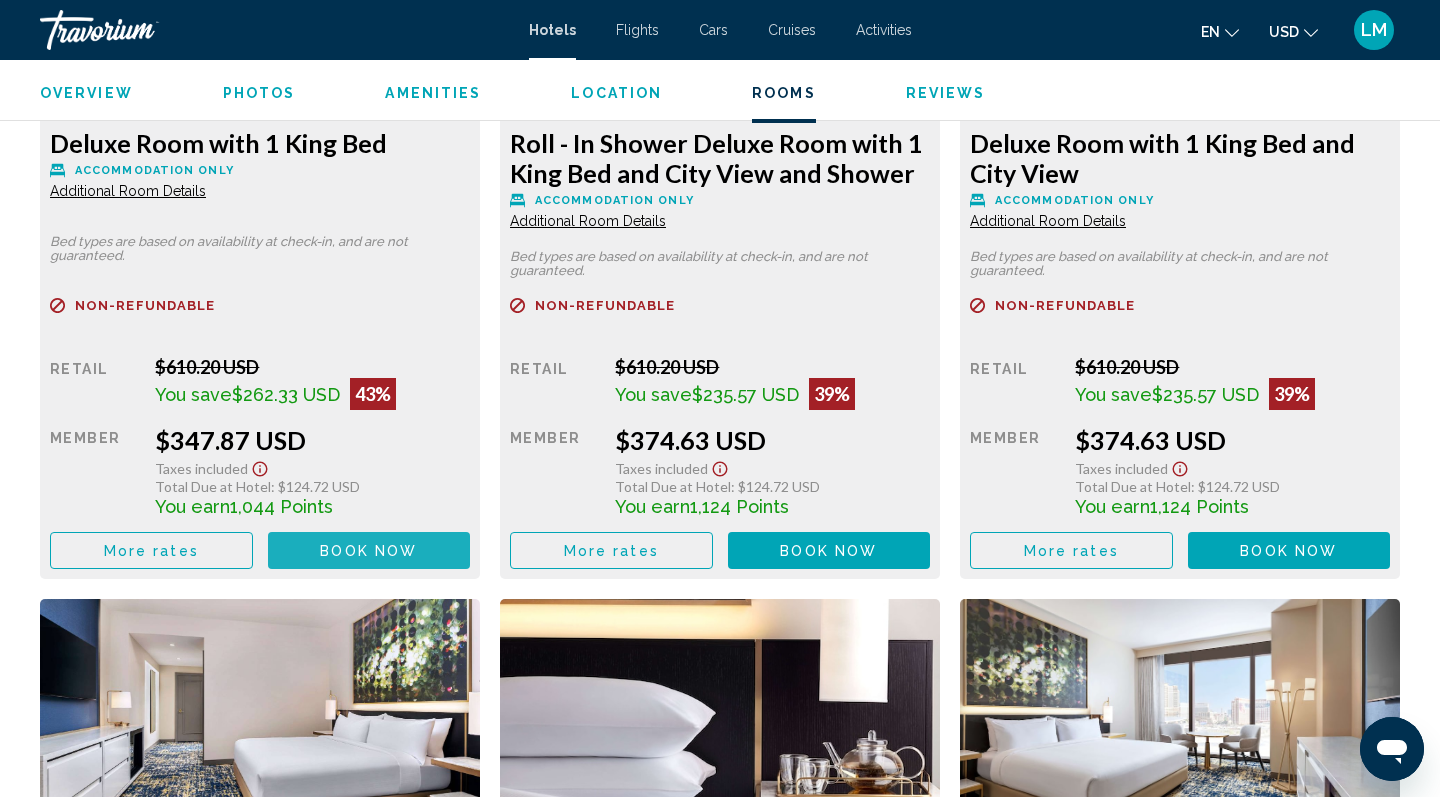 click on "Book now" at bounding box center (368, 551) 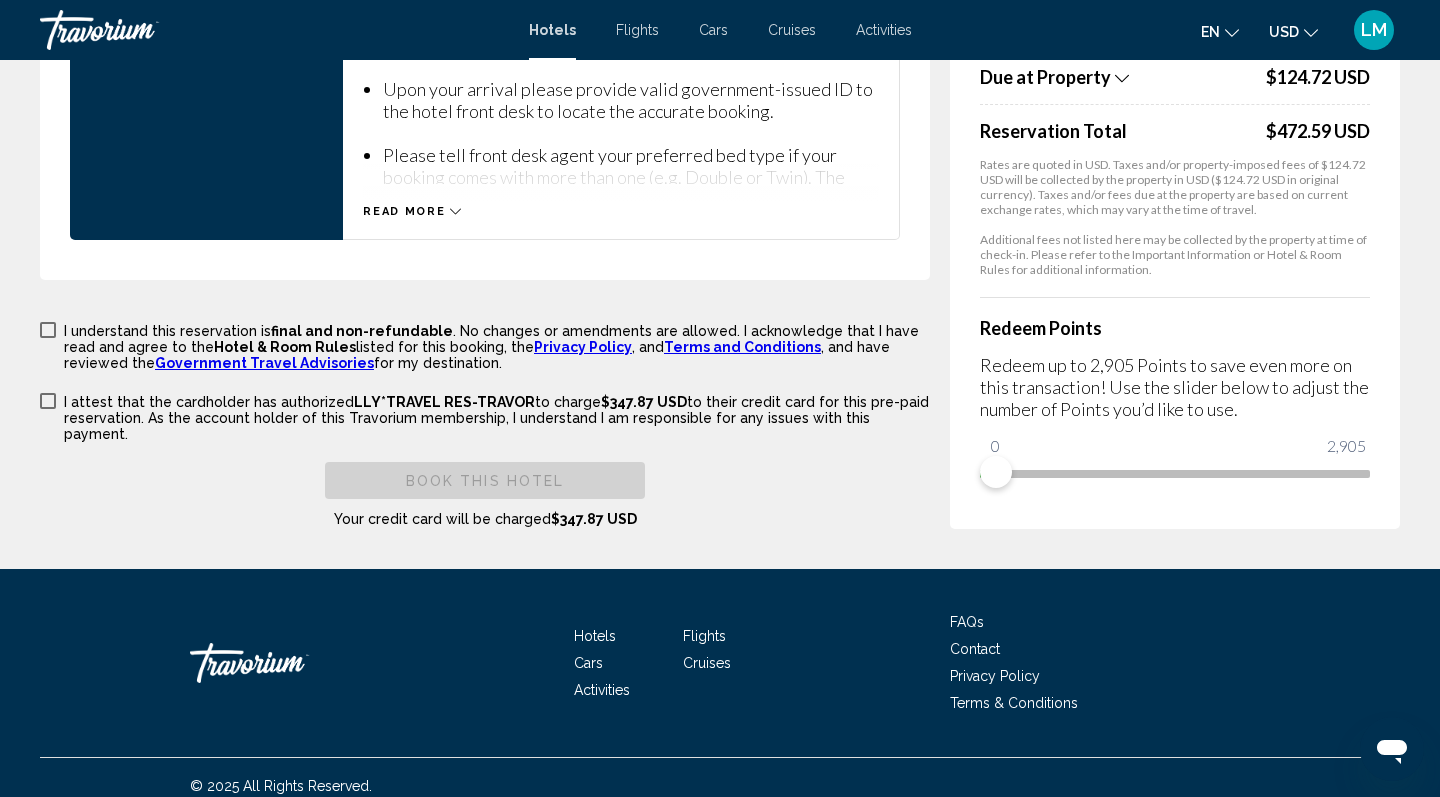 scroll, scrollTop: 2909, scrollLeft: 0, axis: vertical 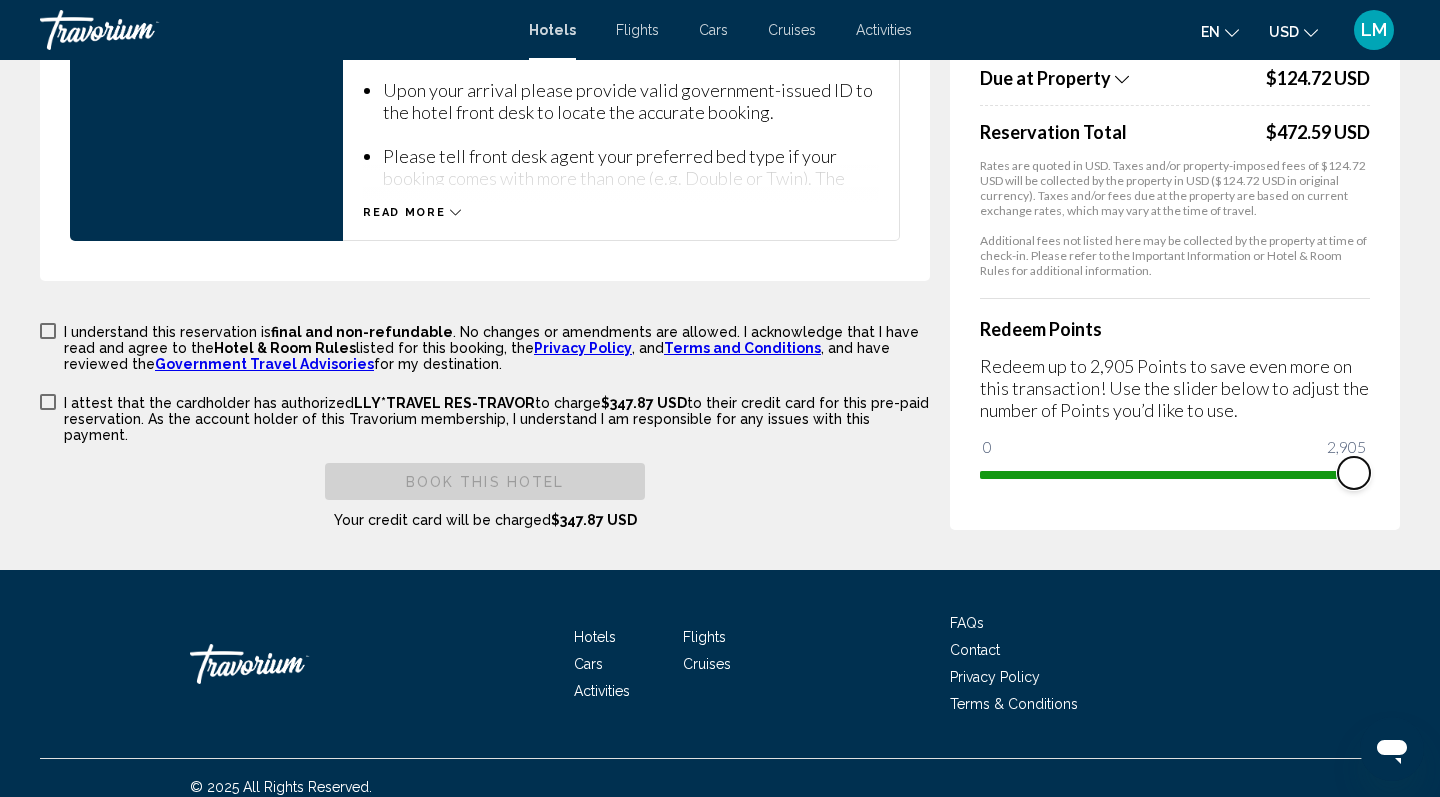 drag, startPoint x: 999, startPoint y: 452, endPoint x: 1434, endPoint y: 476, distance: 435.66156 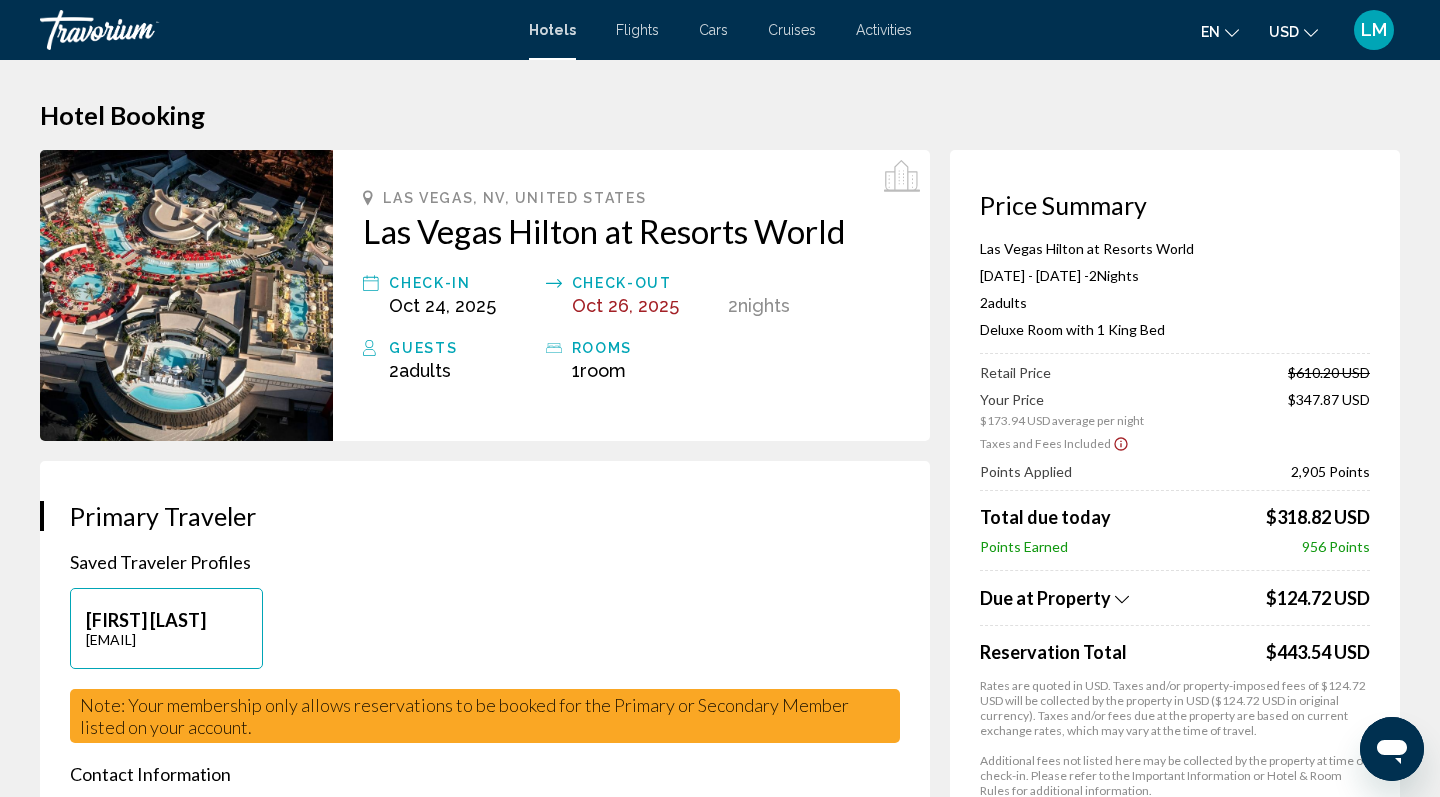 scroll, scrollTop: 0, scrollLeft: 0, axis: both 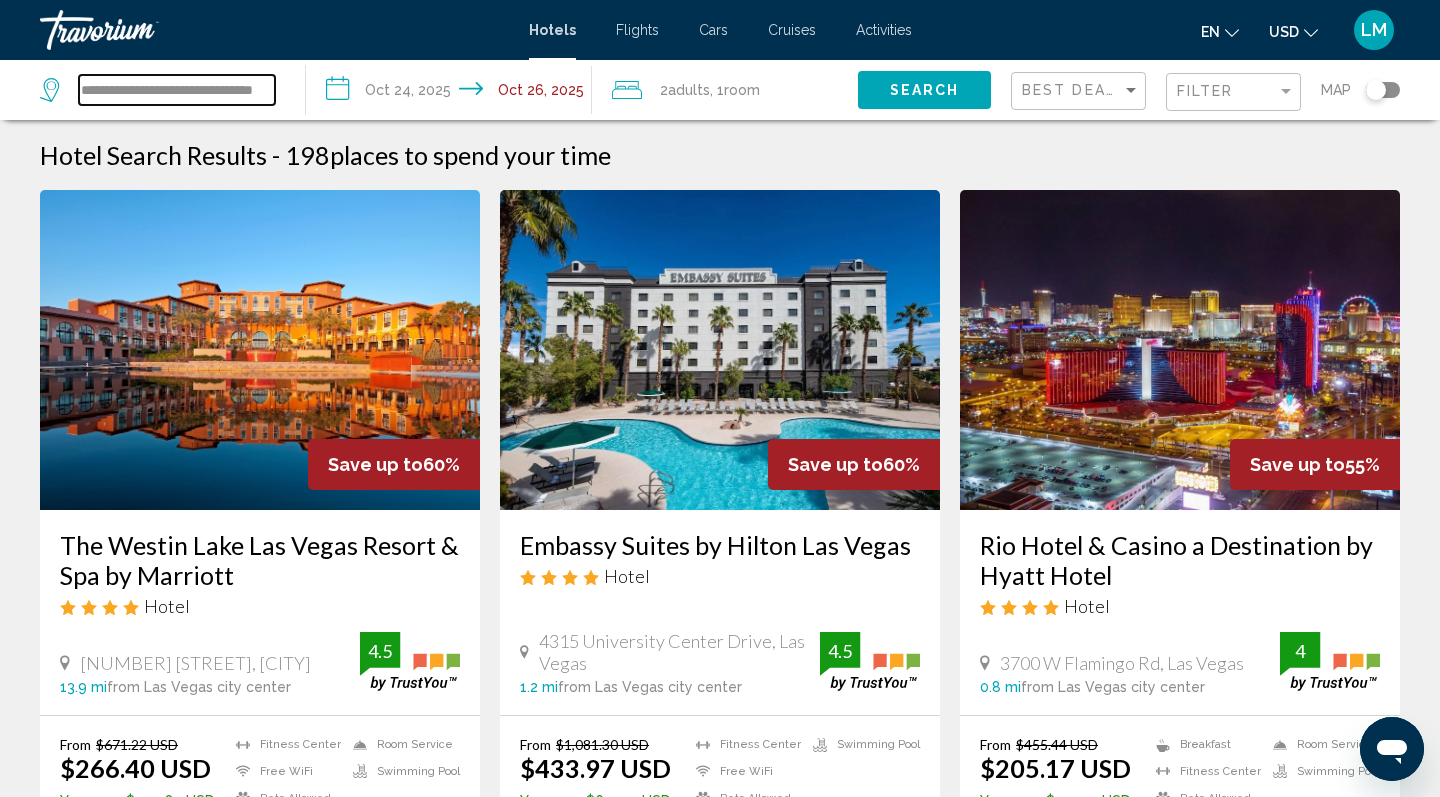 click on "**********" at bounding box center [177, 90] 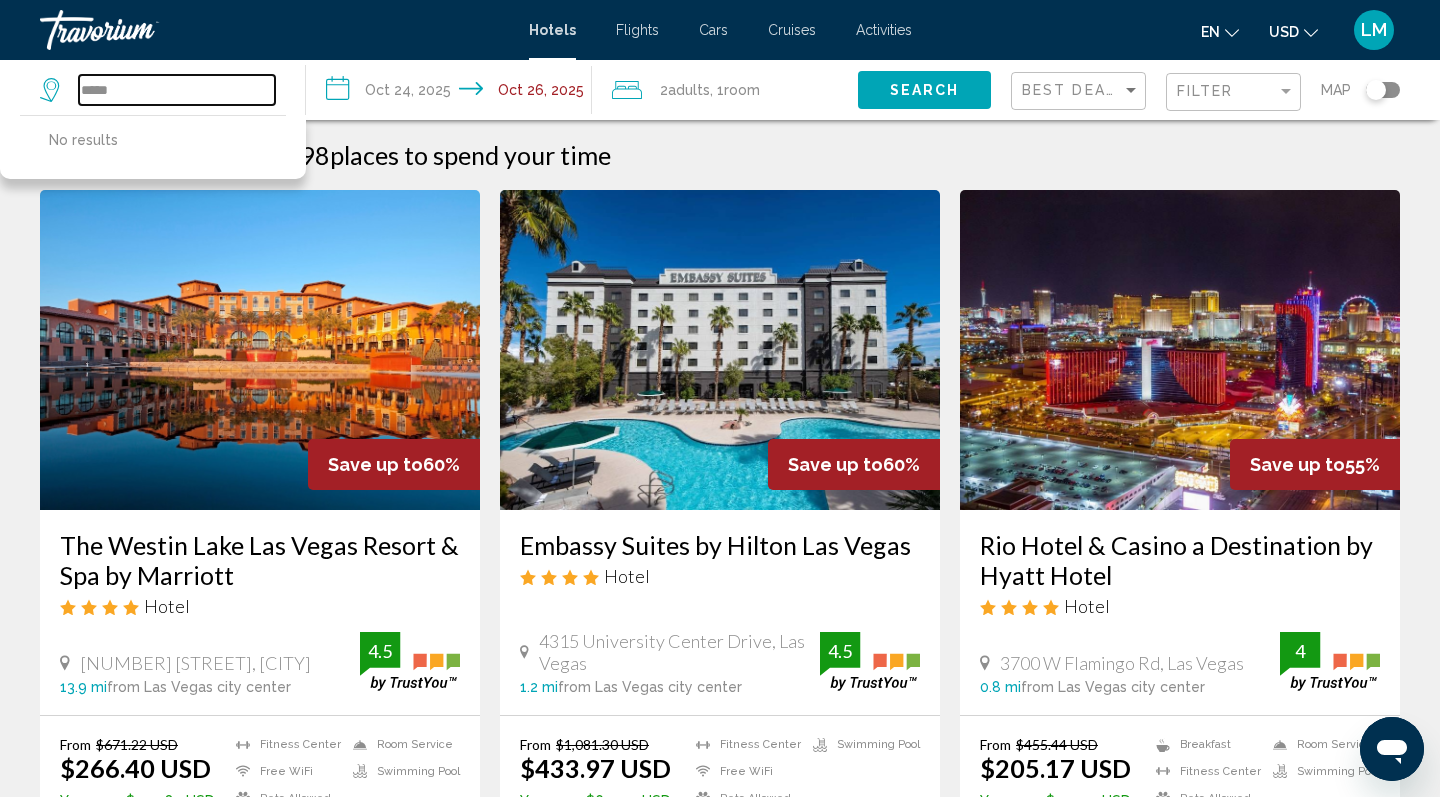 click on "*****" at bounding box center [177, 90] 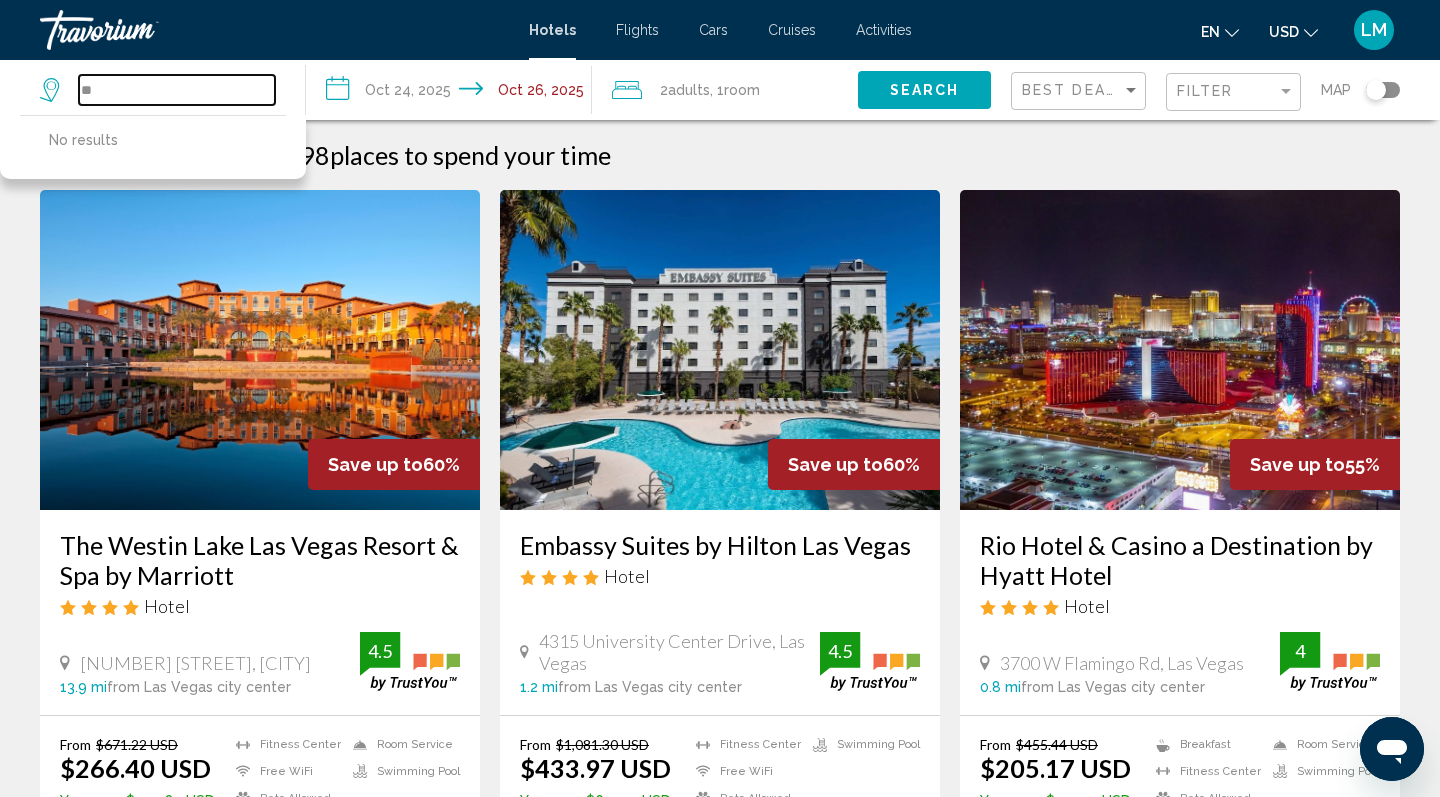 type on "*" 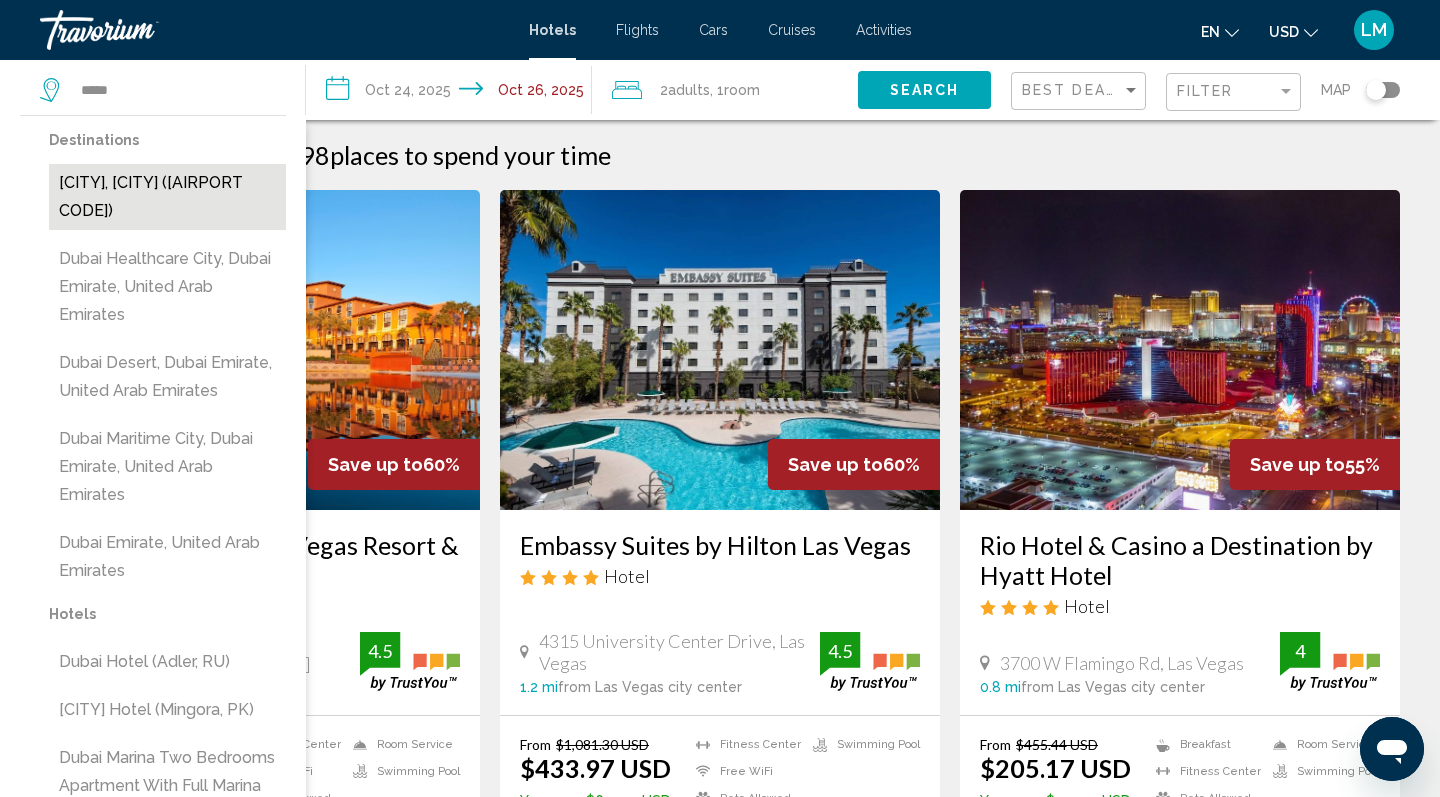 click on "Dubai, Dubai Emirate, United Arab Emirates (DXB)" at bounding box center [167, 197] 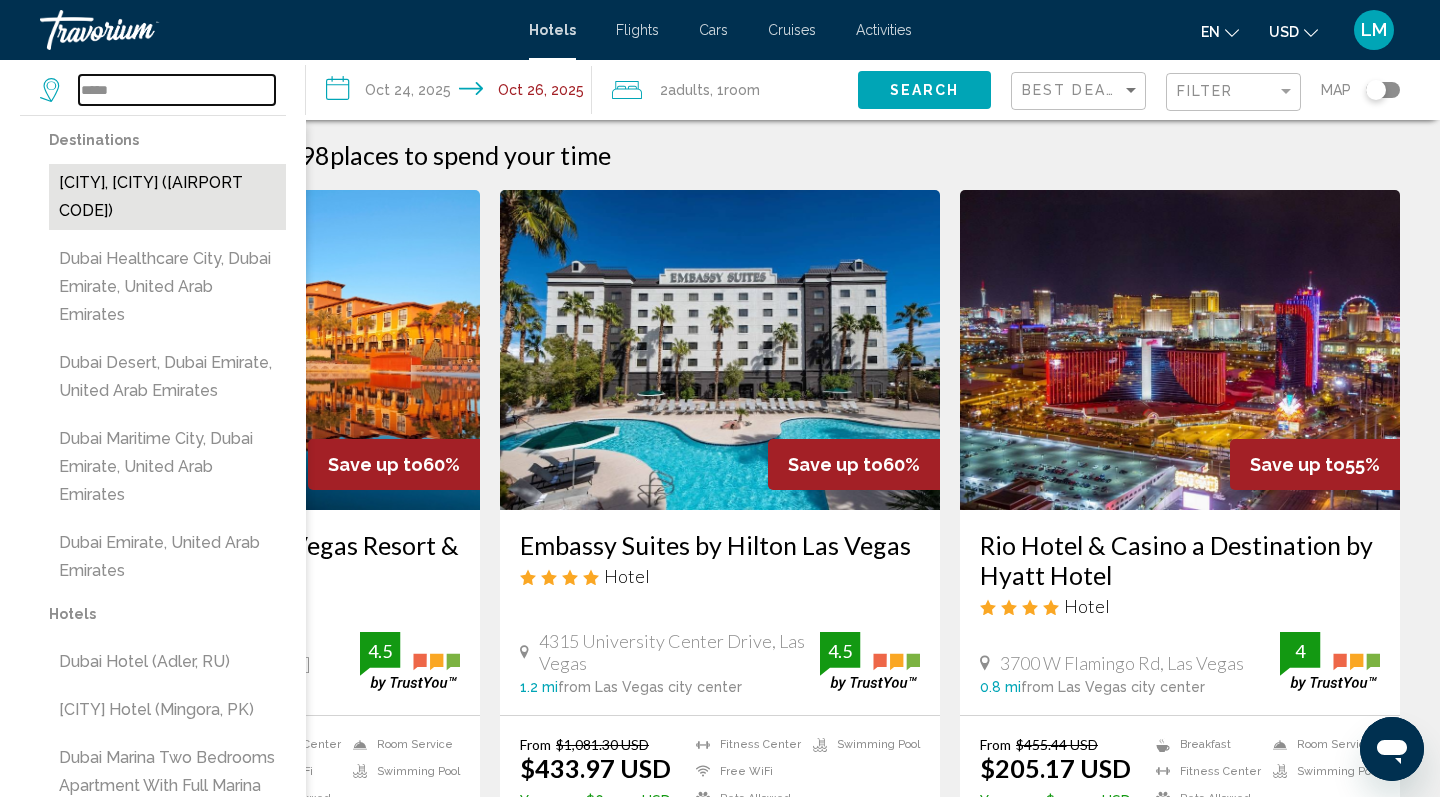 type on "**********" 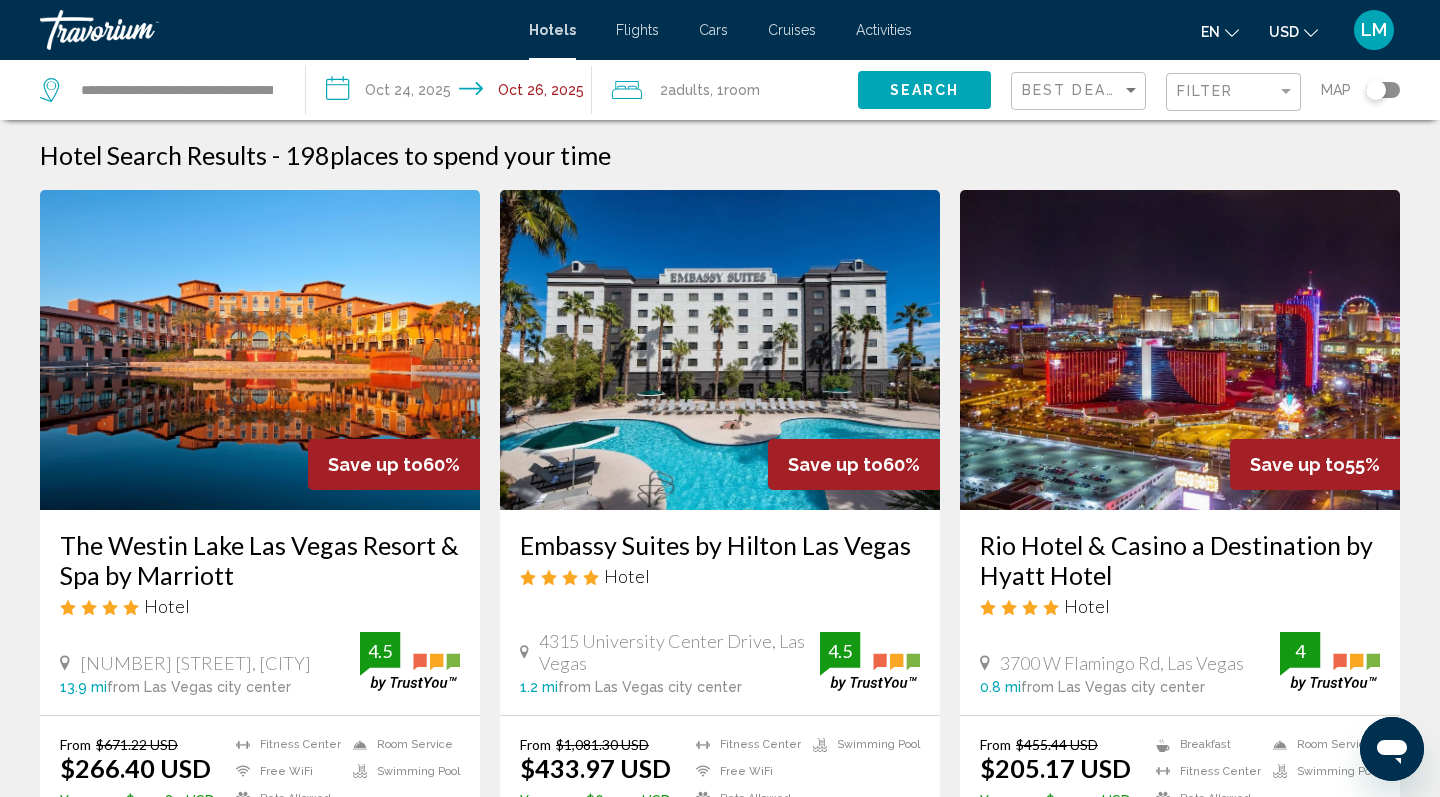 click on "**********" at bounding box center [453, 93] 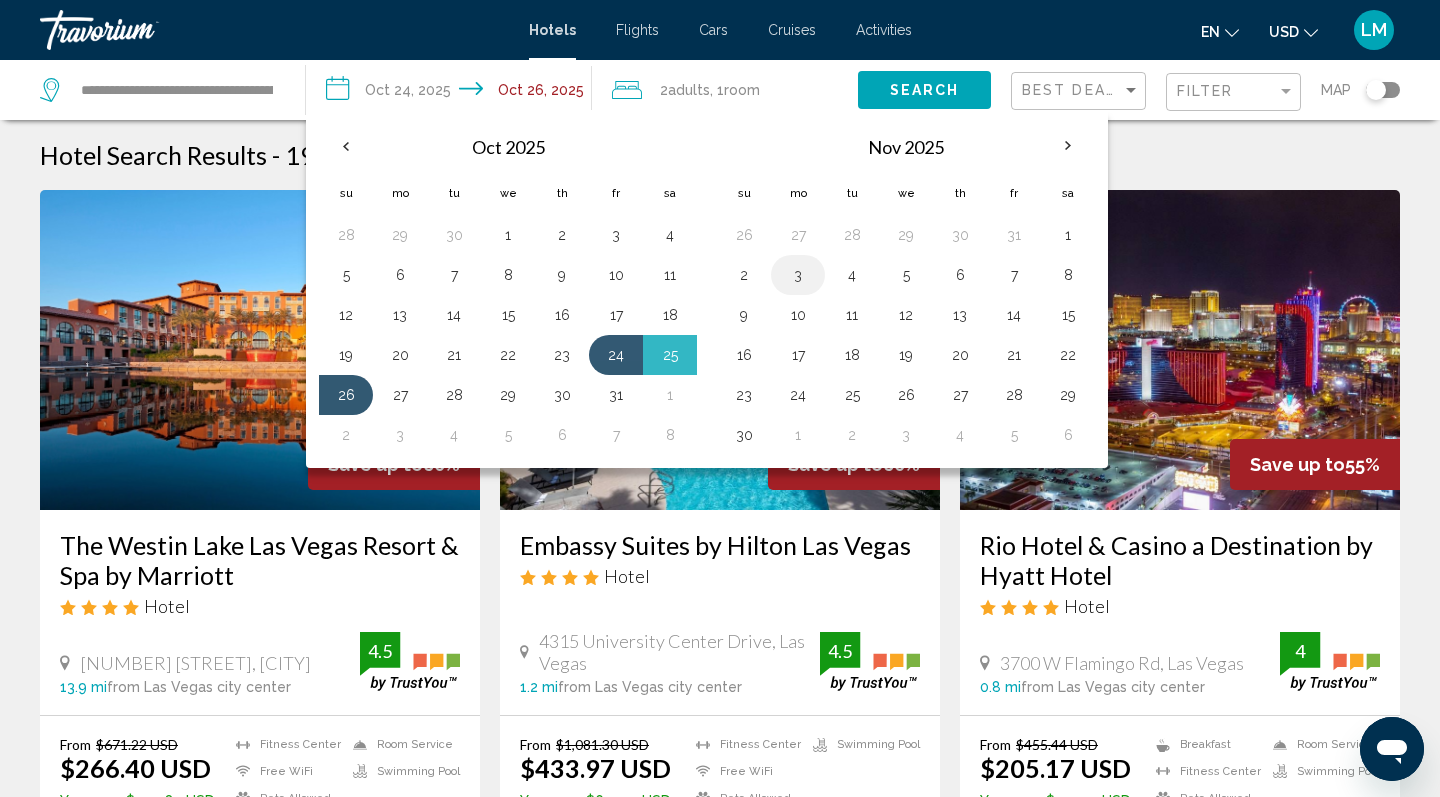 click on "3" at bounding box center [798, 275] 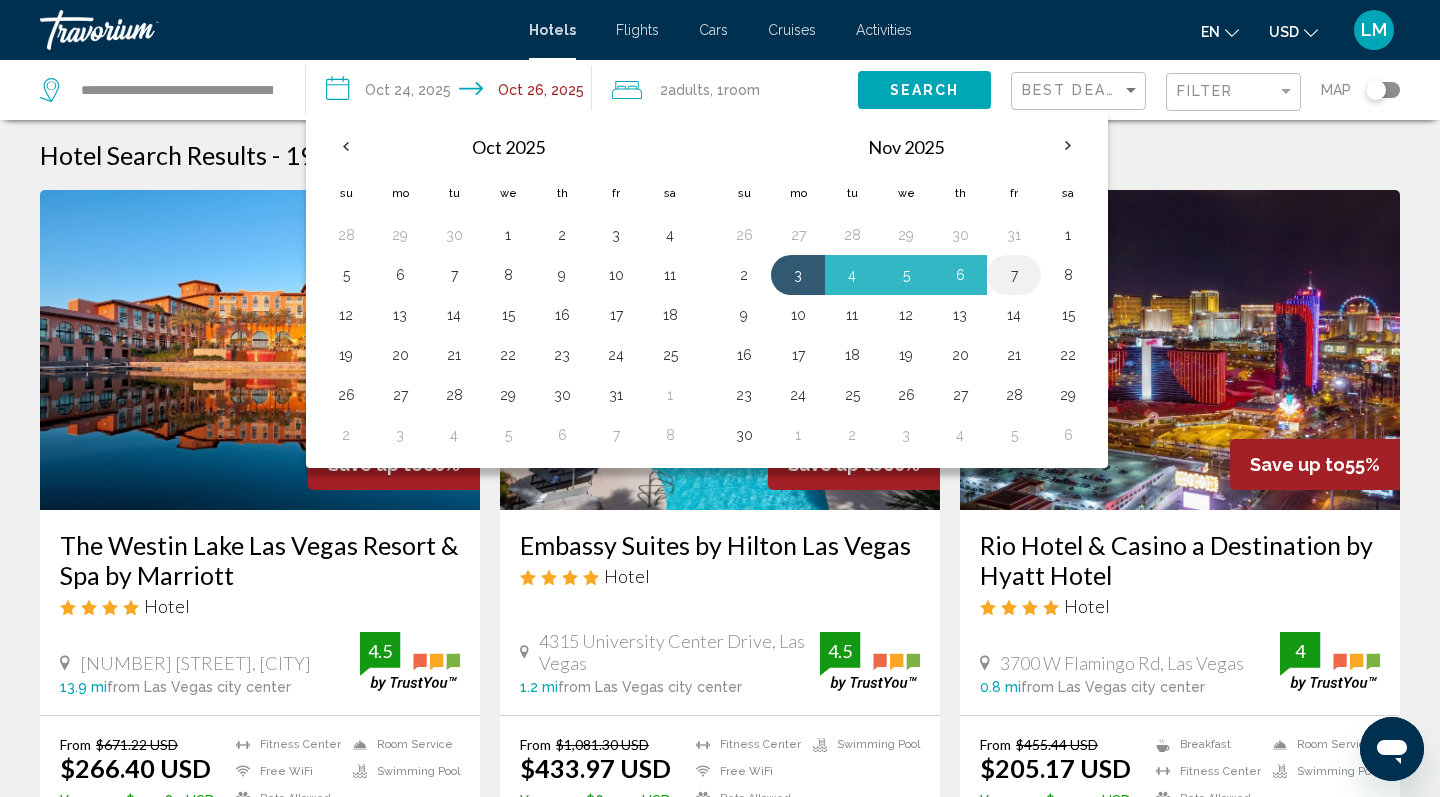 click on "7" at bounding box center (1014, 275) 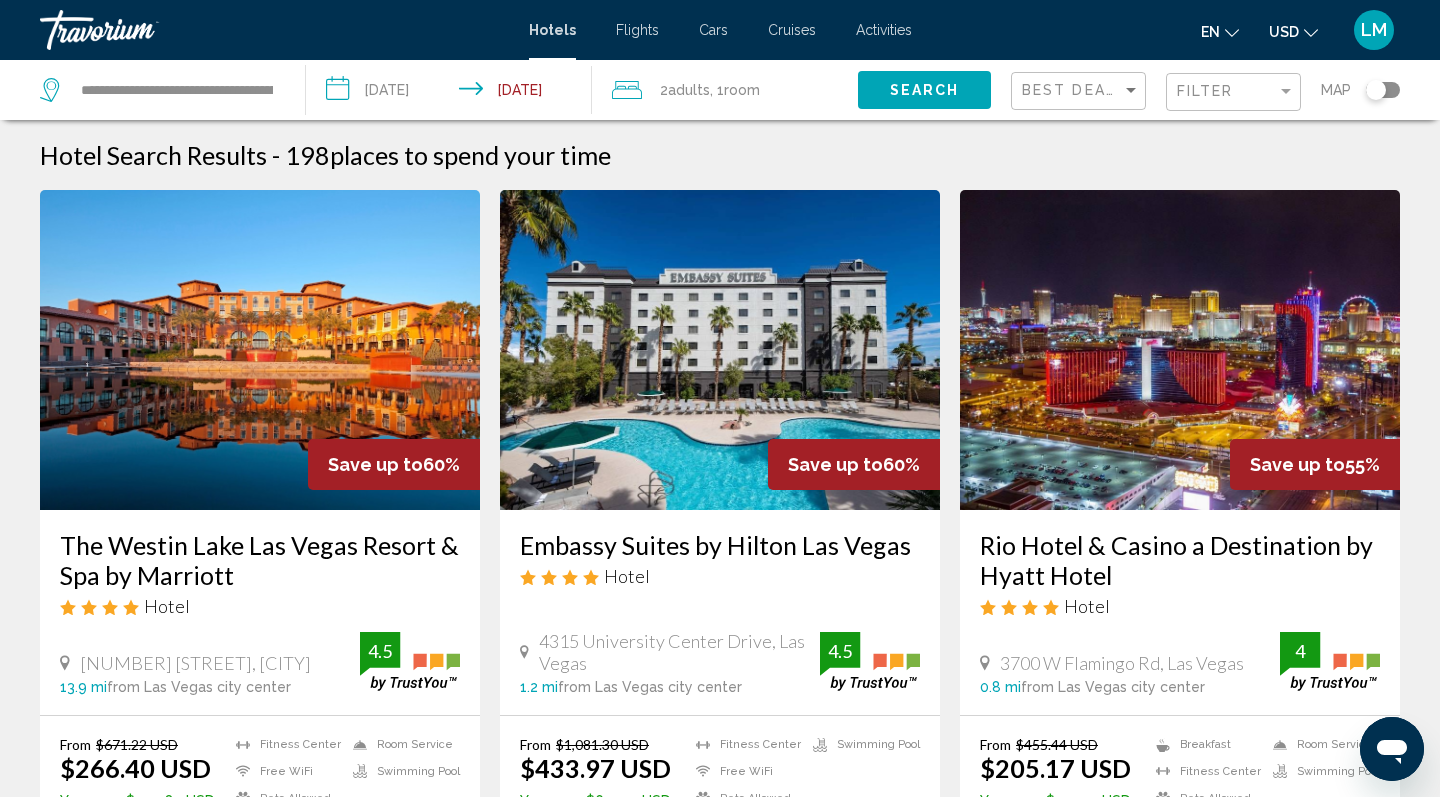 click on "Search" 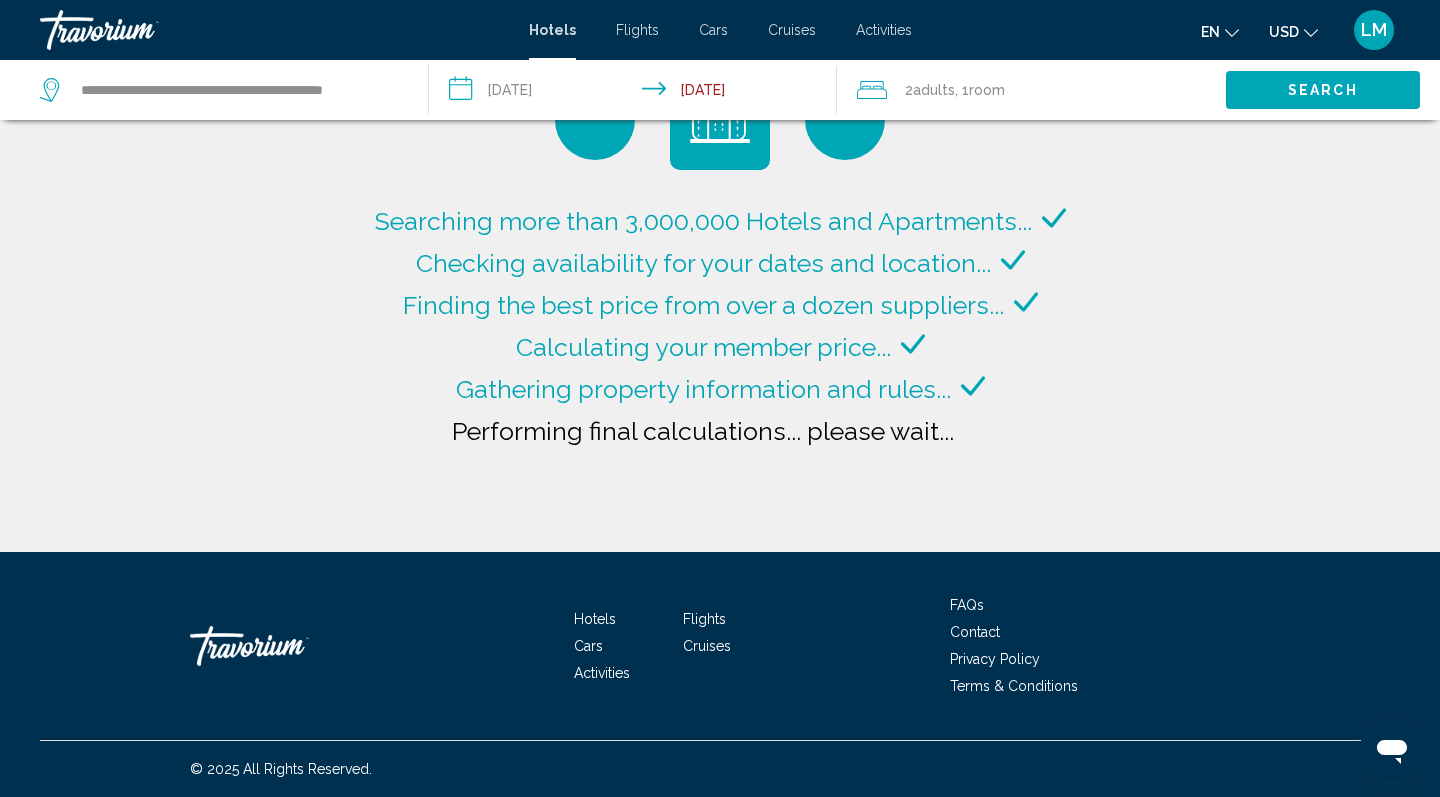 scroll, scrollTop: 0, scrollLeft: 0, axis: both 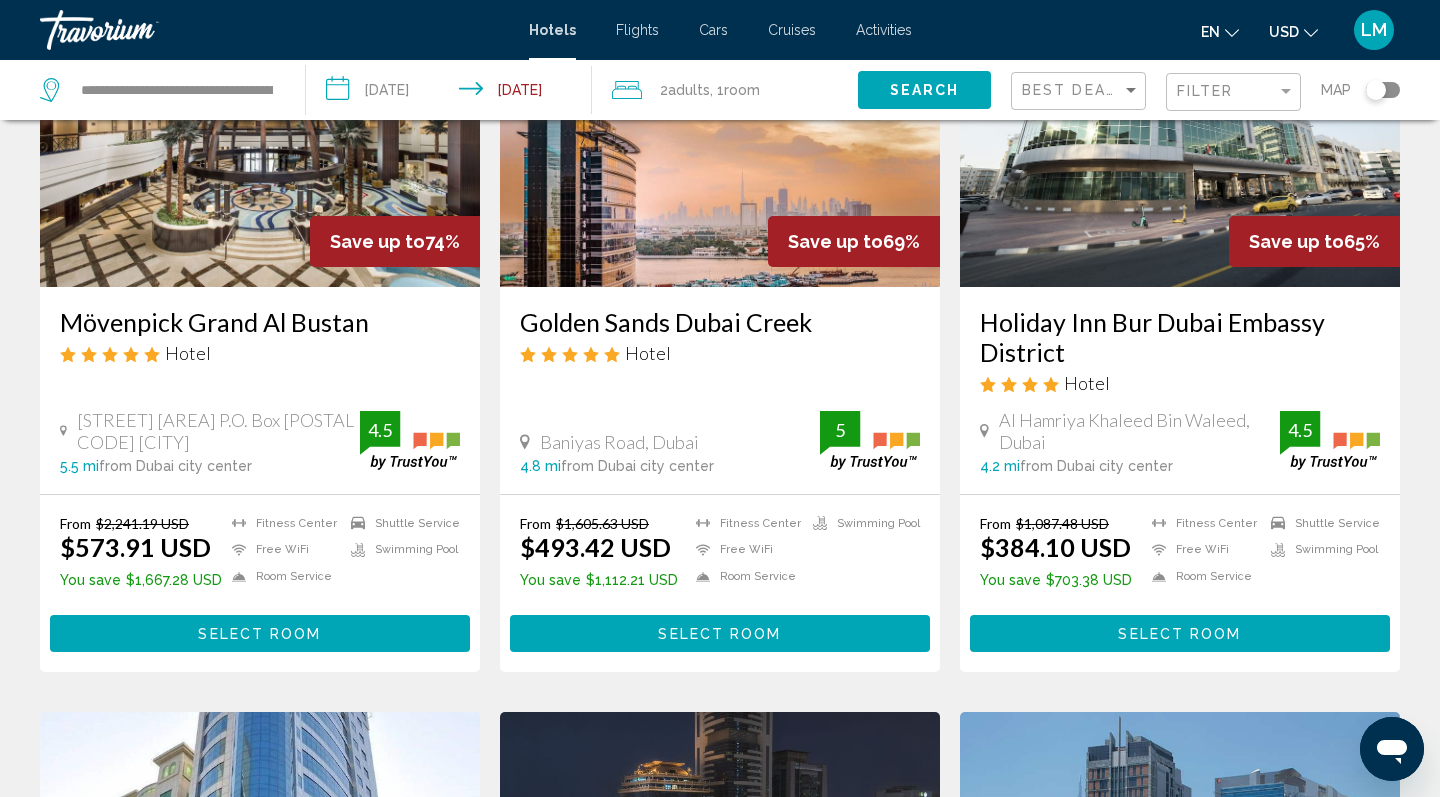 click on "Fitness Center
Free WiFi
Room Service
Swimming Pool" at bounding box center (803, 555) 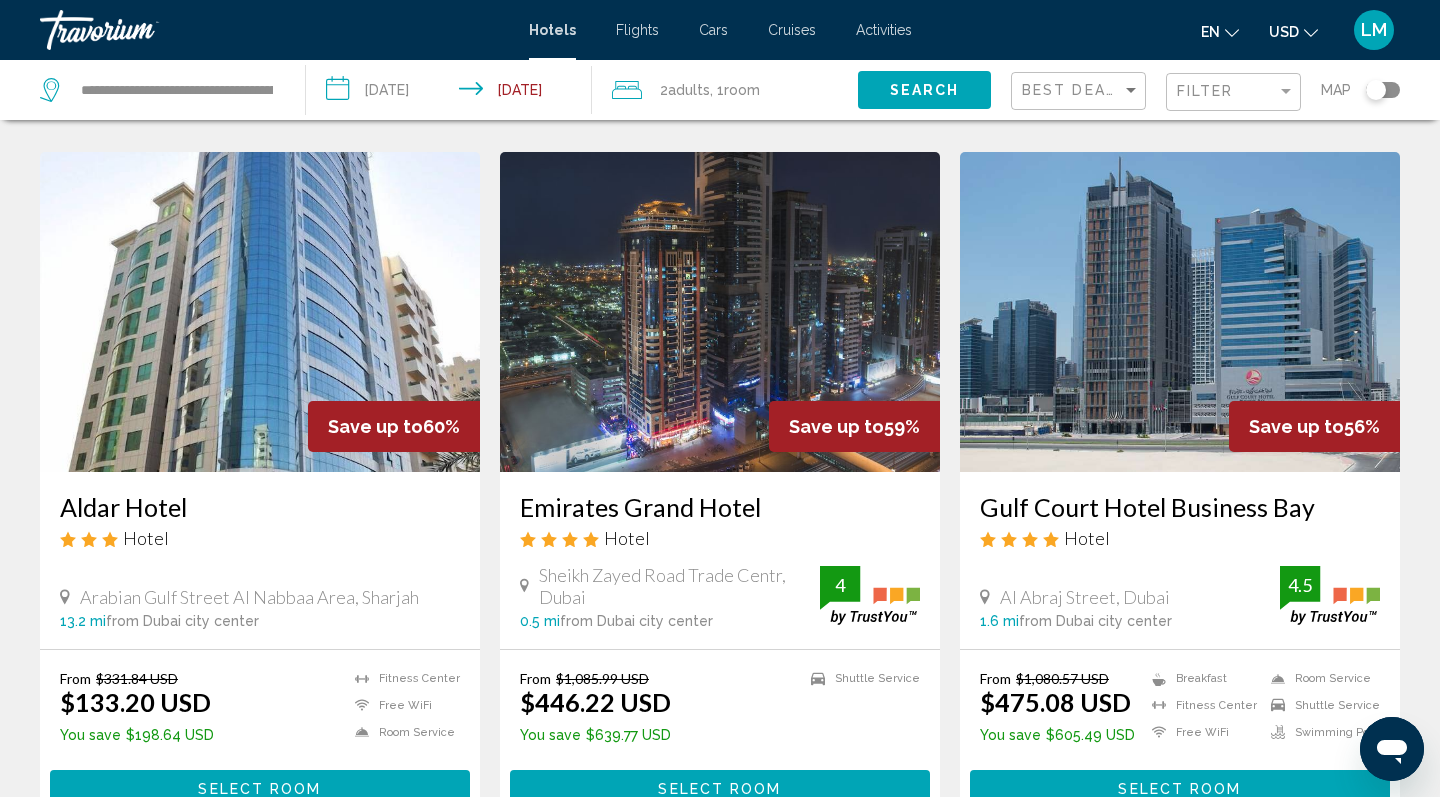 scroll, scrollTop: 786, scrollLeft: 0, axis: vertical 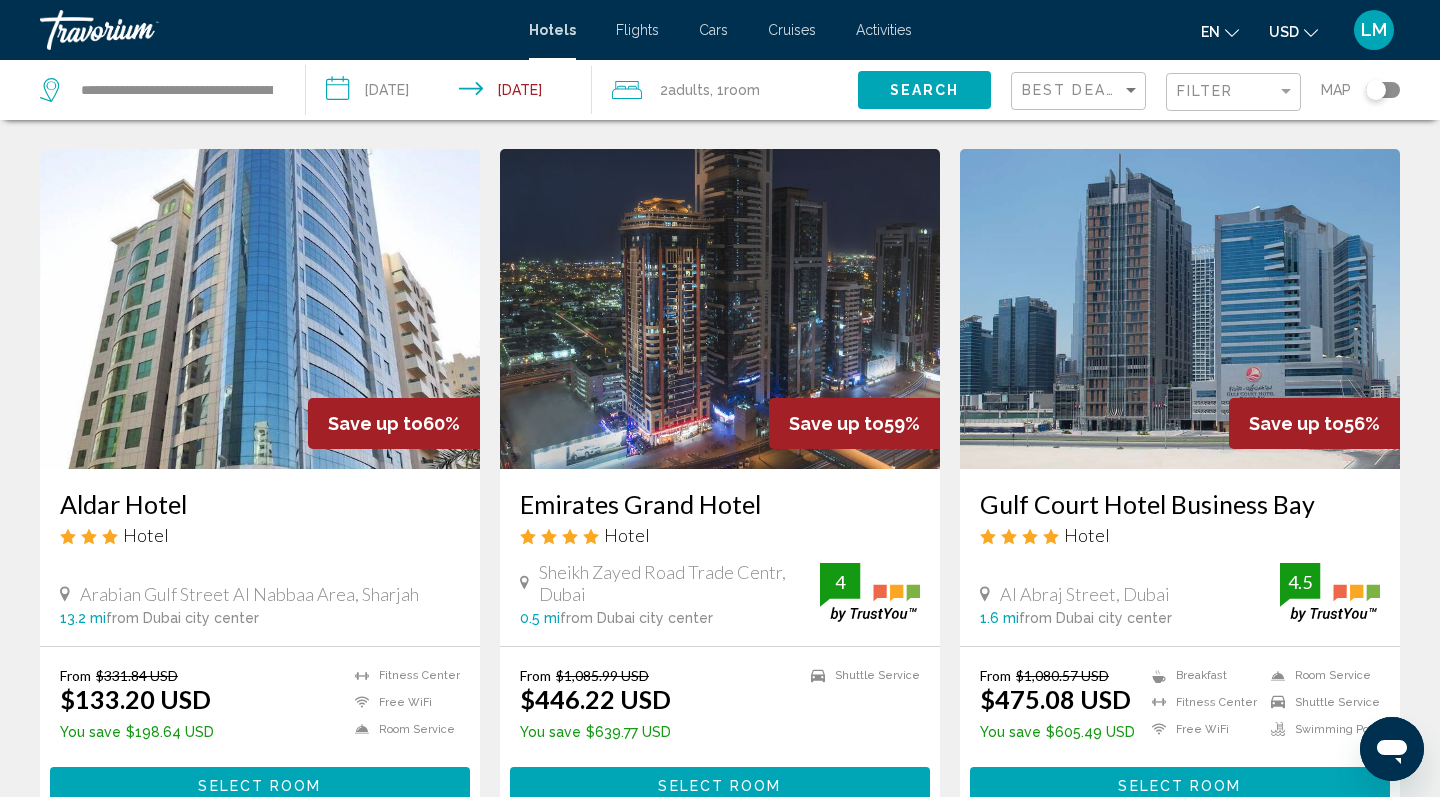 click on "Hotel" at bounding box center (720, 535) 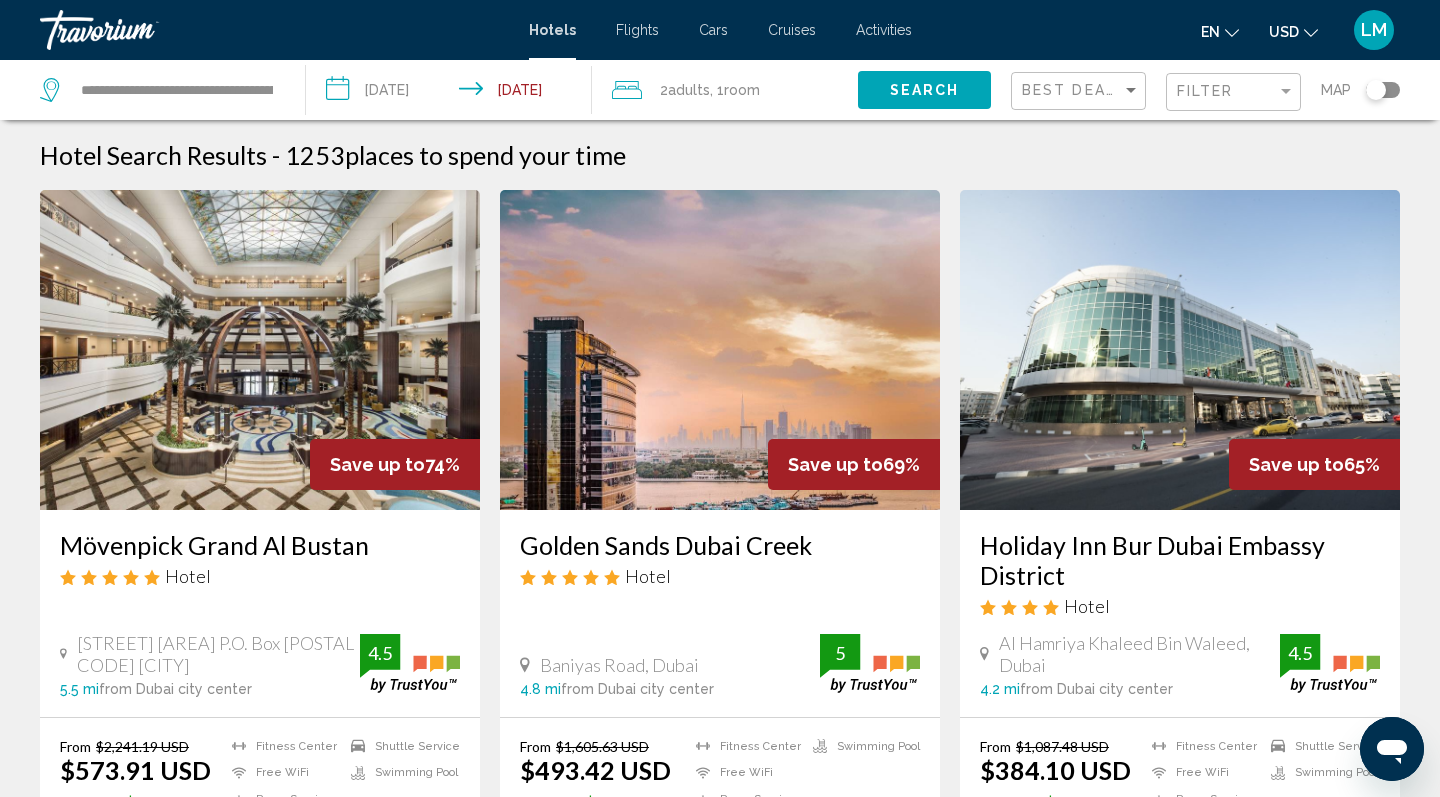 scroll, scrollTop: 0, scrollLeft: 0, axis: both 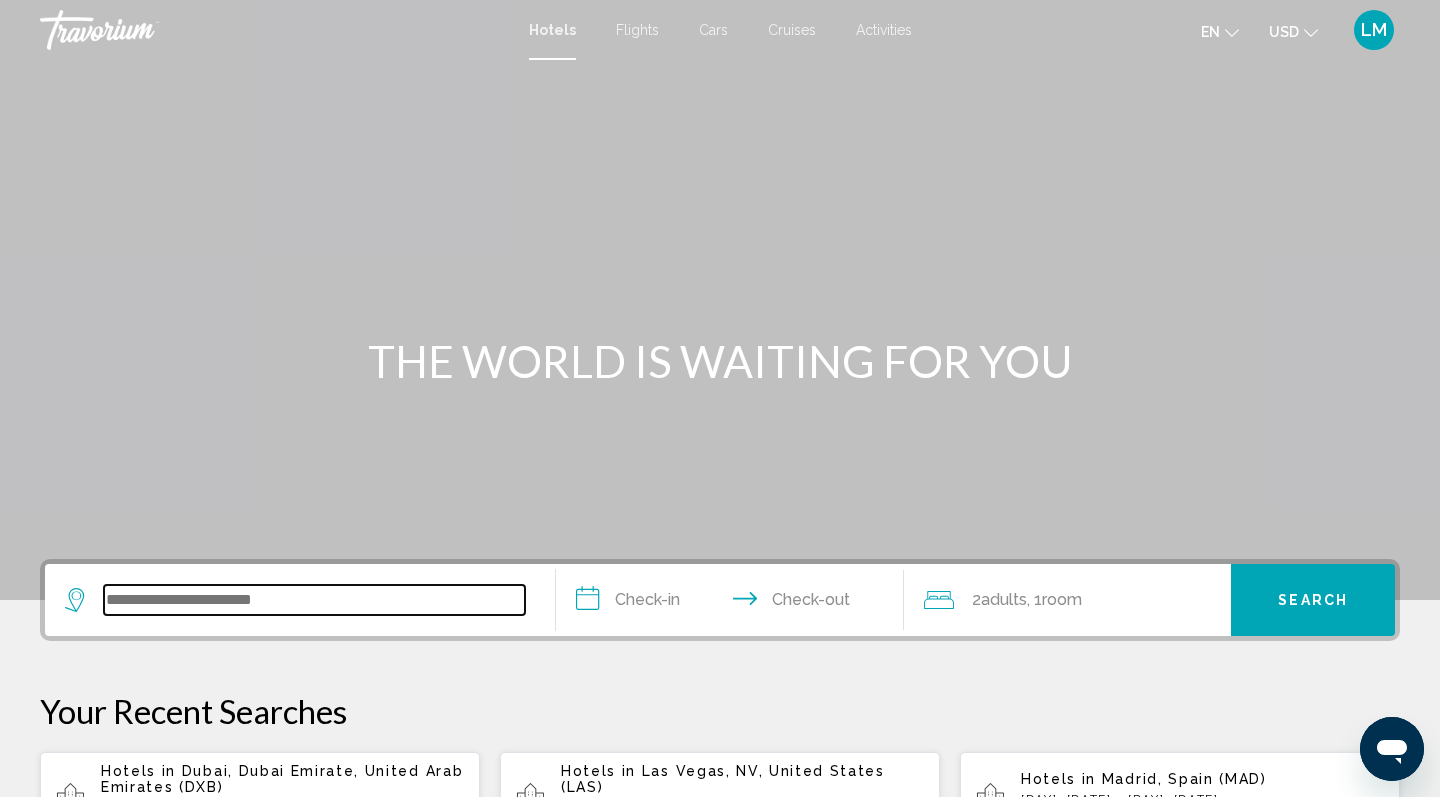 click at bounding box center [314, 600] 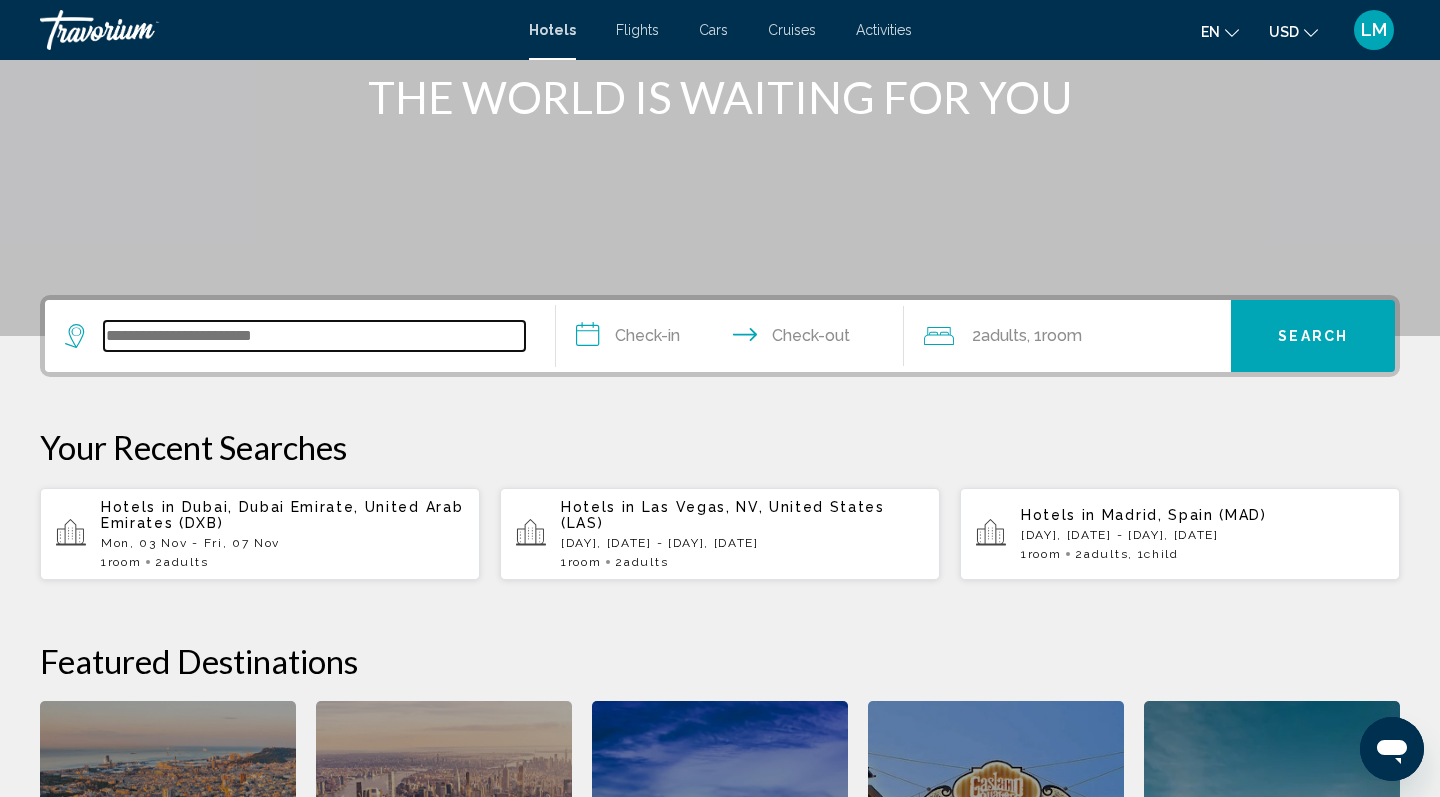 scroll, scrollTop: 256, scrollLeft: 0, axis: vertical 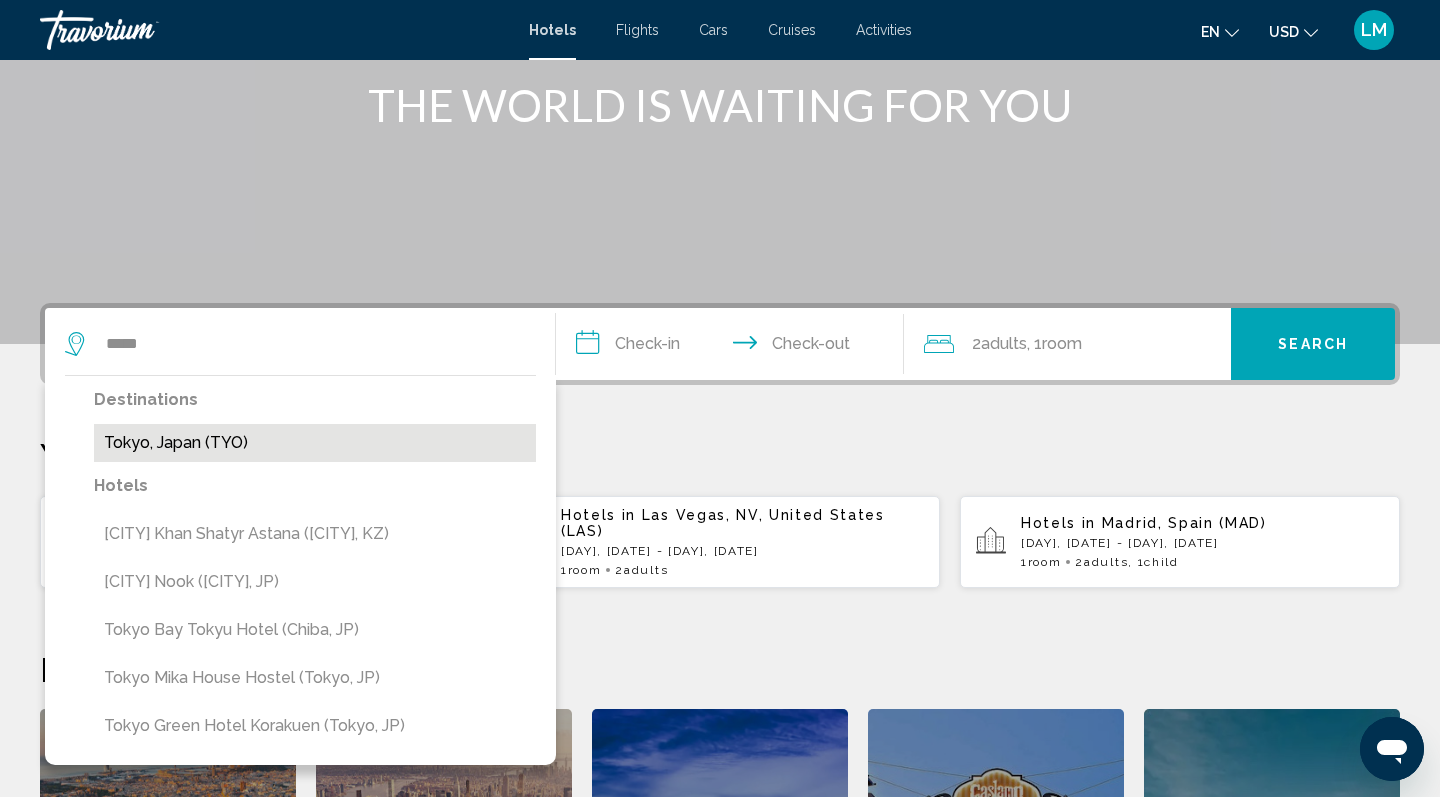 click on "Tokyo, Japan (TYO)" at bounding box center (315, 443) 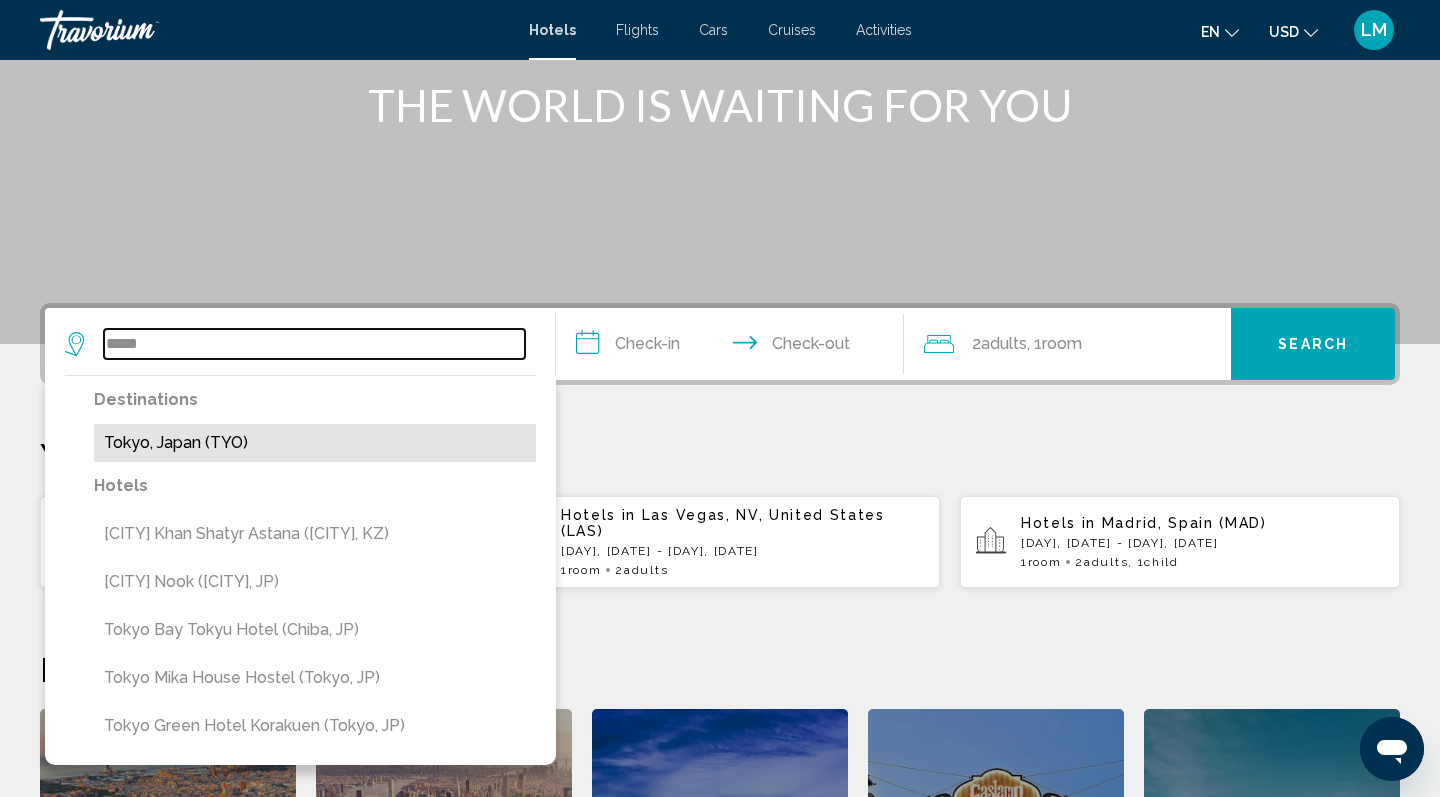 type on "**********" 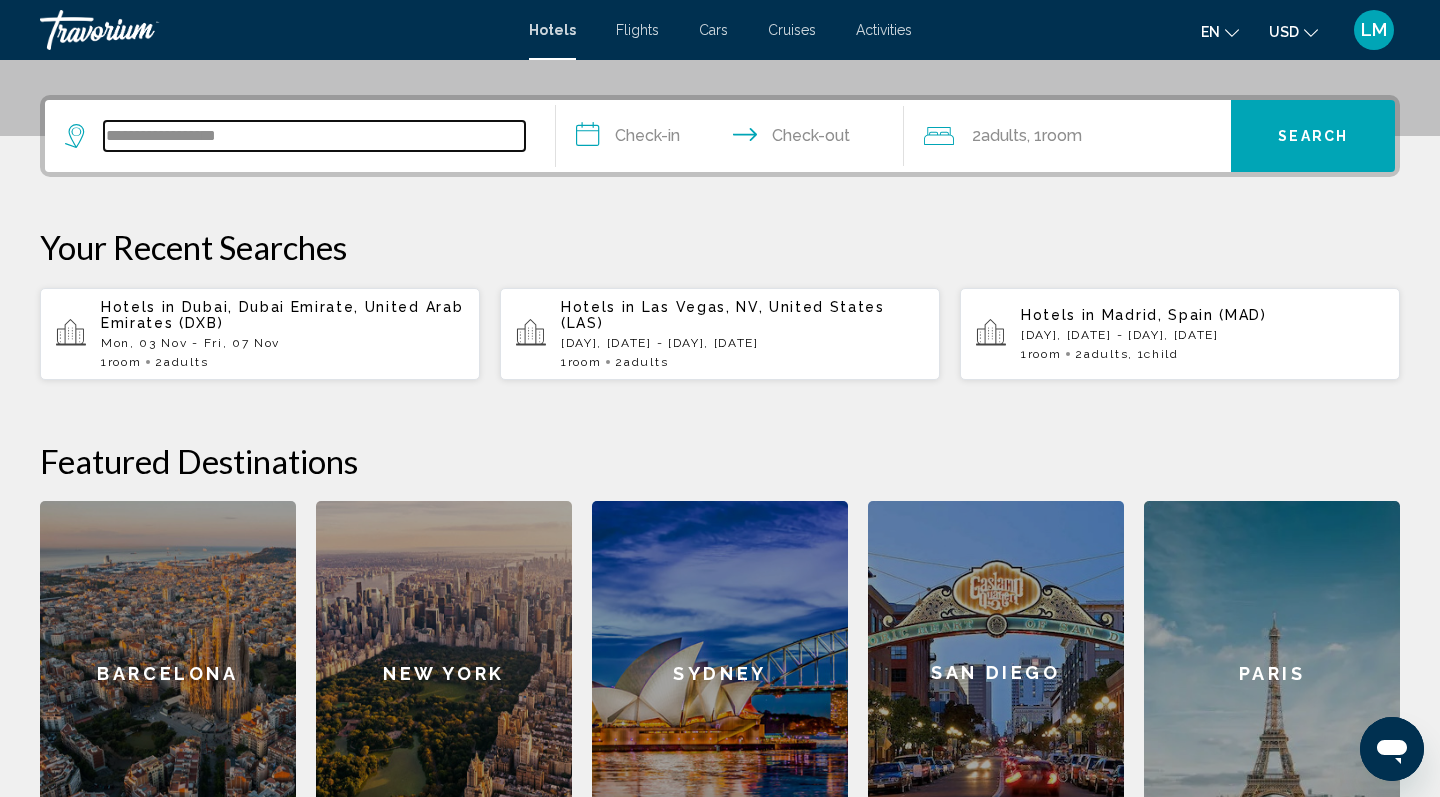 scroll, scrollTop: 494, scrollLeft: 0, axis: vertical 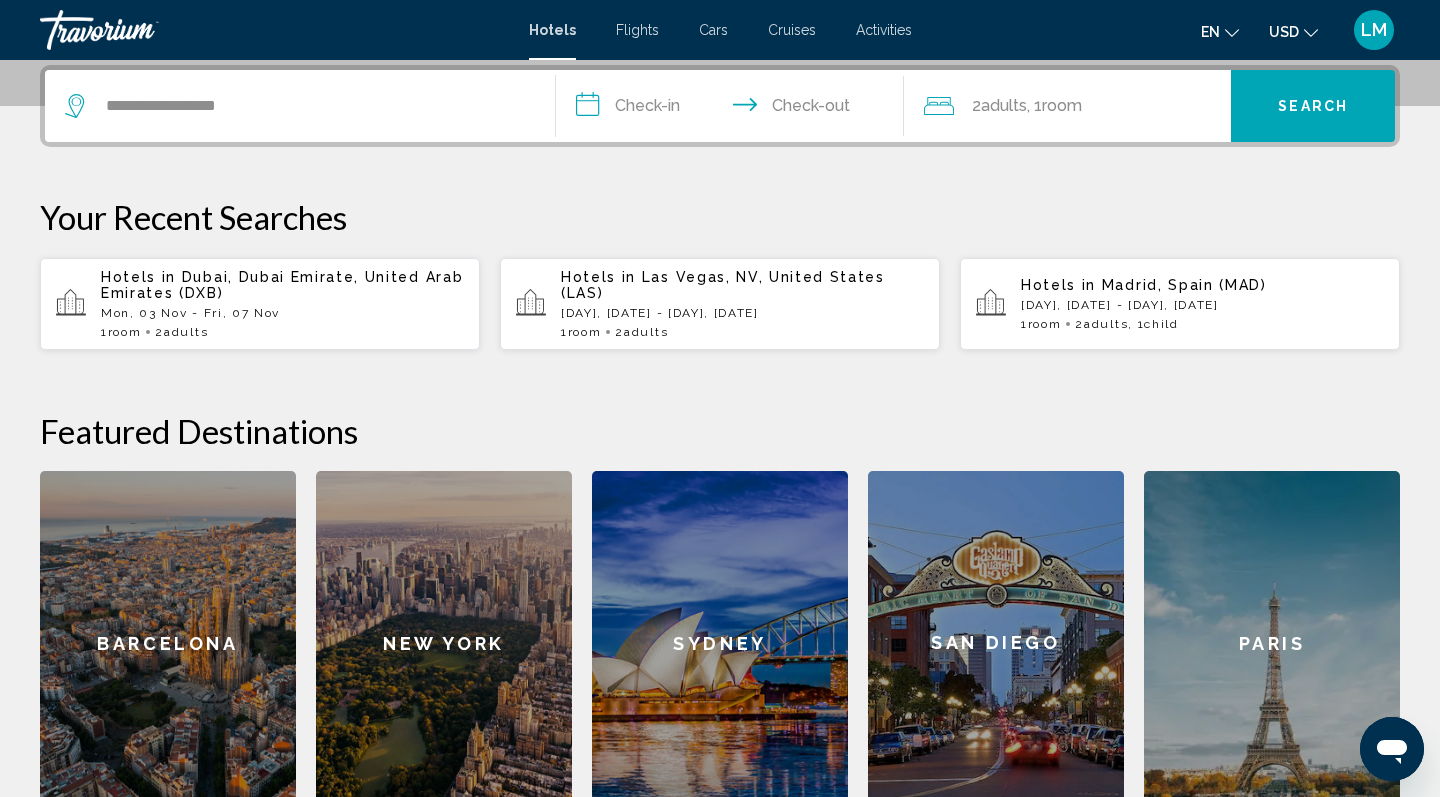click on "**********" at bounding box center (734, 109) 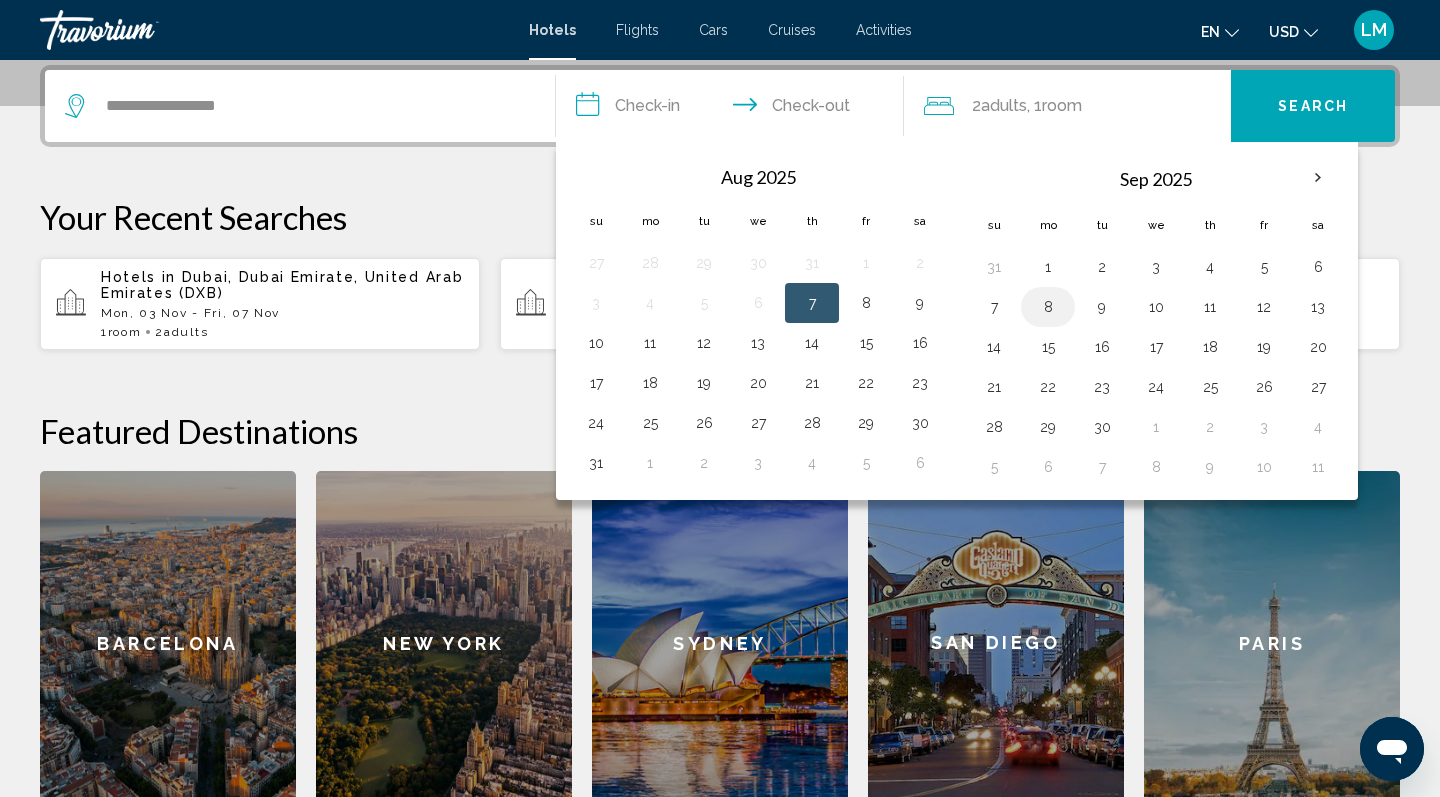 click on "8" at bounding box center [1048, 307] 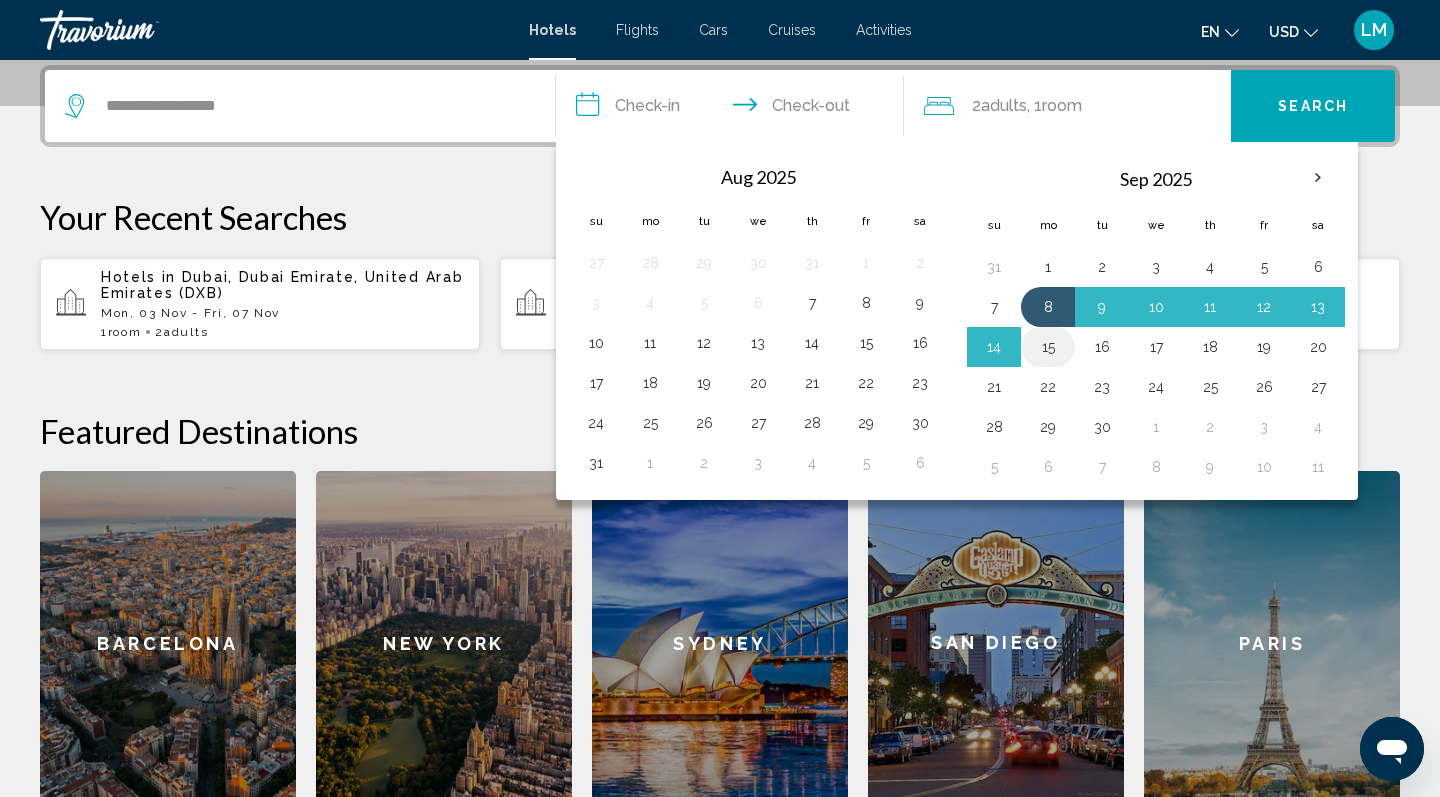 click on "15" at bounding box center [1048, 347] 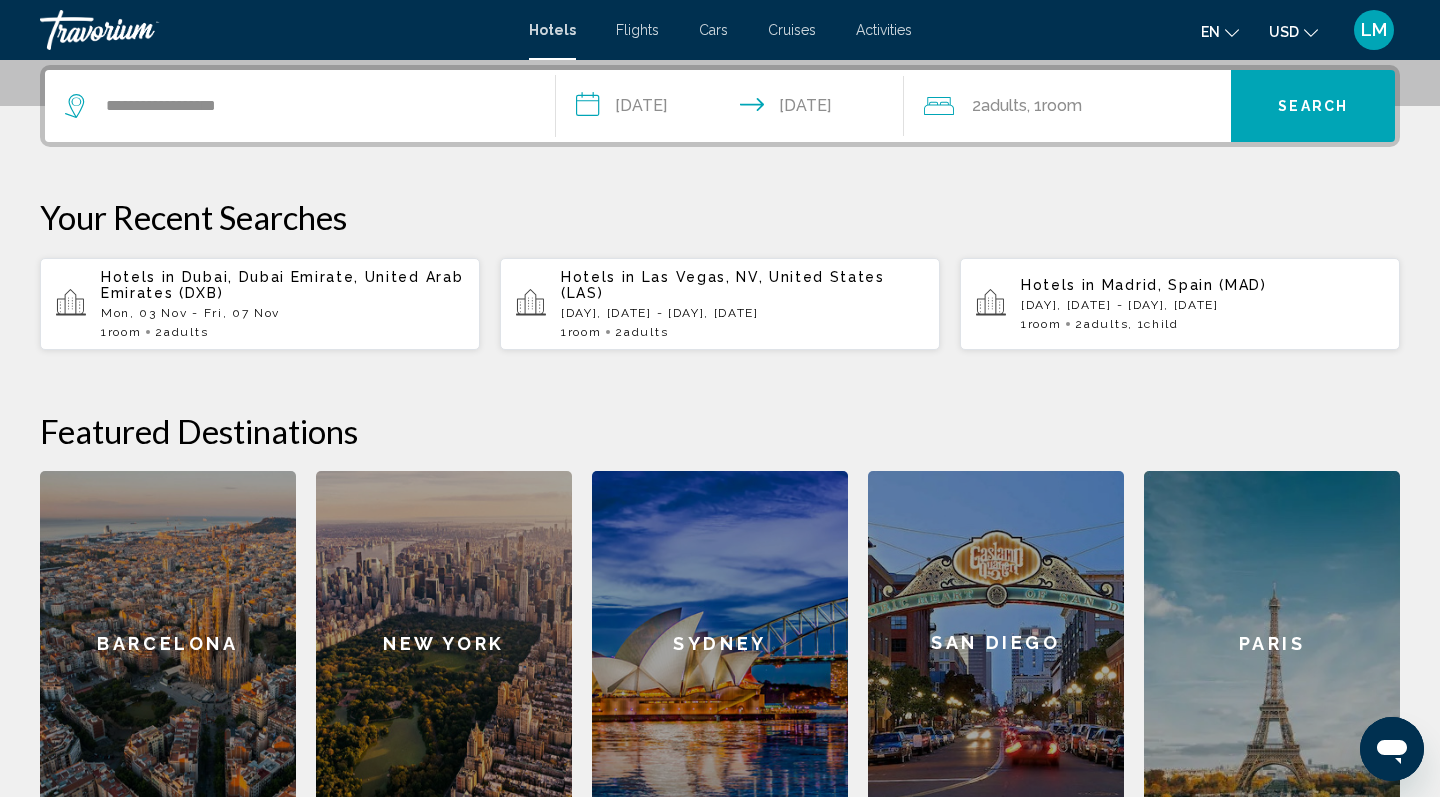 click on "Search" at bounding box center (1313, 107) 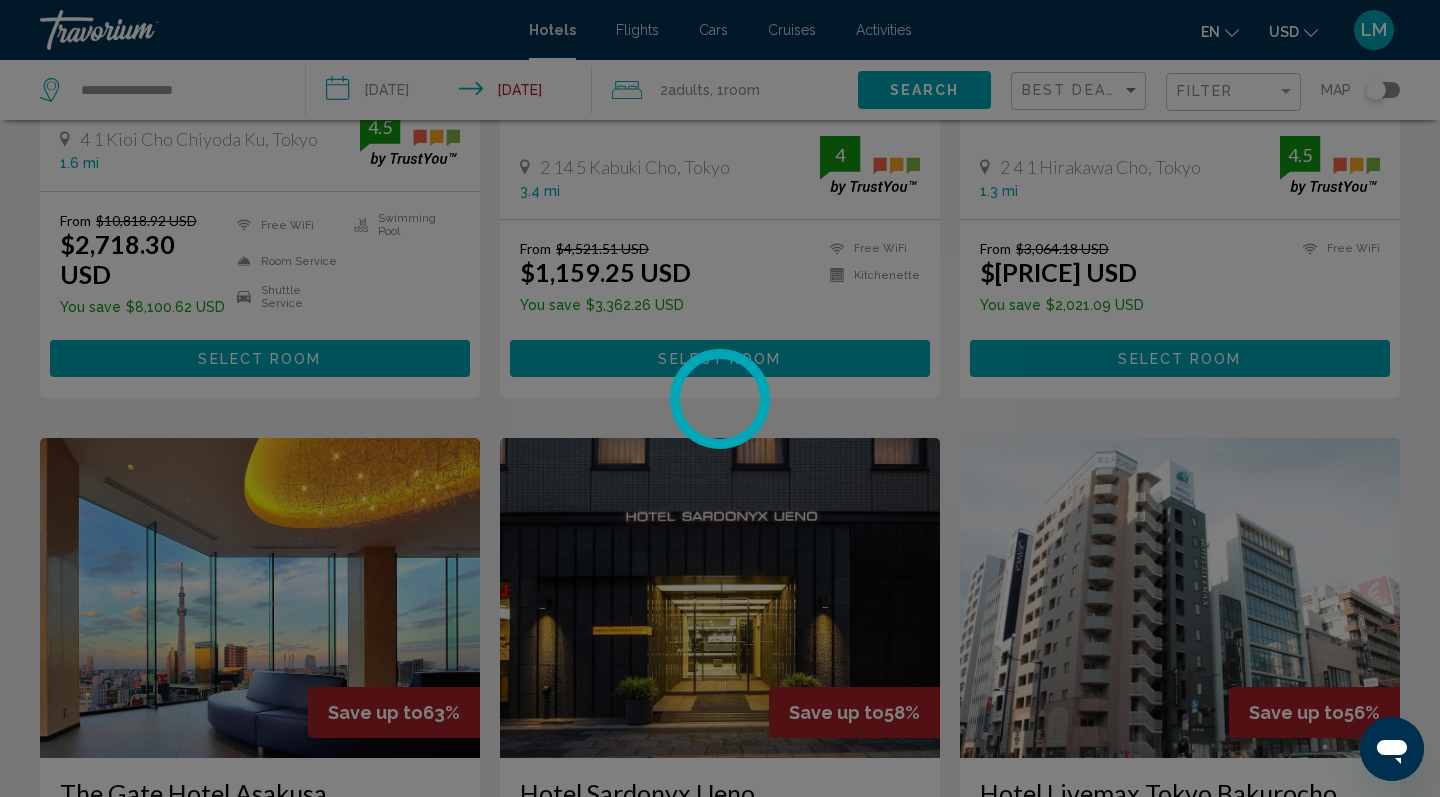scroll, scrollTop: 0, scrollLeft: 0, axis: both 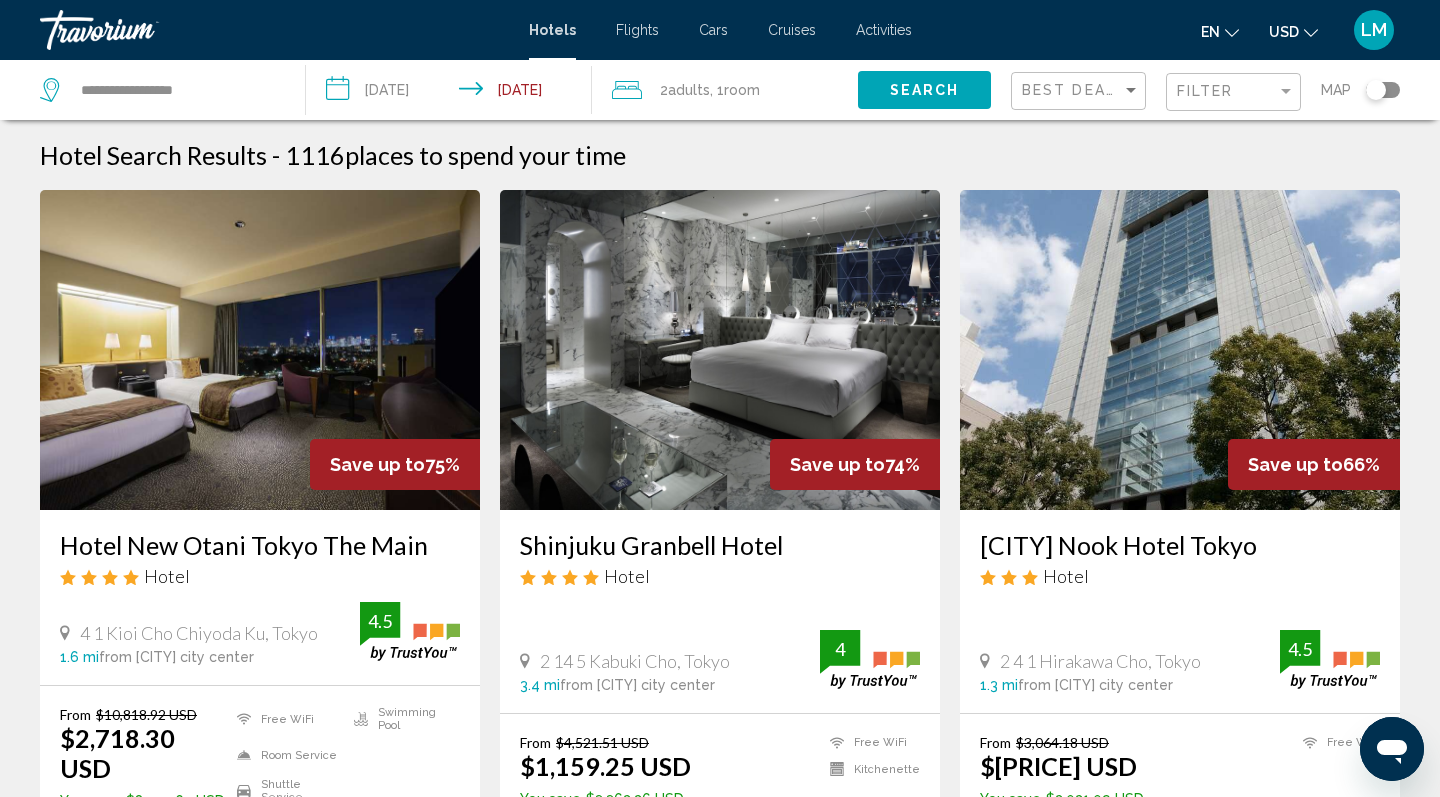 click at bounding box center (720, 350) 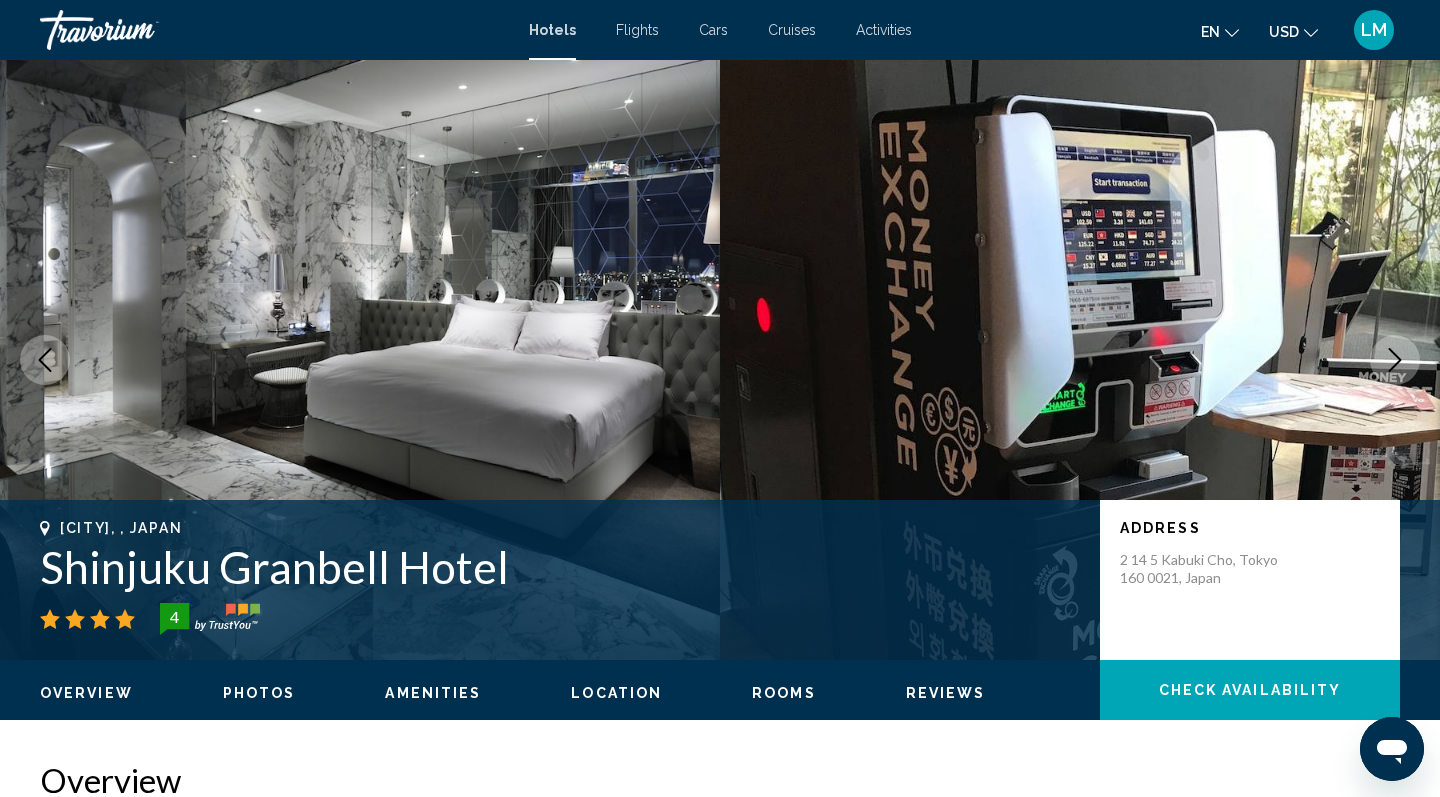 scroll, scrollTop: 0, scrollLeft: 0, axis: both 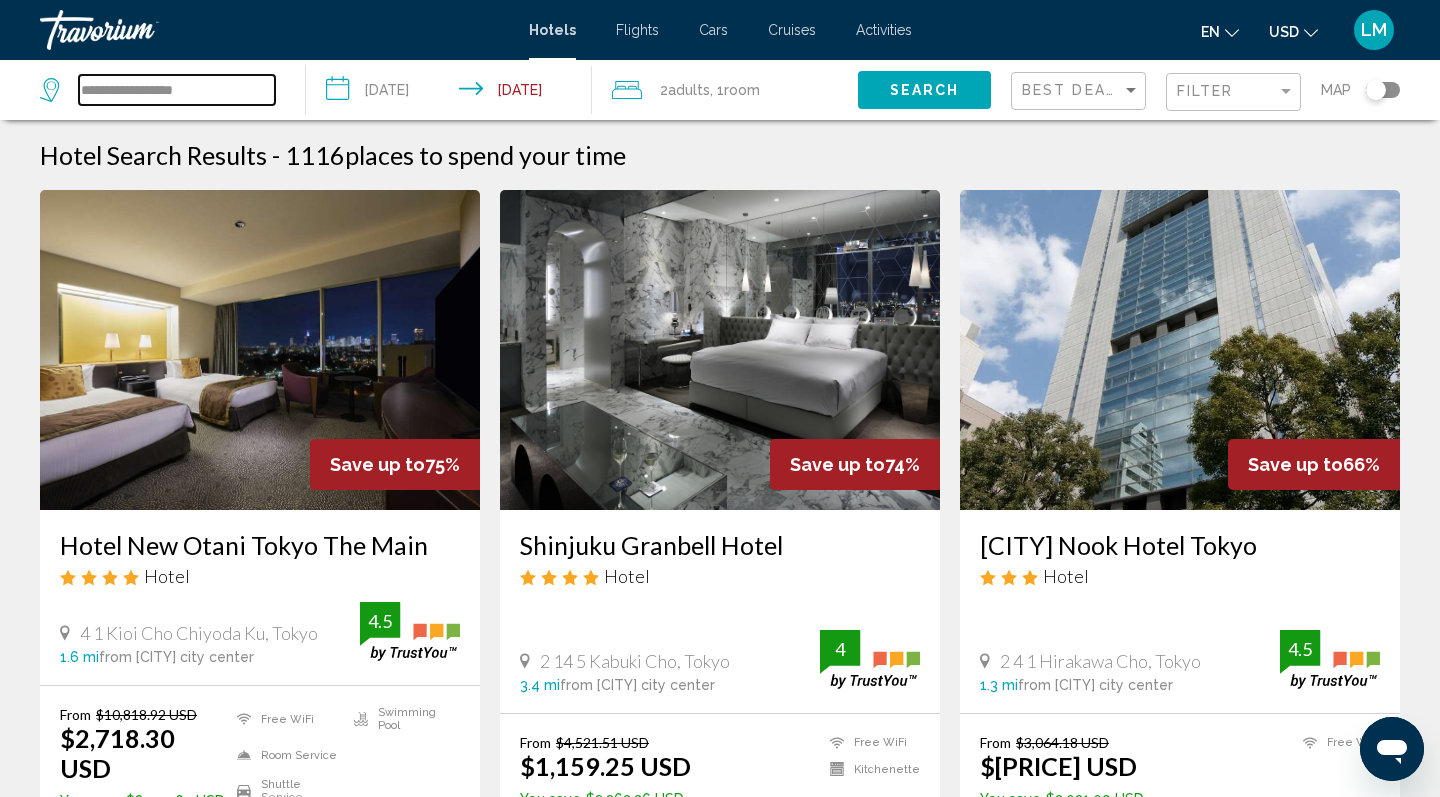 click on "**********" at bounding box center (177, 90) 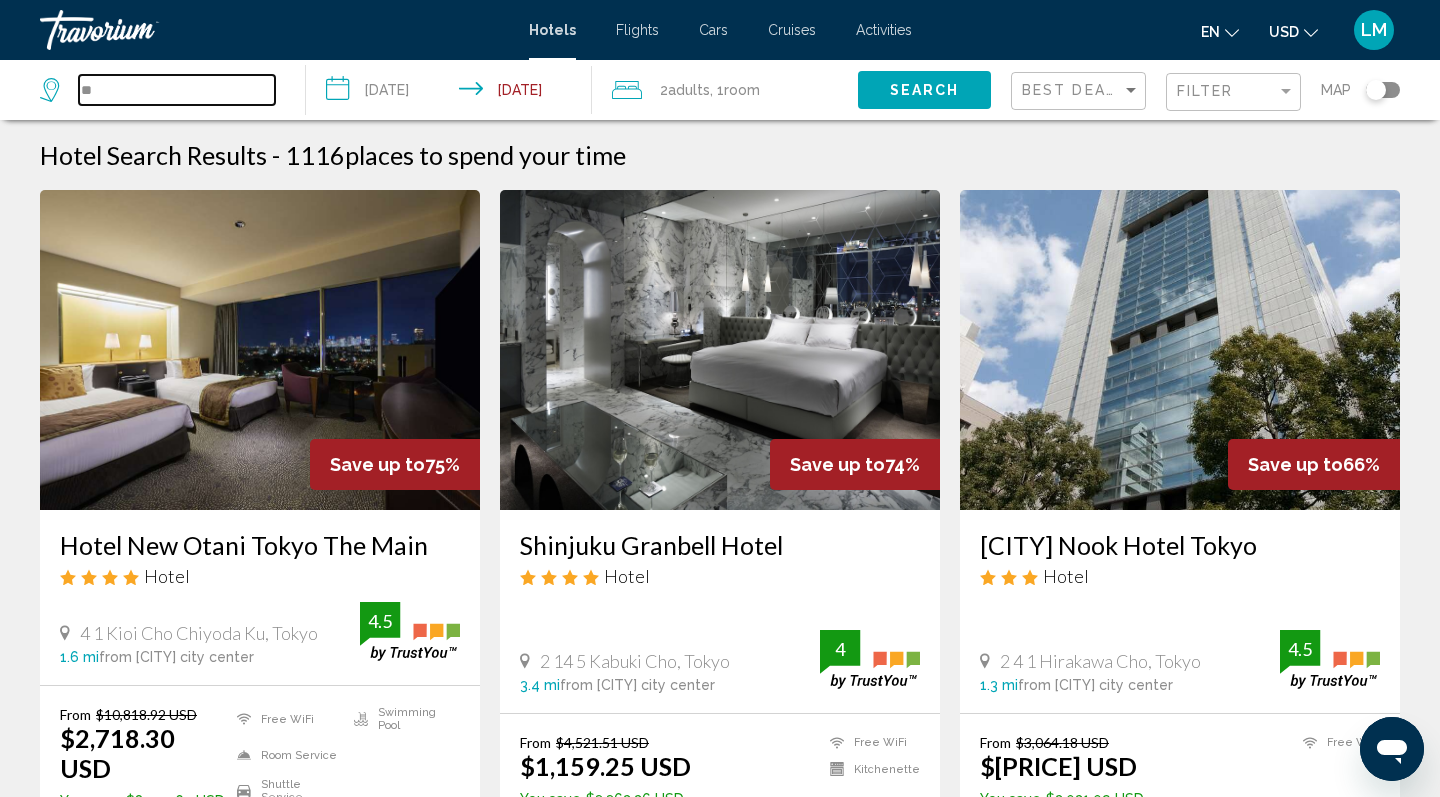 type on "*" 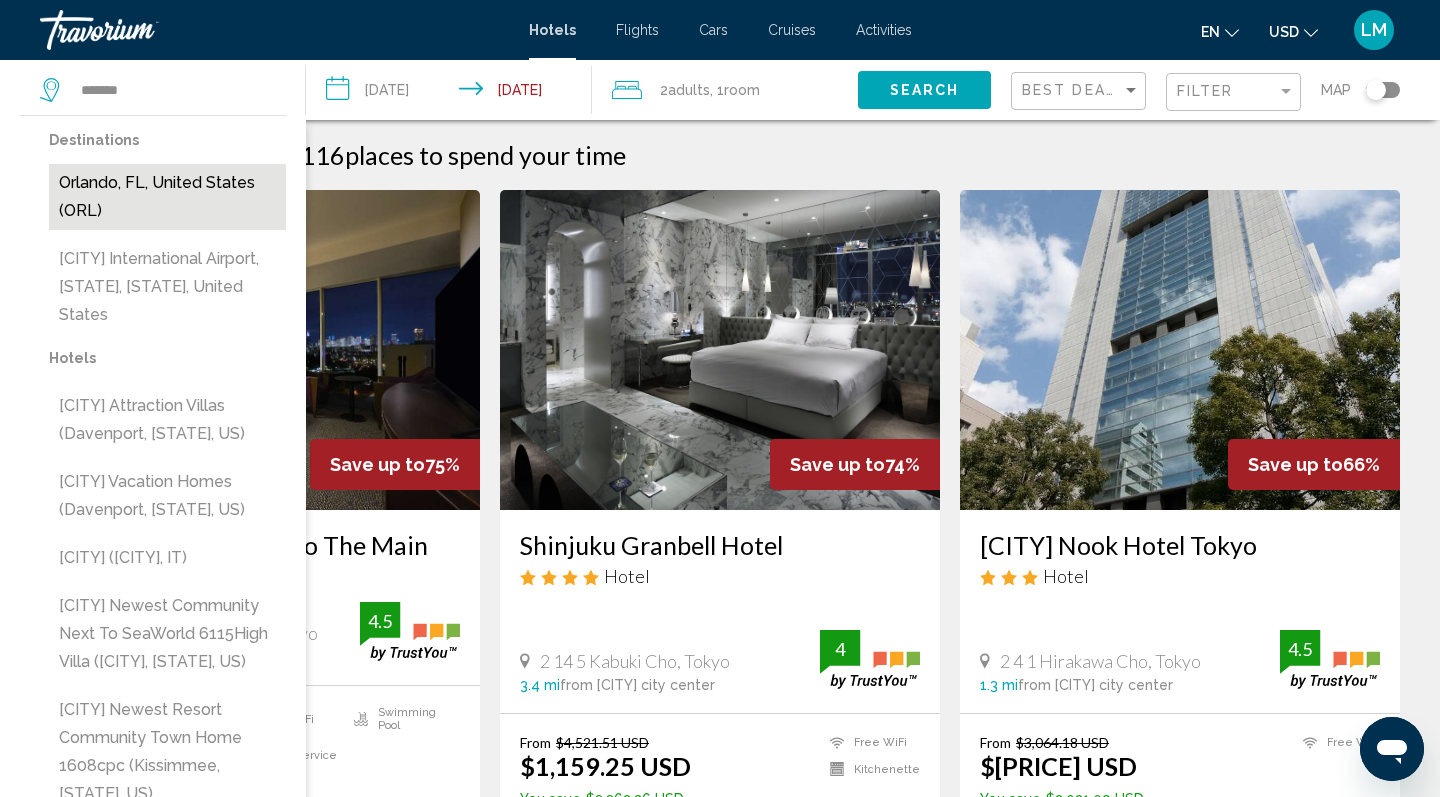 click on "Orlando, FL, United States (ORL)" at bounding box center [167, 197] 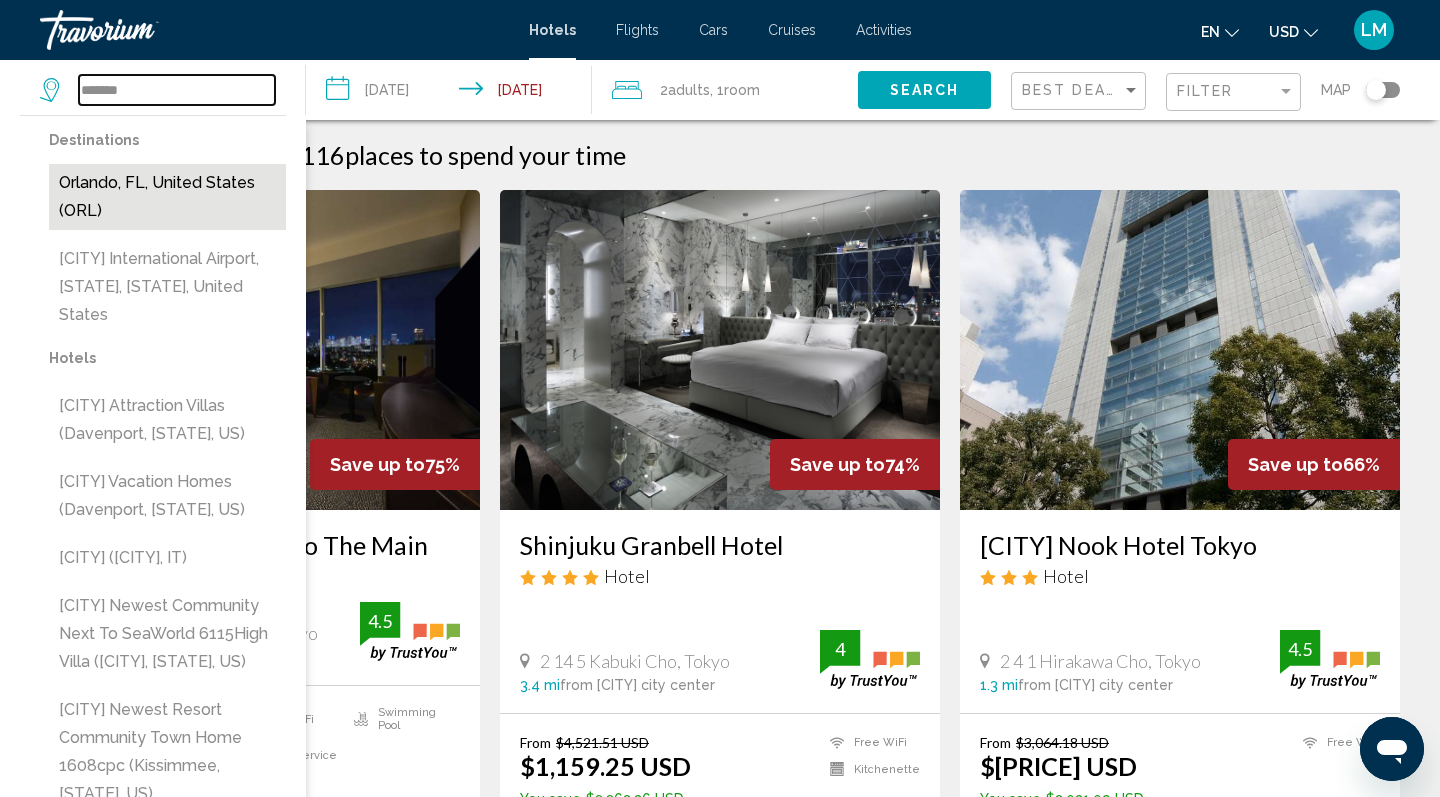 type on "**********" 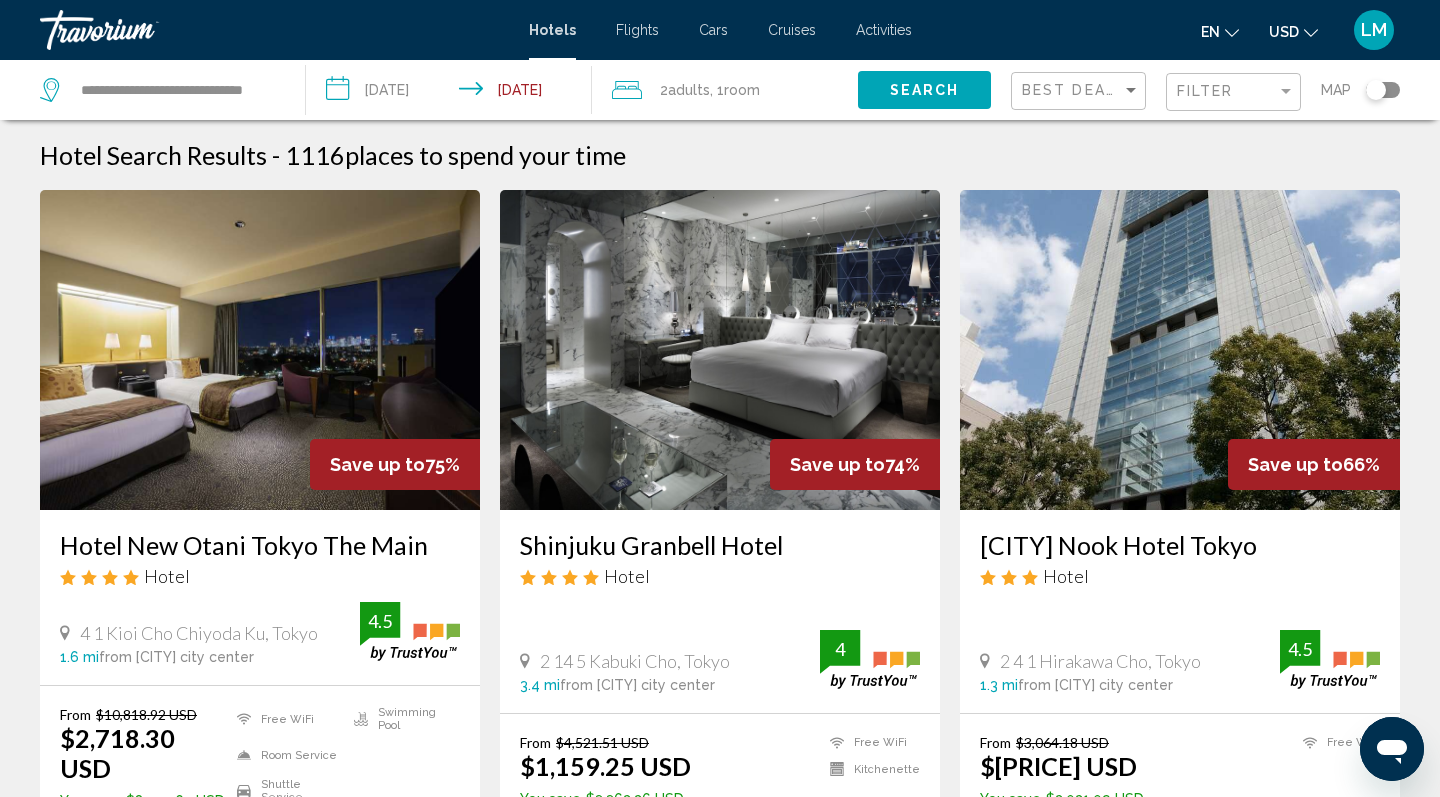 click on "**********" at bounding box center (453, 93) 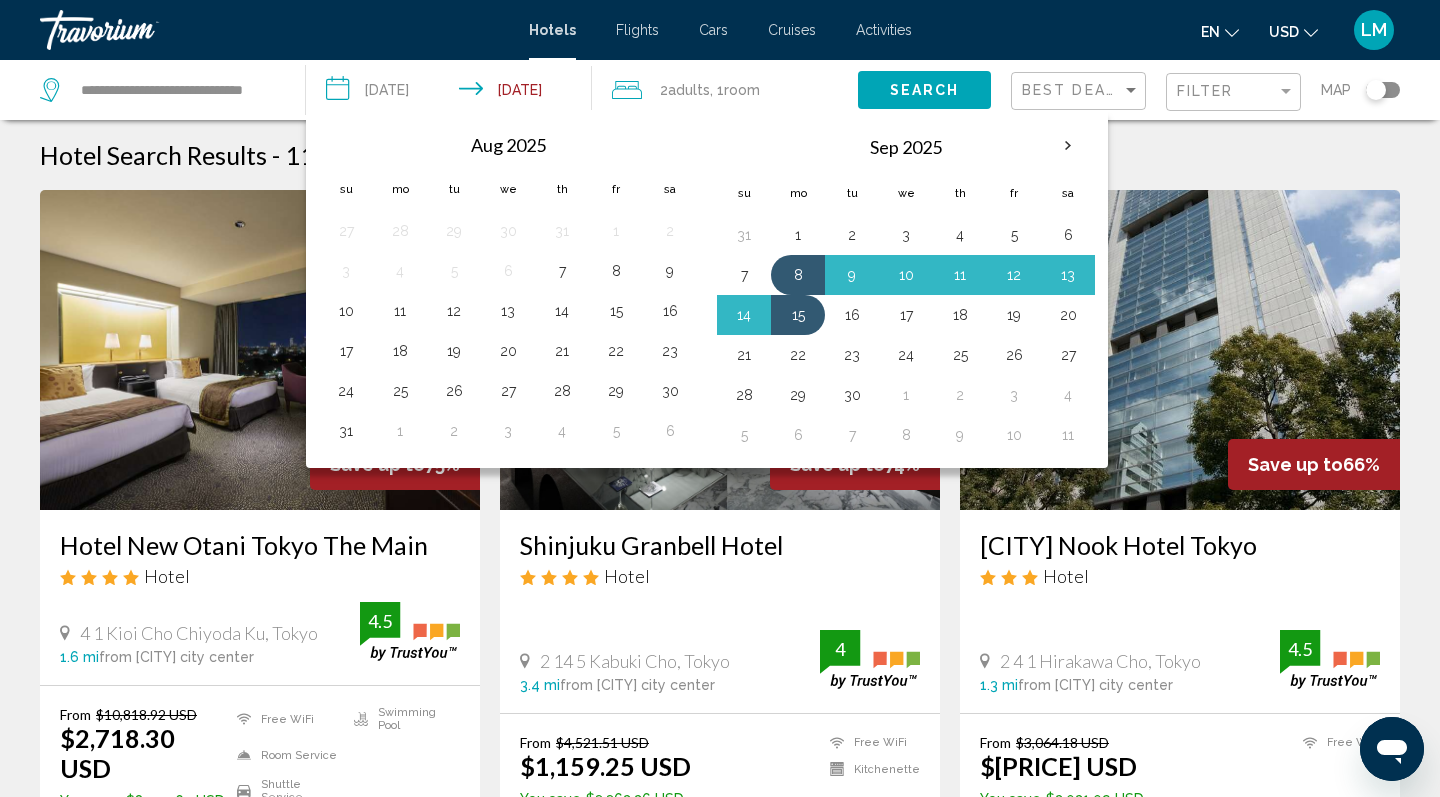 click on "Hotel Search Results  -   1116  places to spend your time" at bounding box center (720, 155) 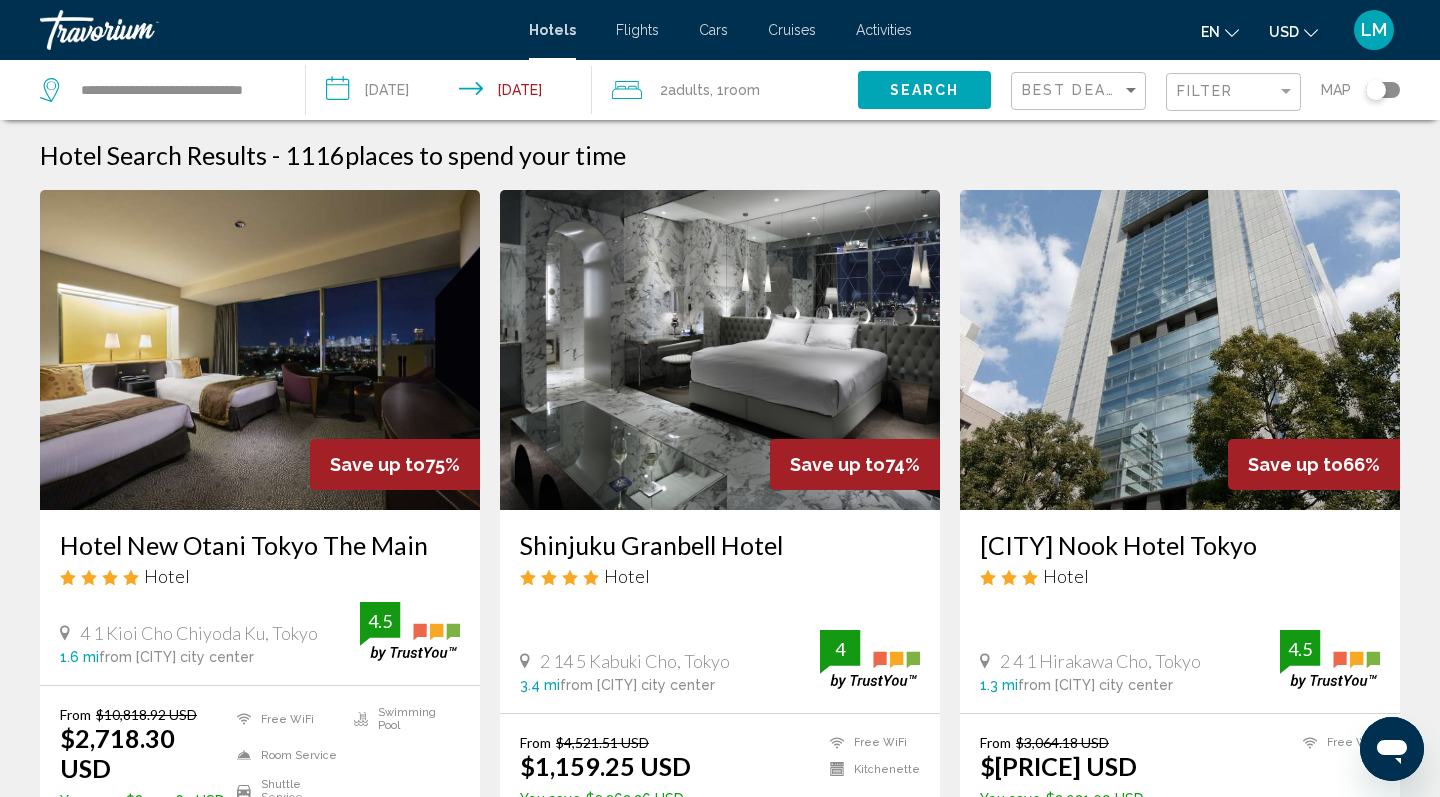 click on "**********" at bounding box center [453, 93] 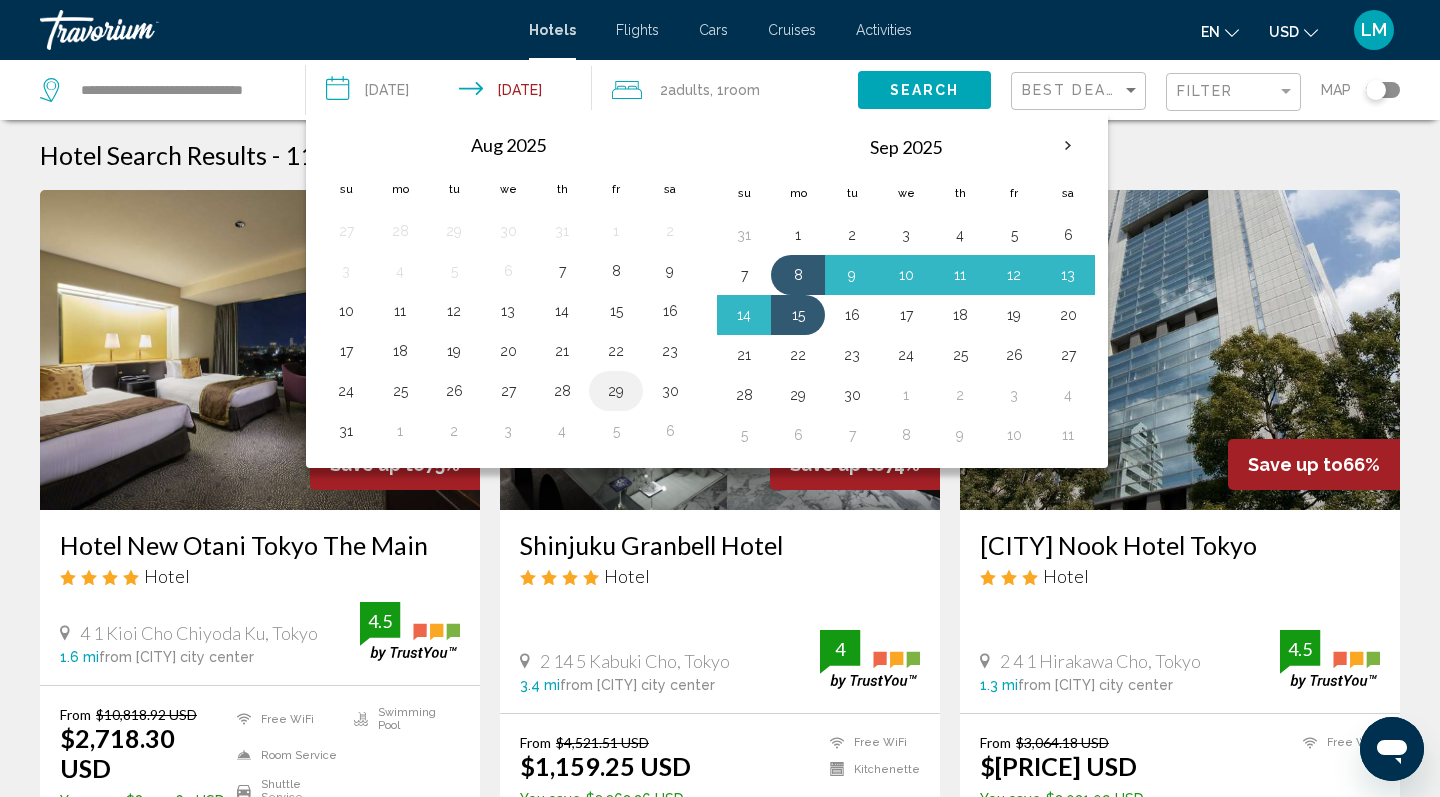 click on "29" at bounding box center (616, 391) 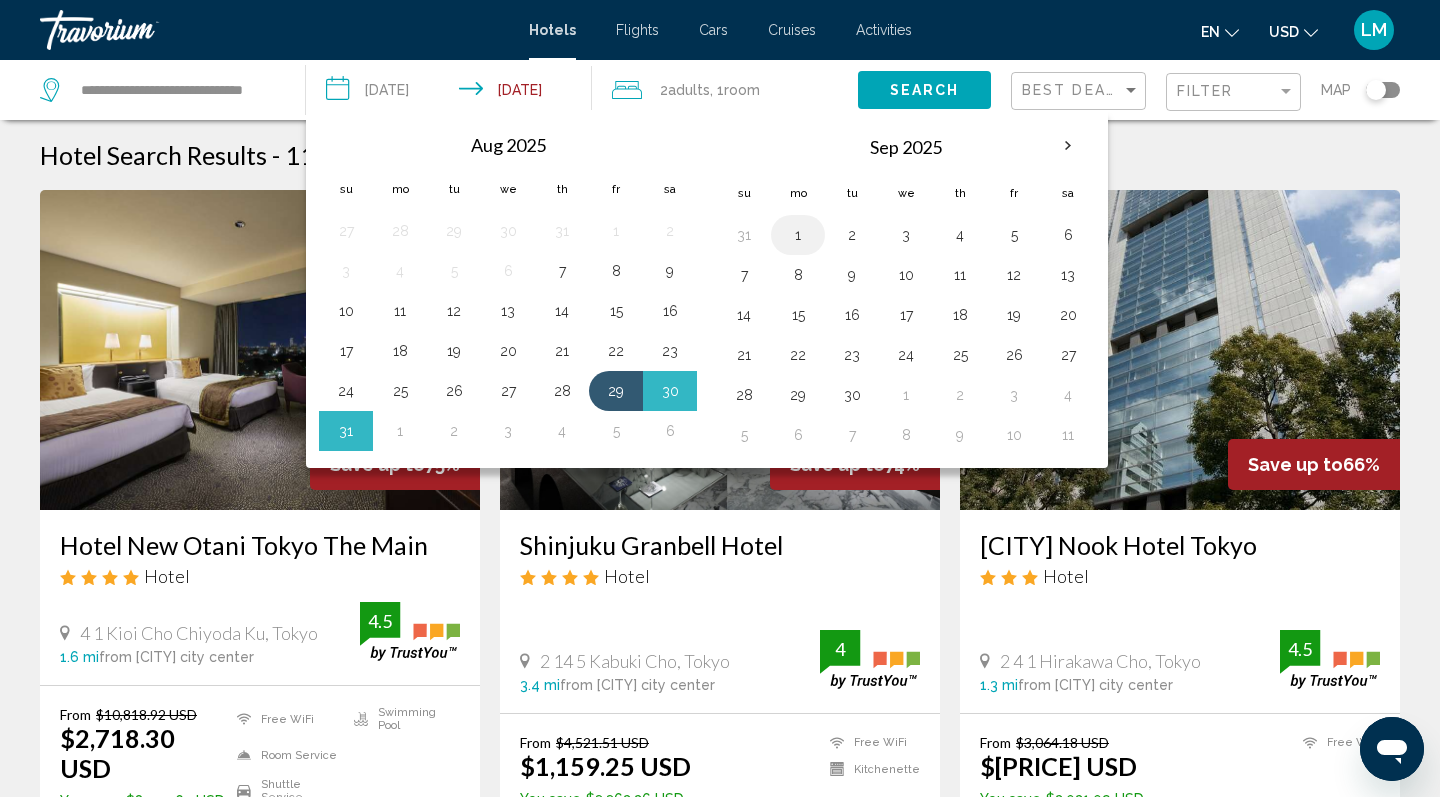 click on "1" at bounding box center [798, 235] 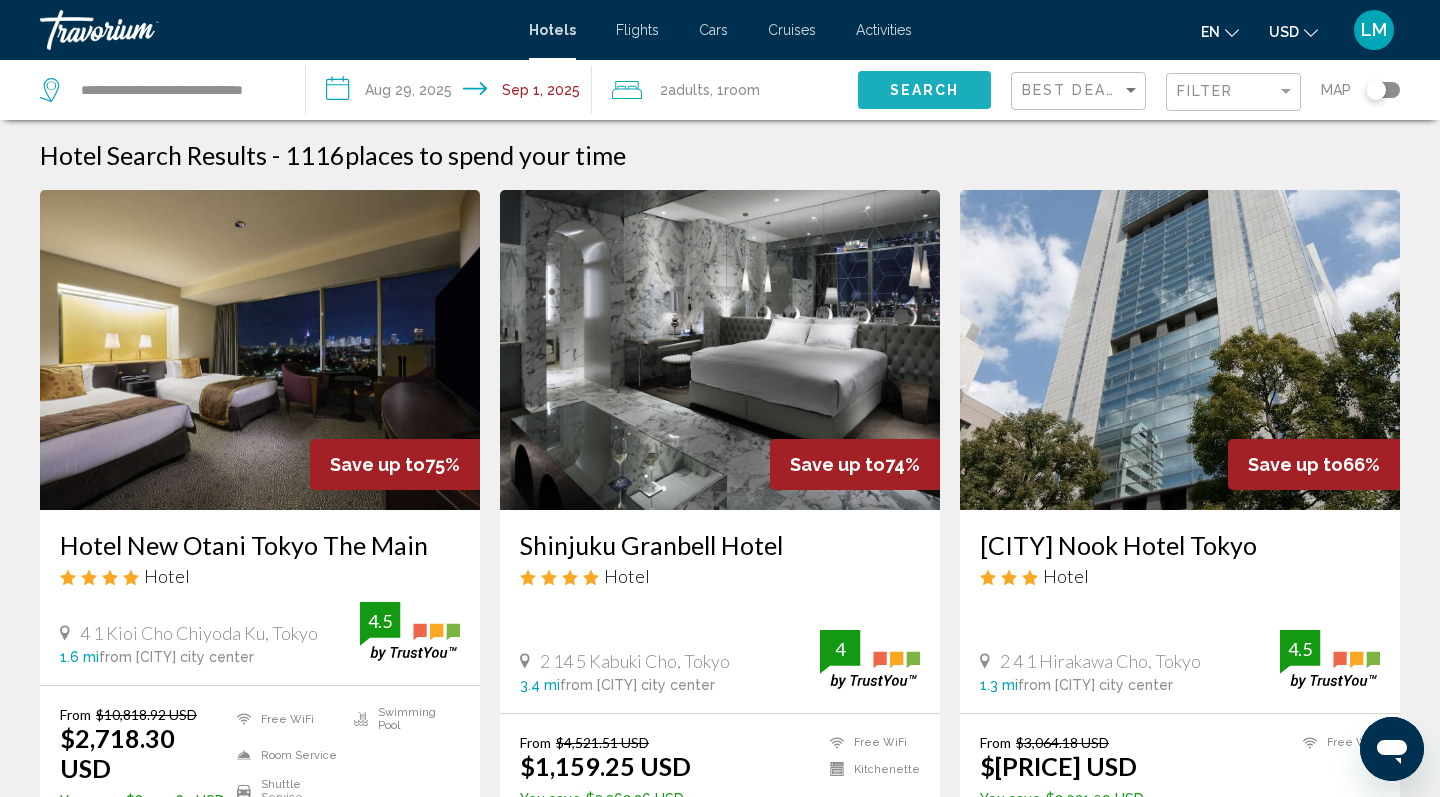 click on "Search" 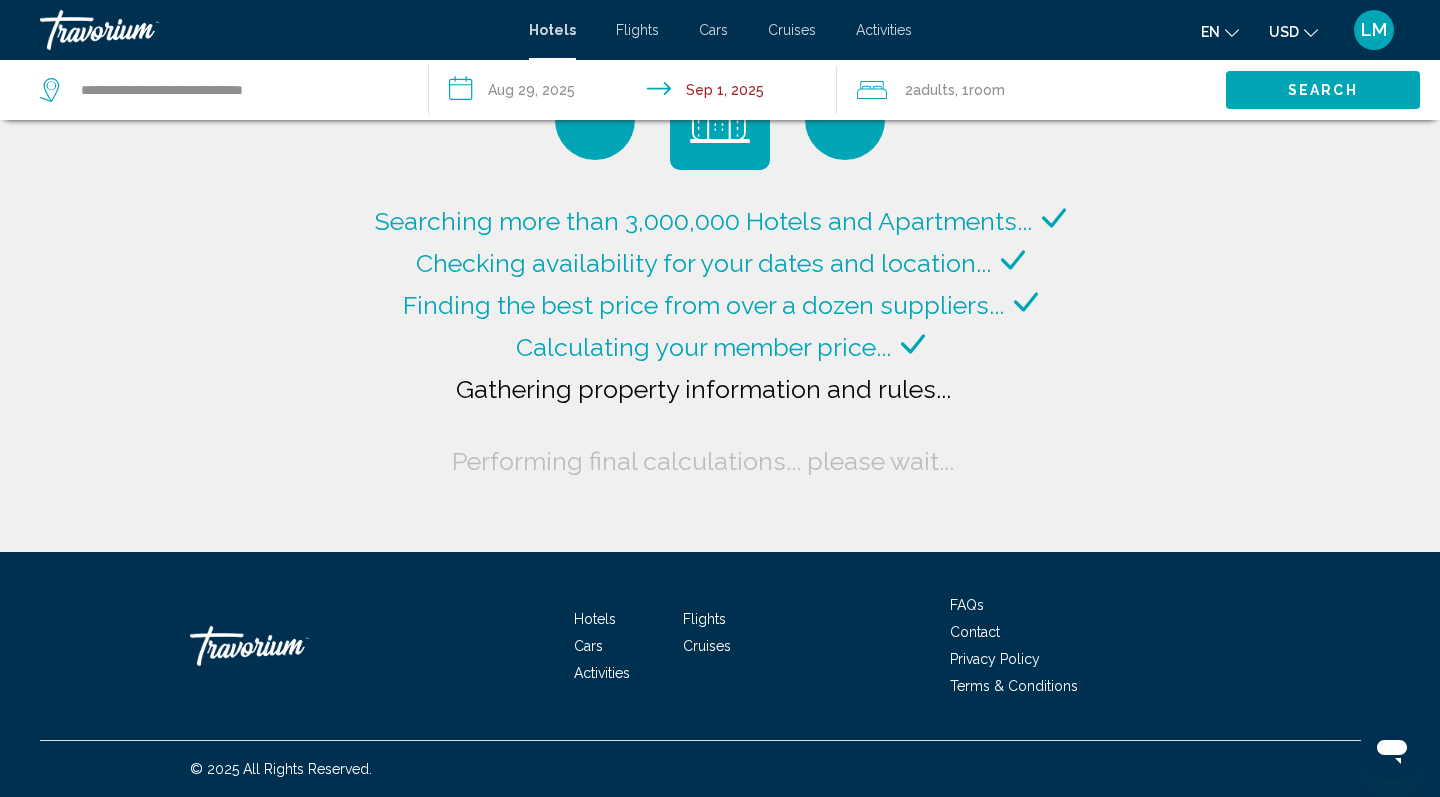 scroll, scrollTop: 0, scrollLeft: 0, axis: both 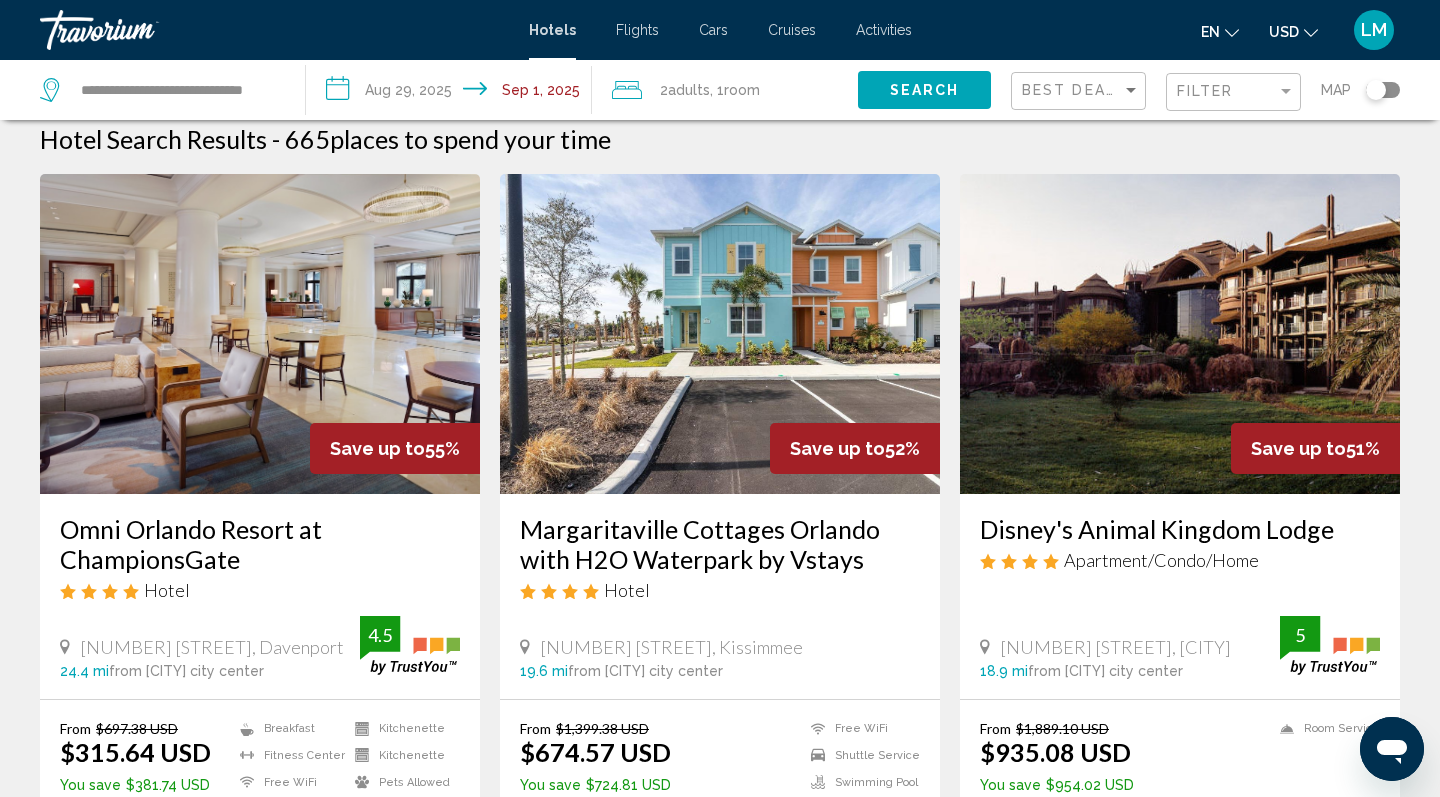 click at bounding box center [720, 334] 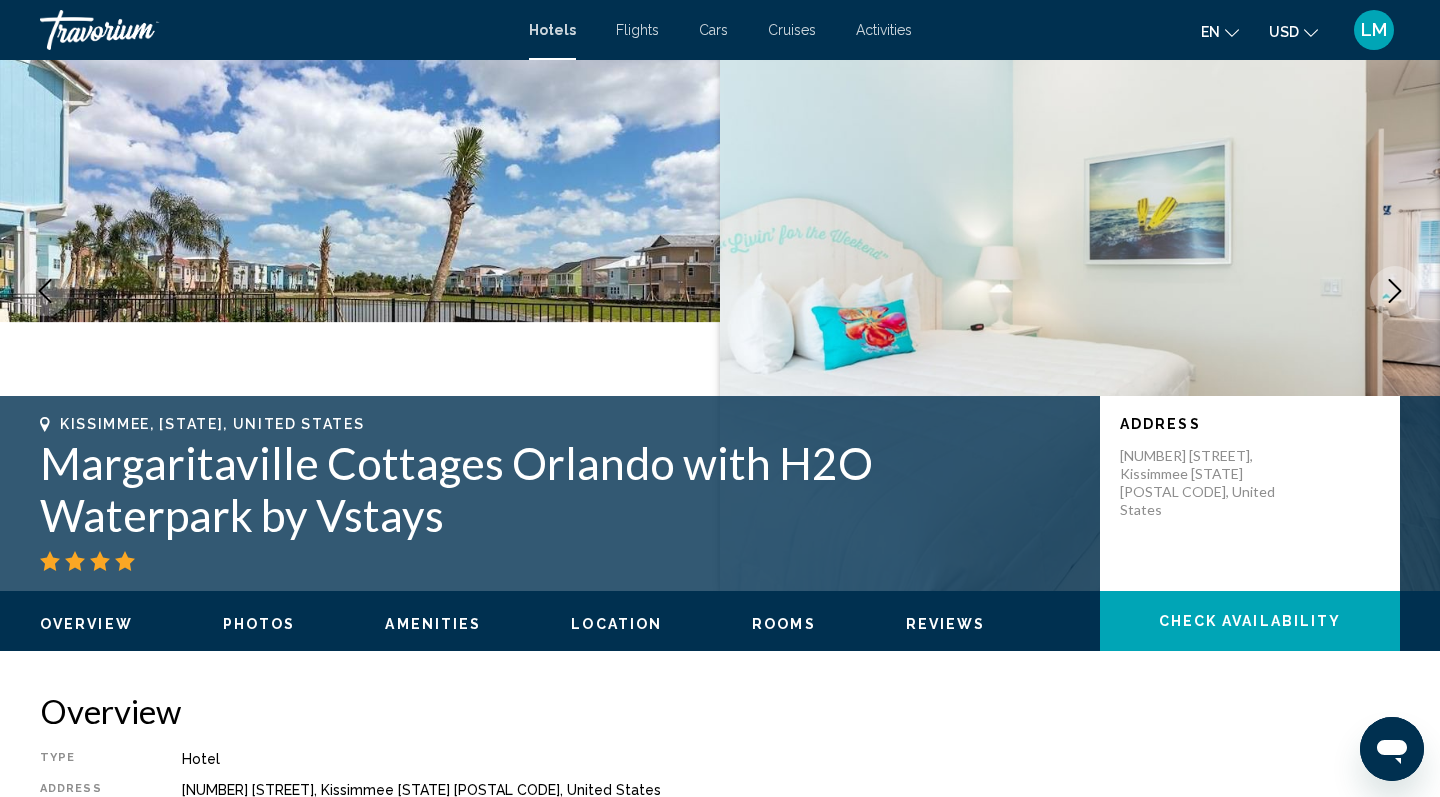 scroll, scrollTop: 68, scrollLeft: 0, axis: vertical 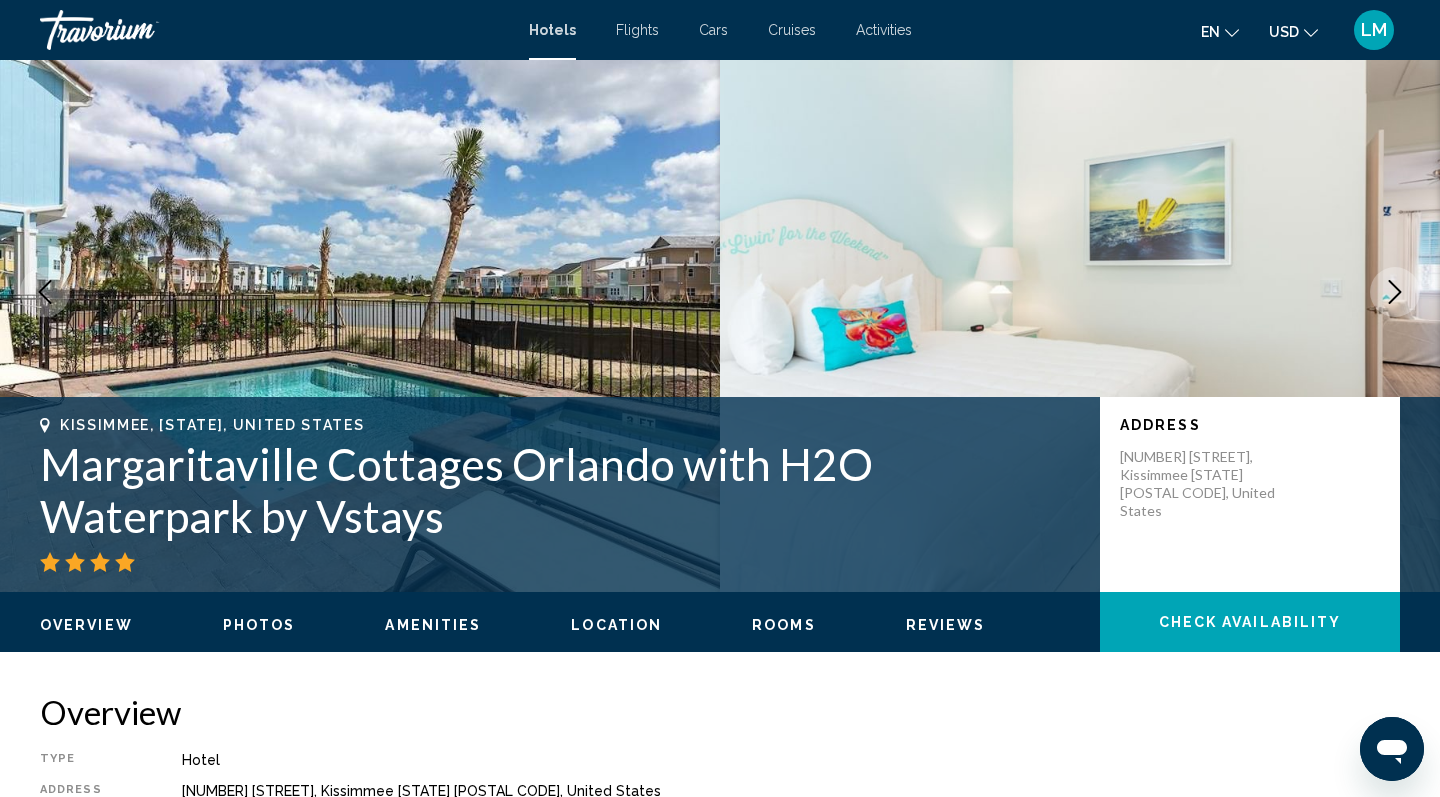 click 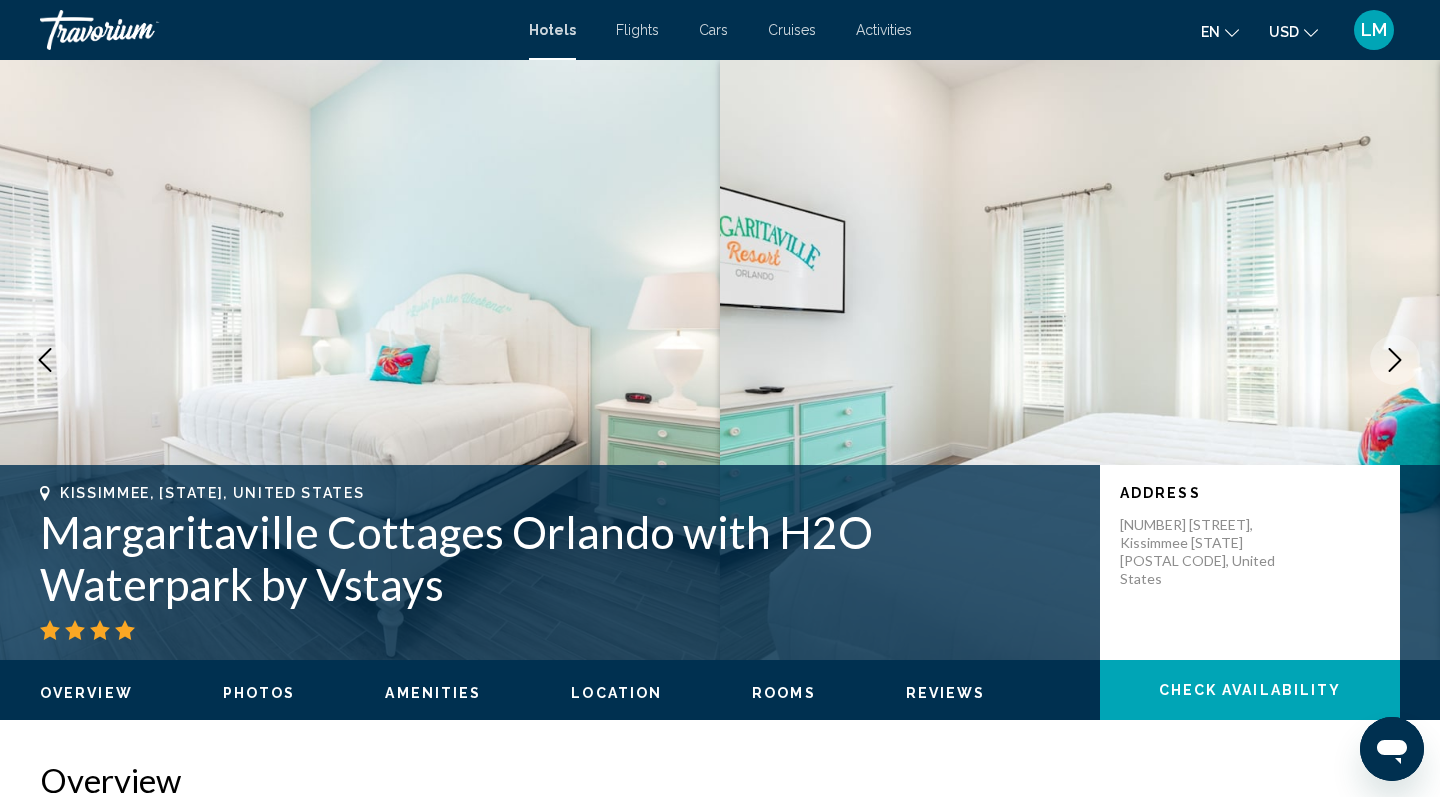scroll, scrollTop: 0, scrollLeft: 0, axis: both 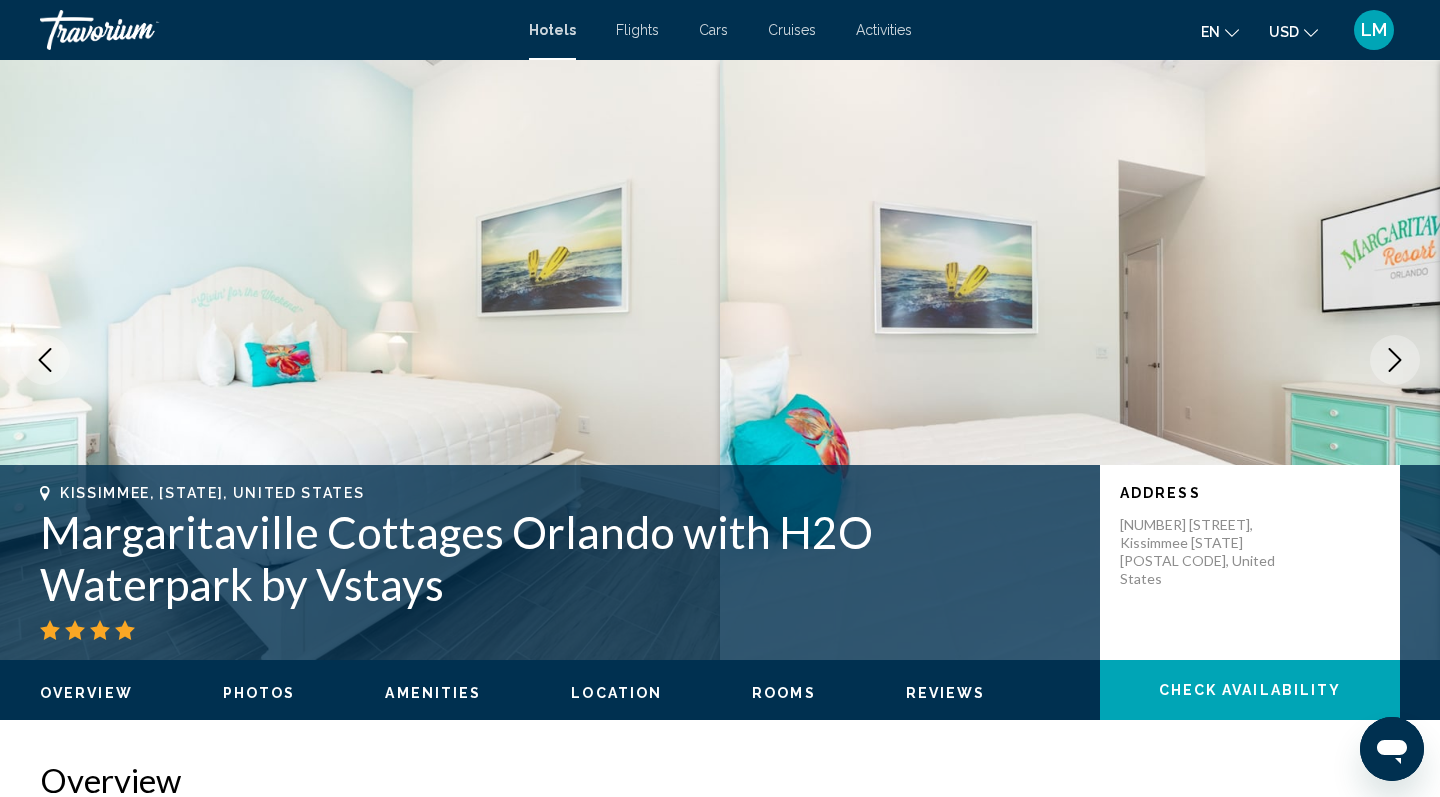 click 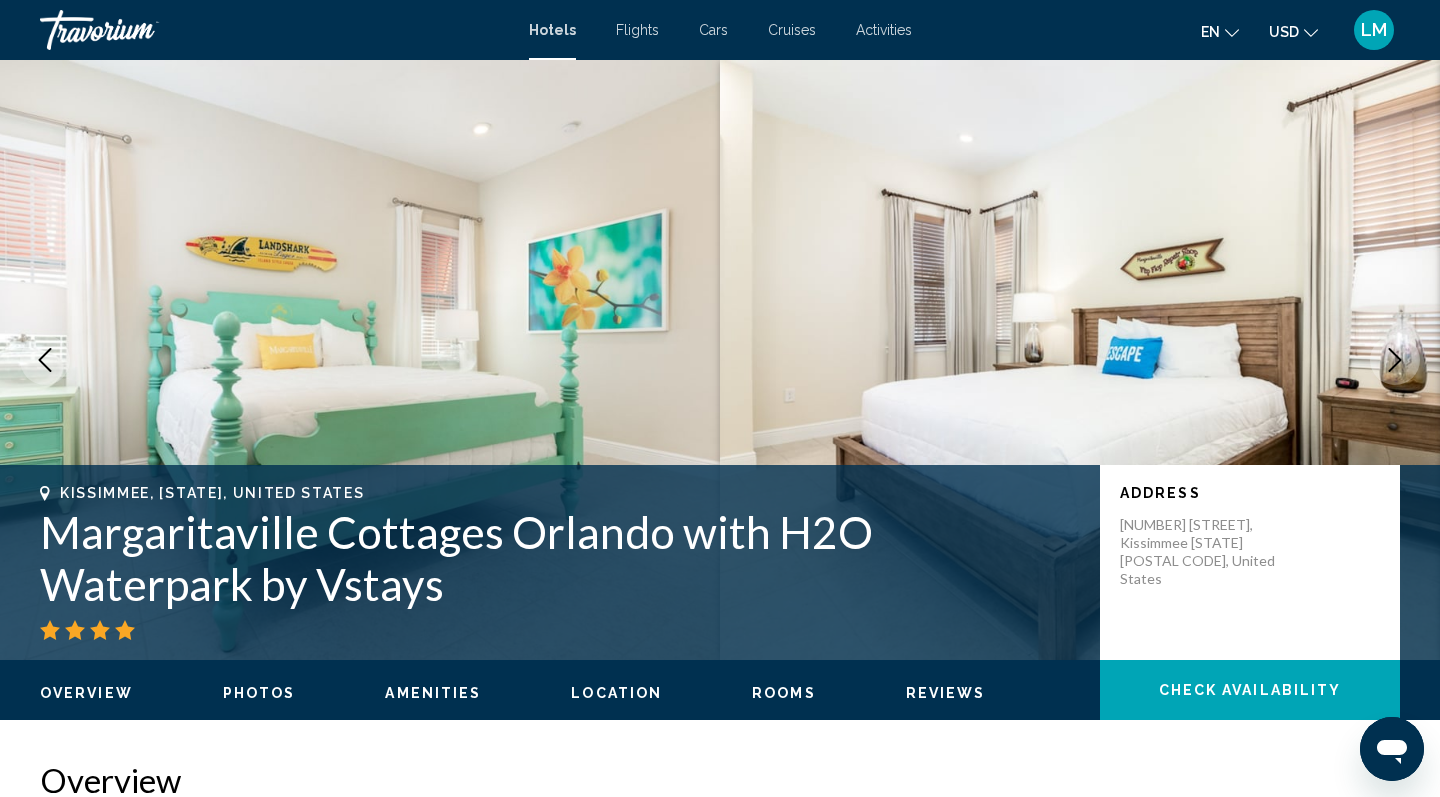 click 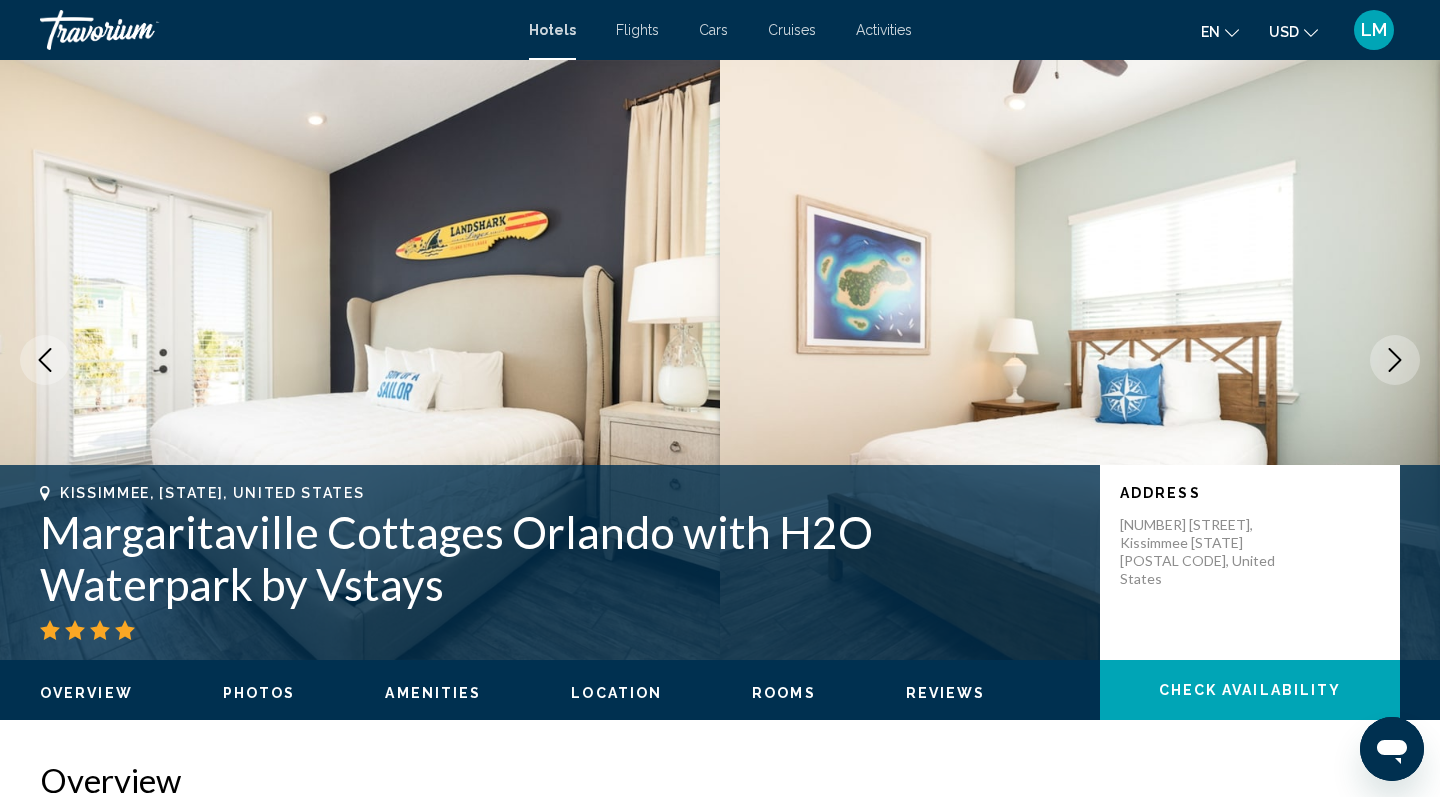 click 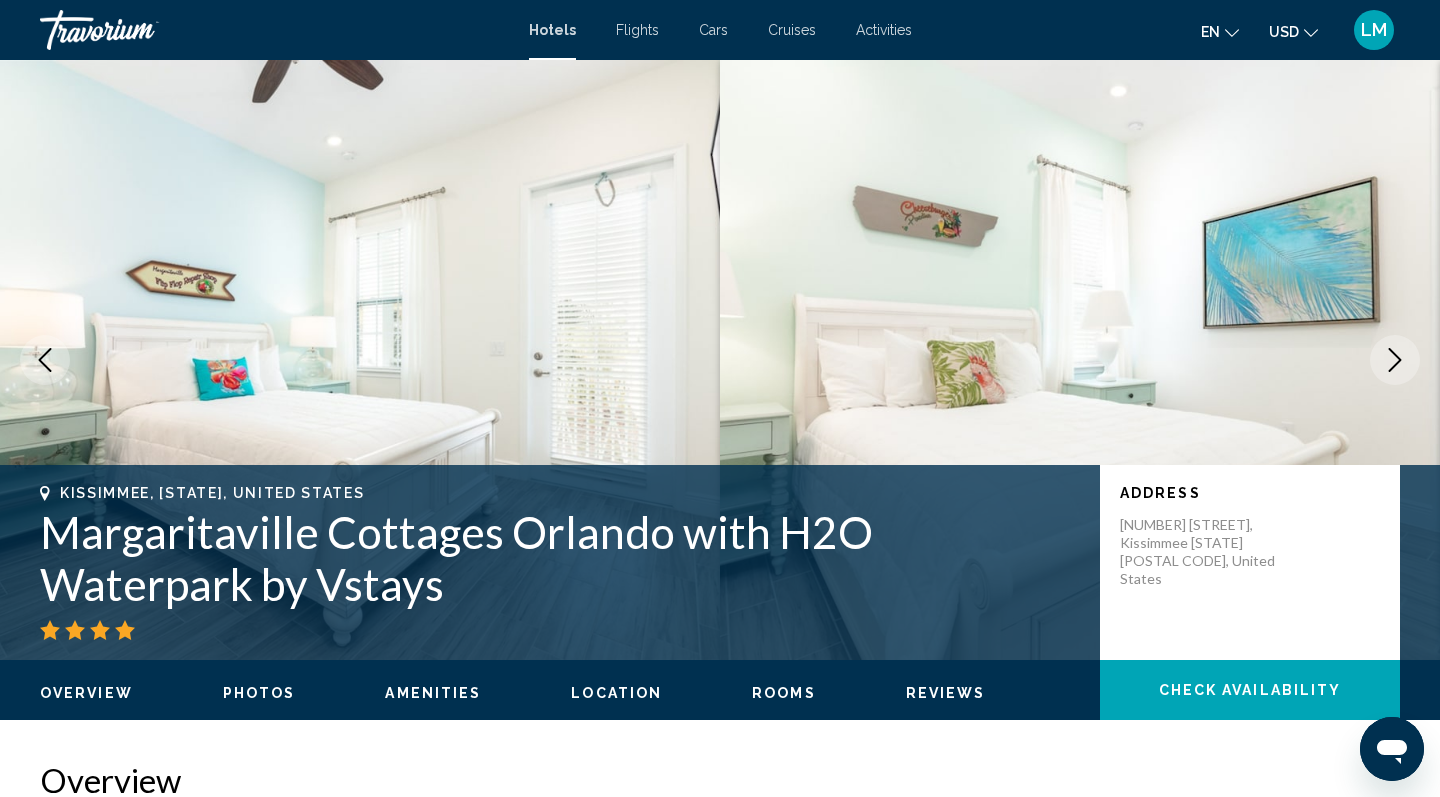 click 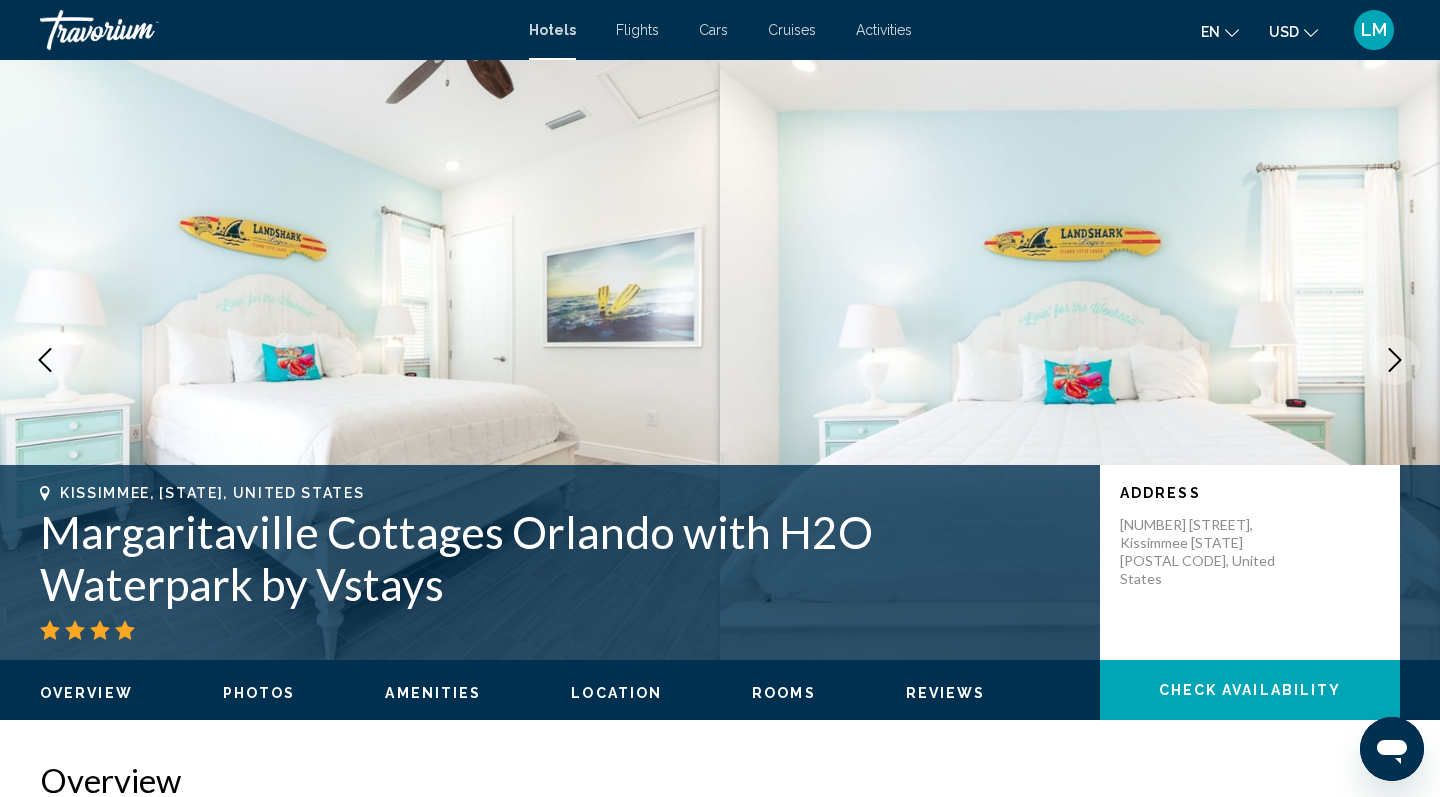 click 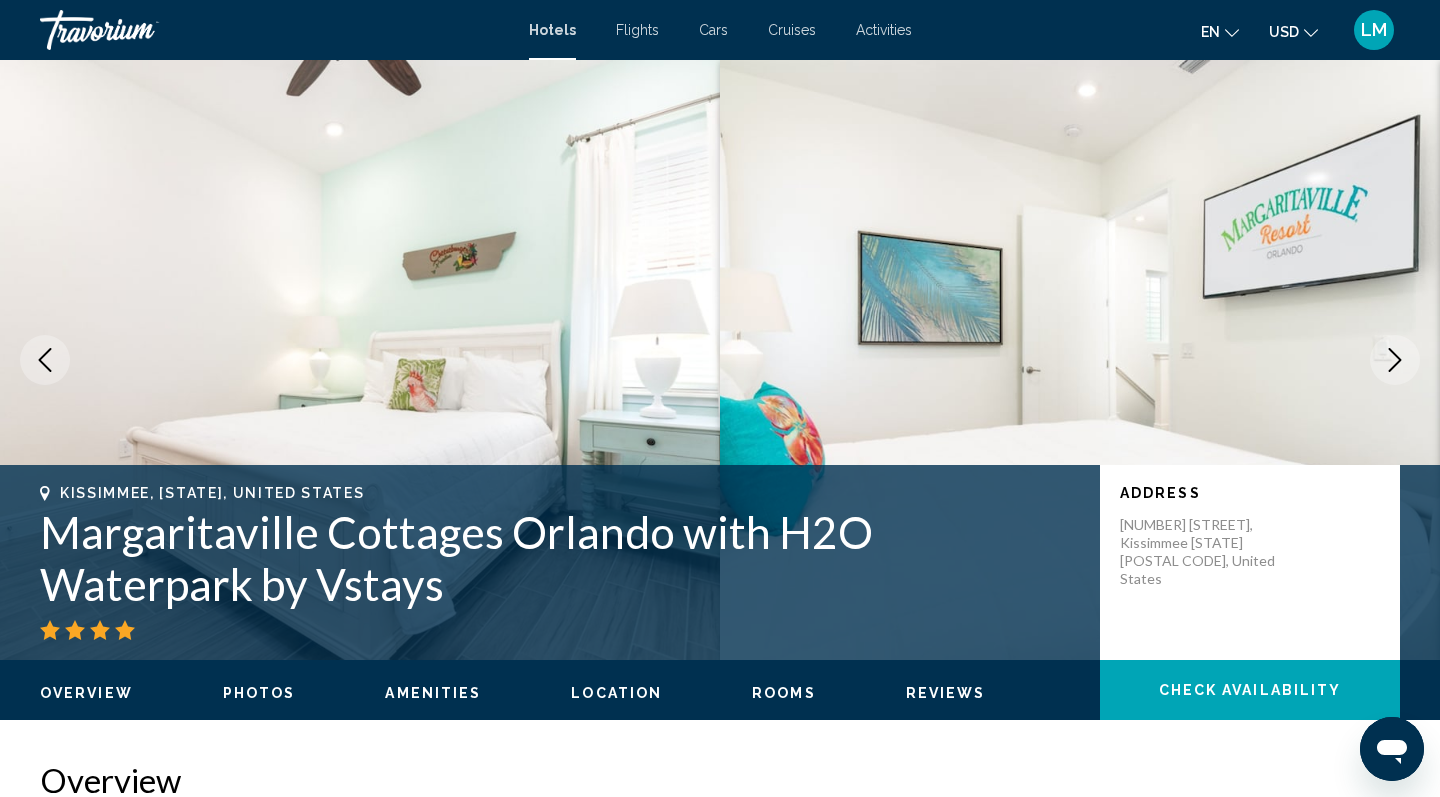 click 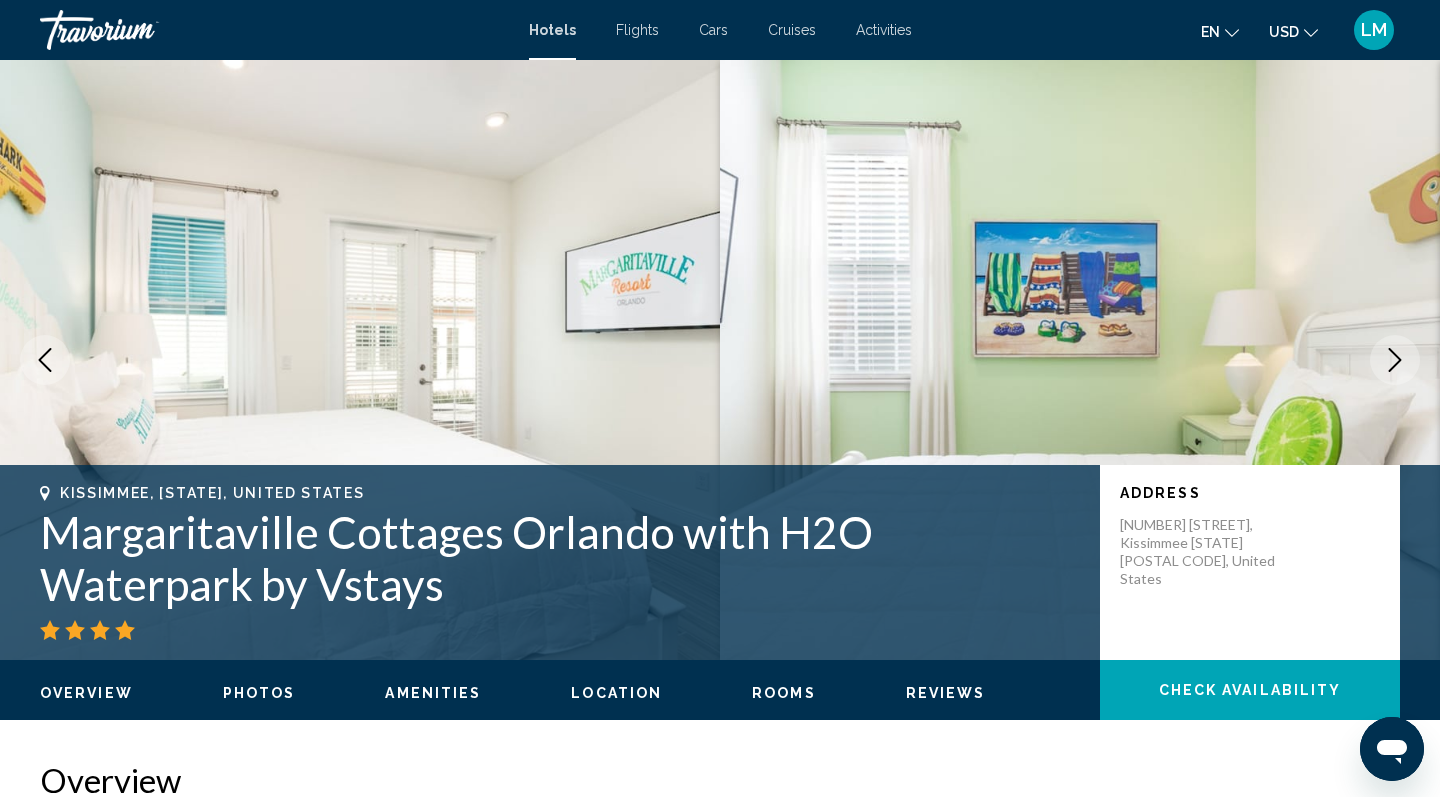 click 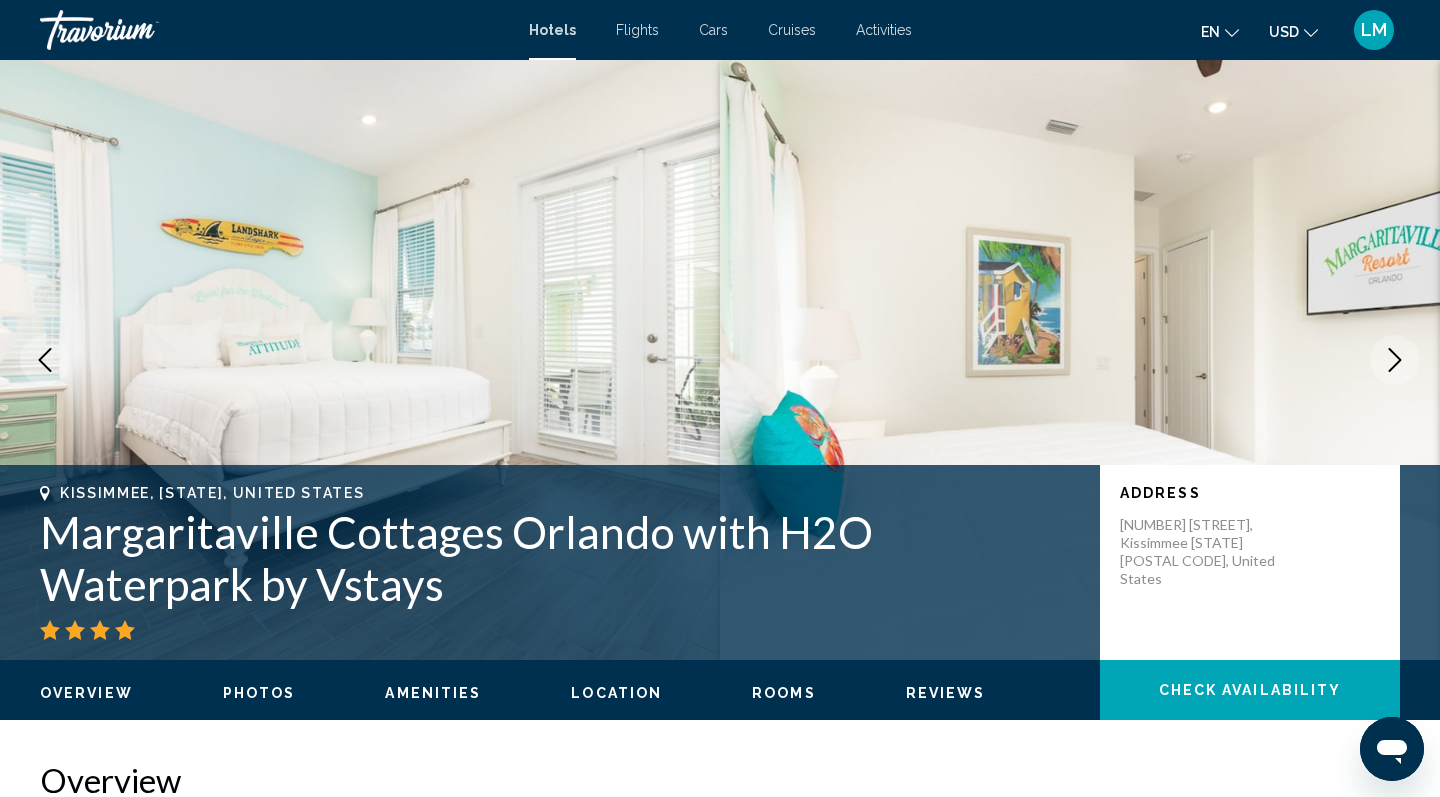 click 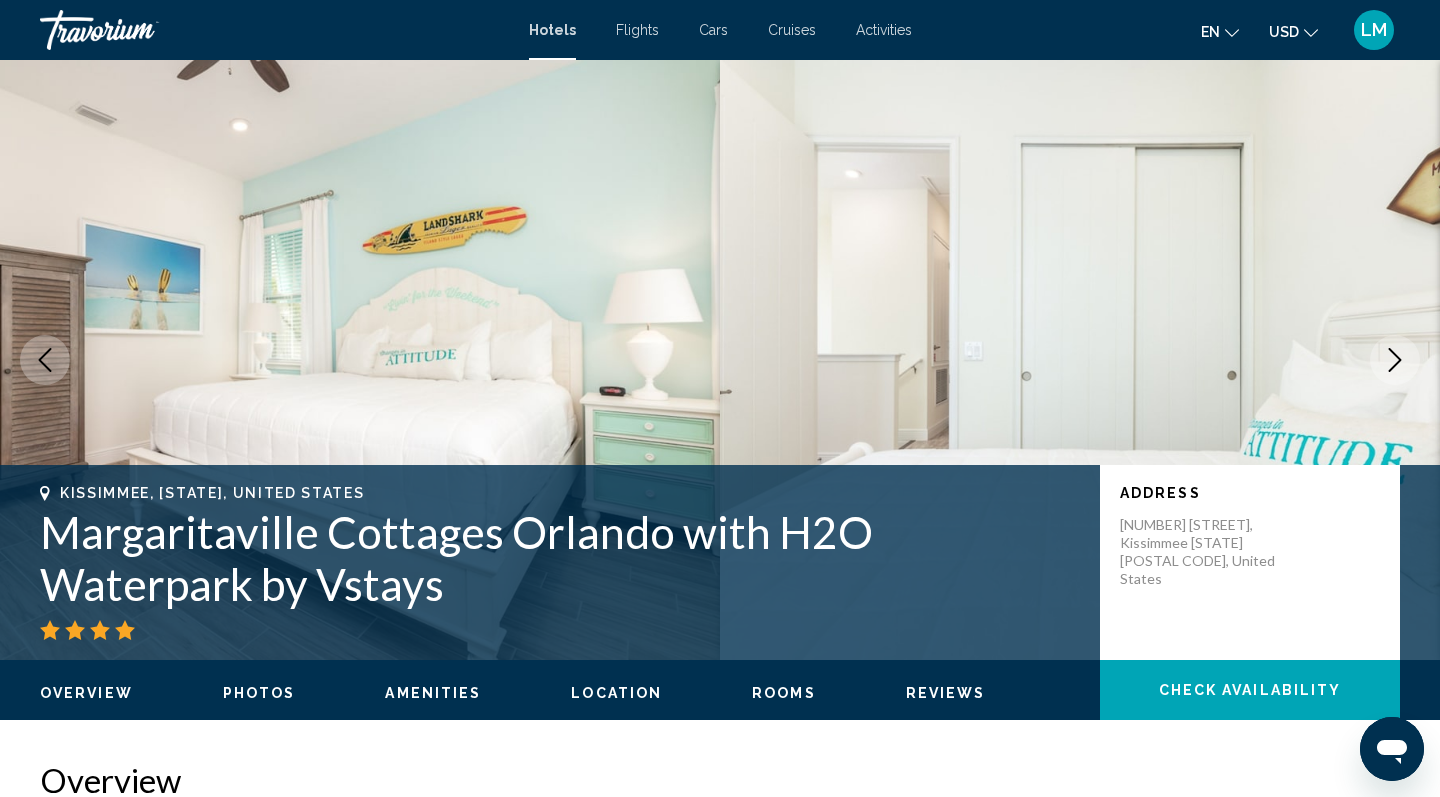 click 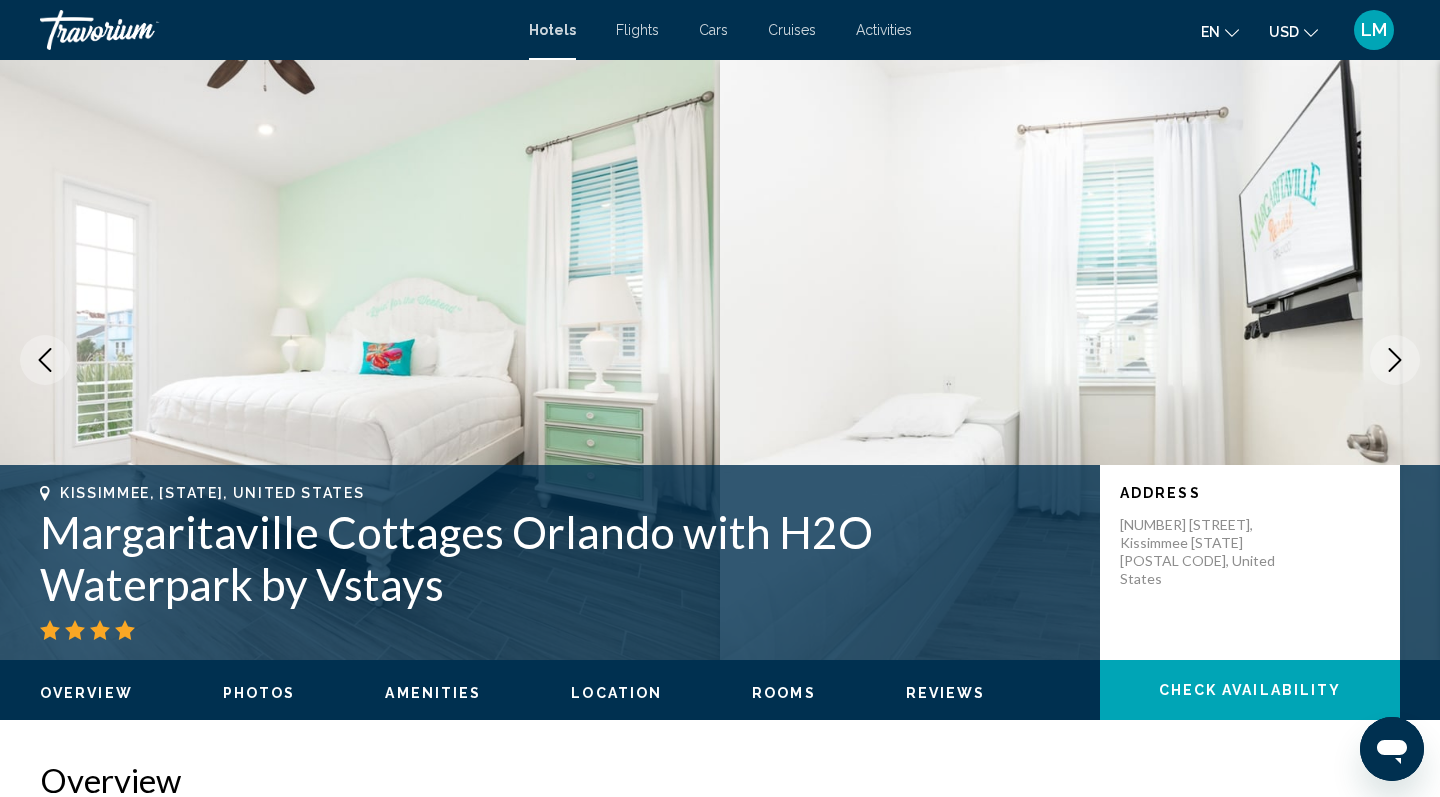 click 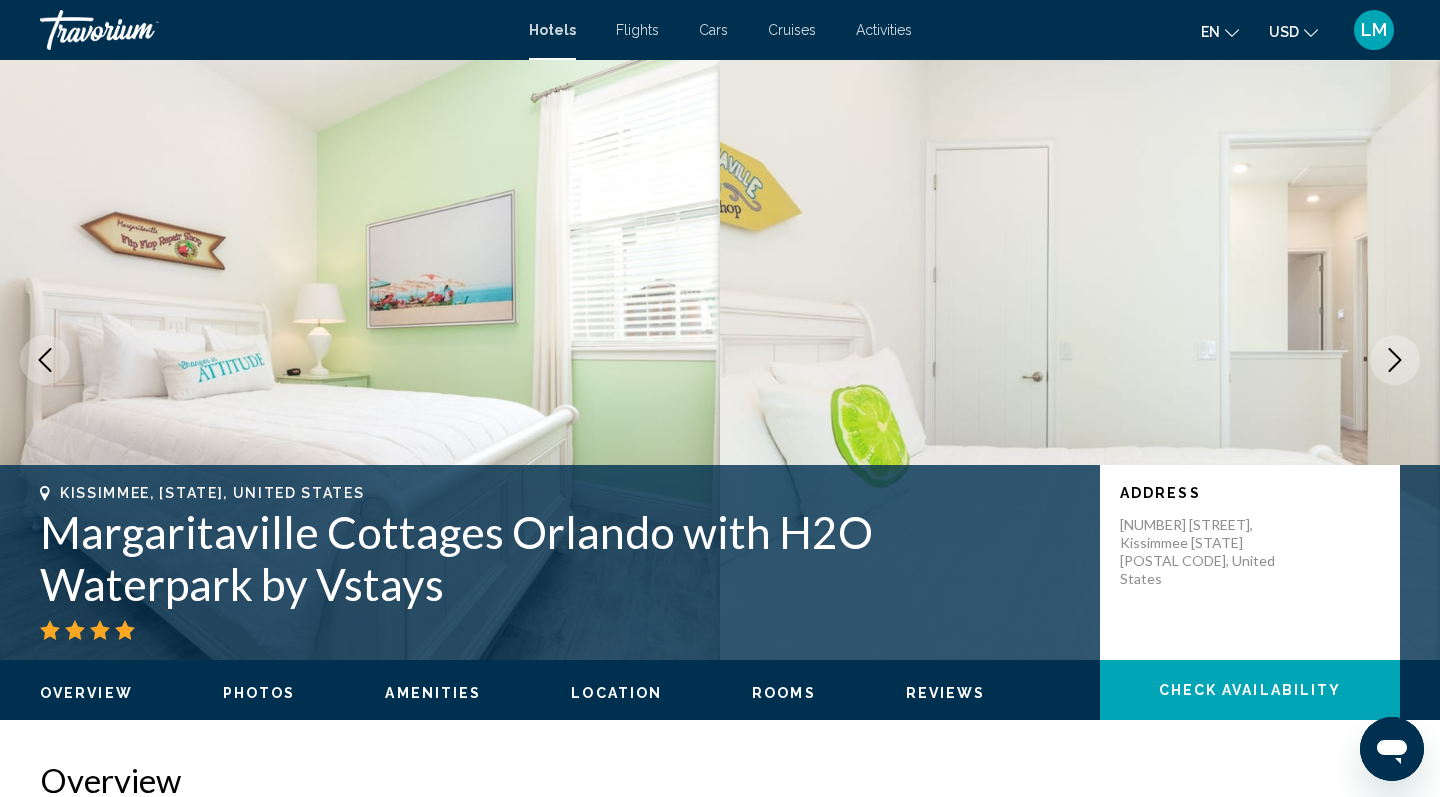click 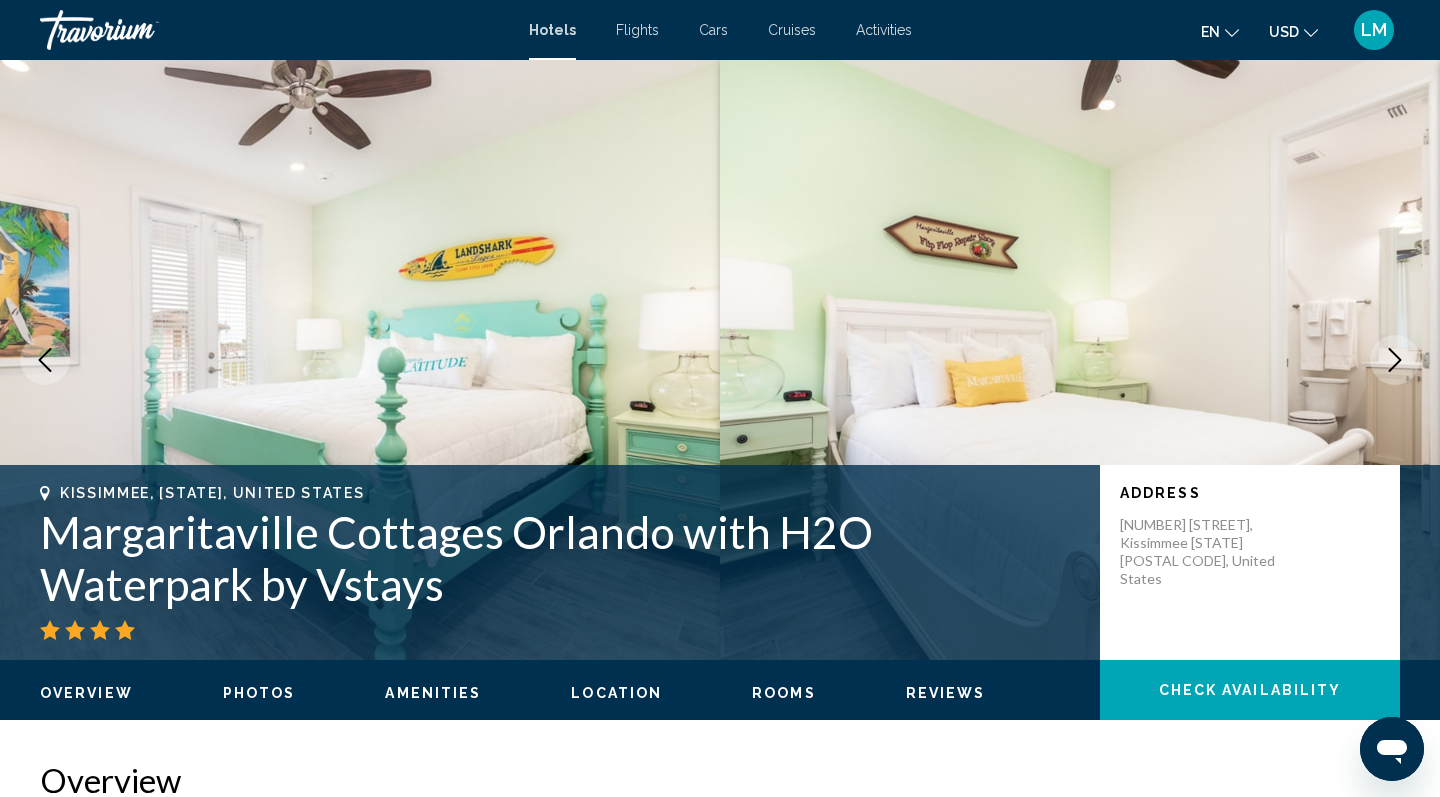 click 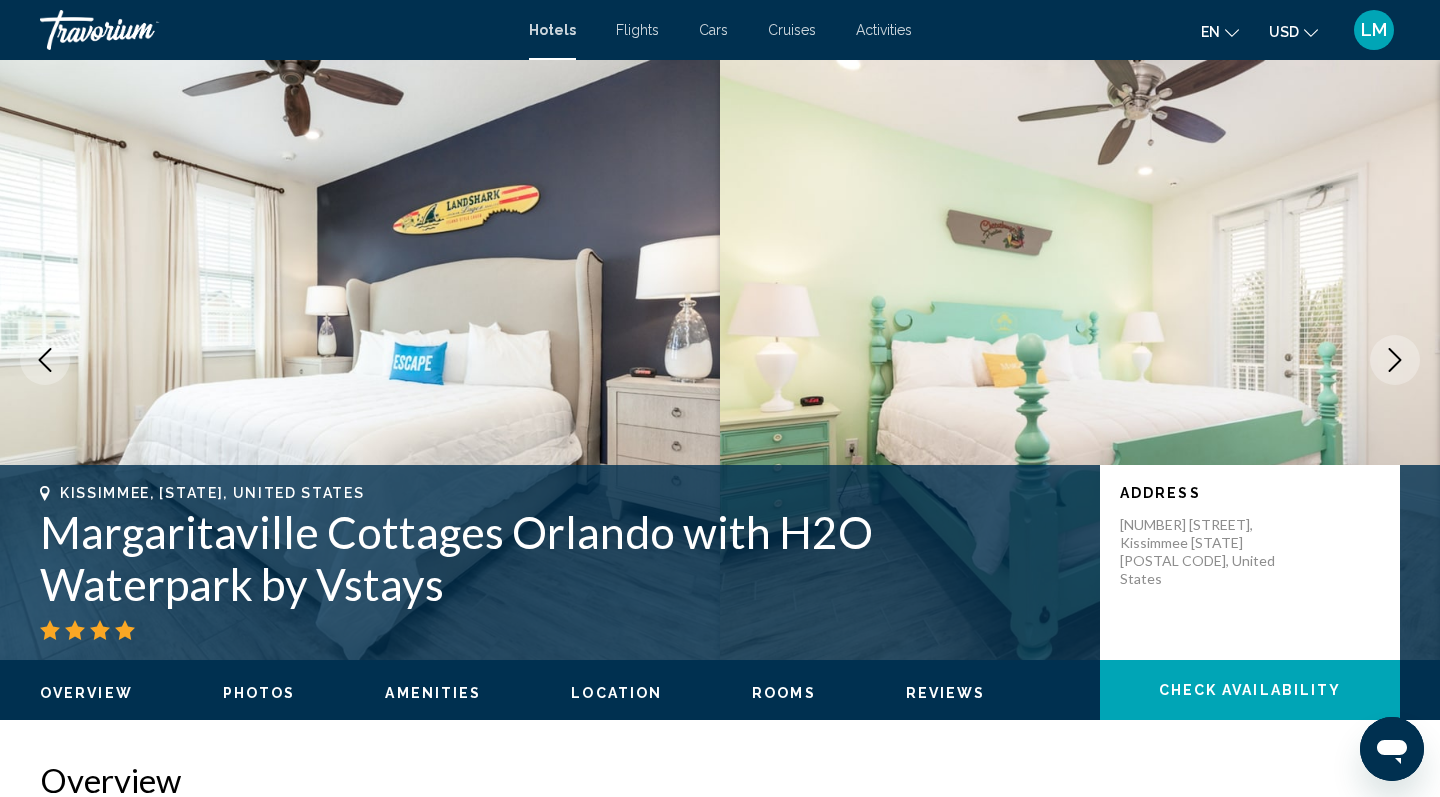 click 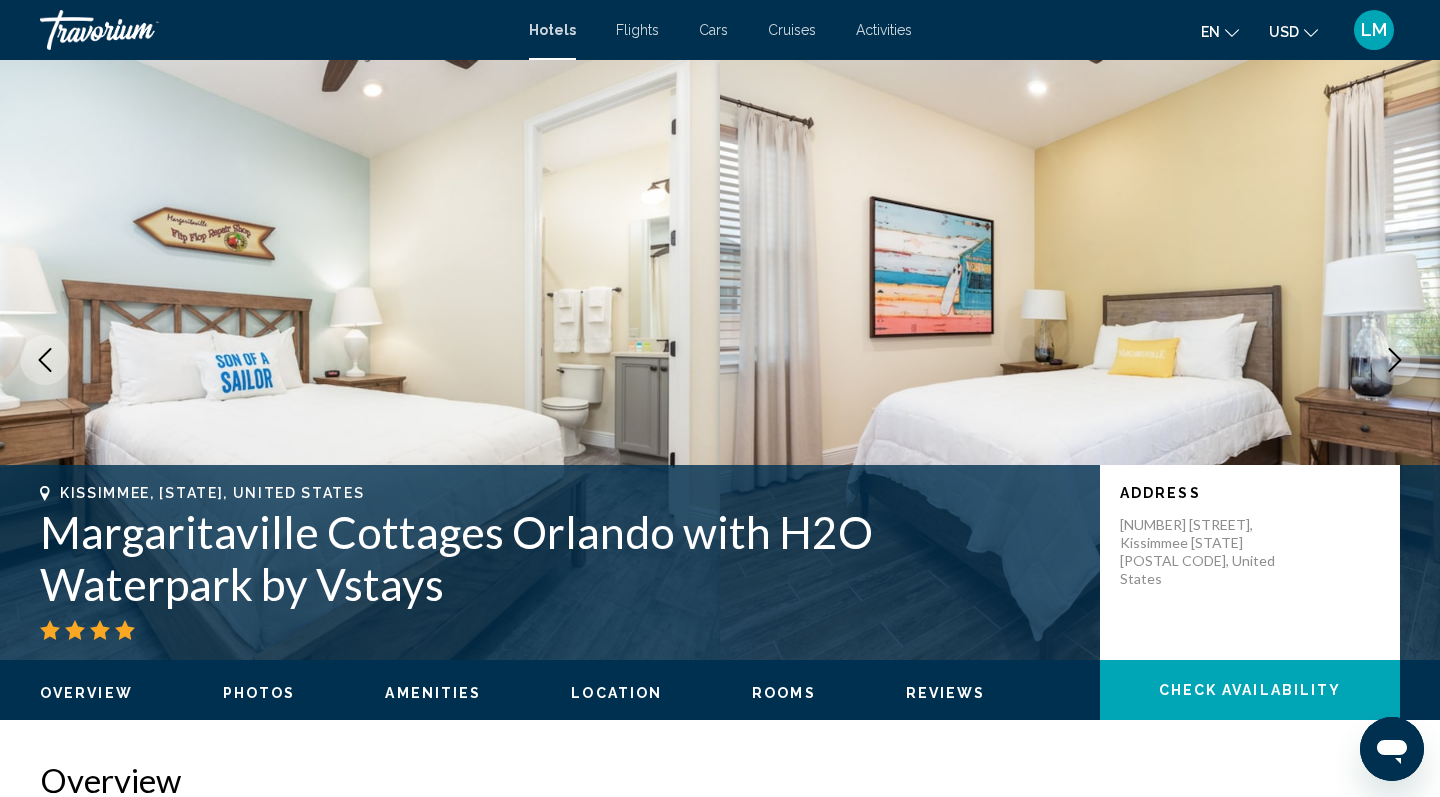 click 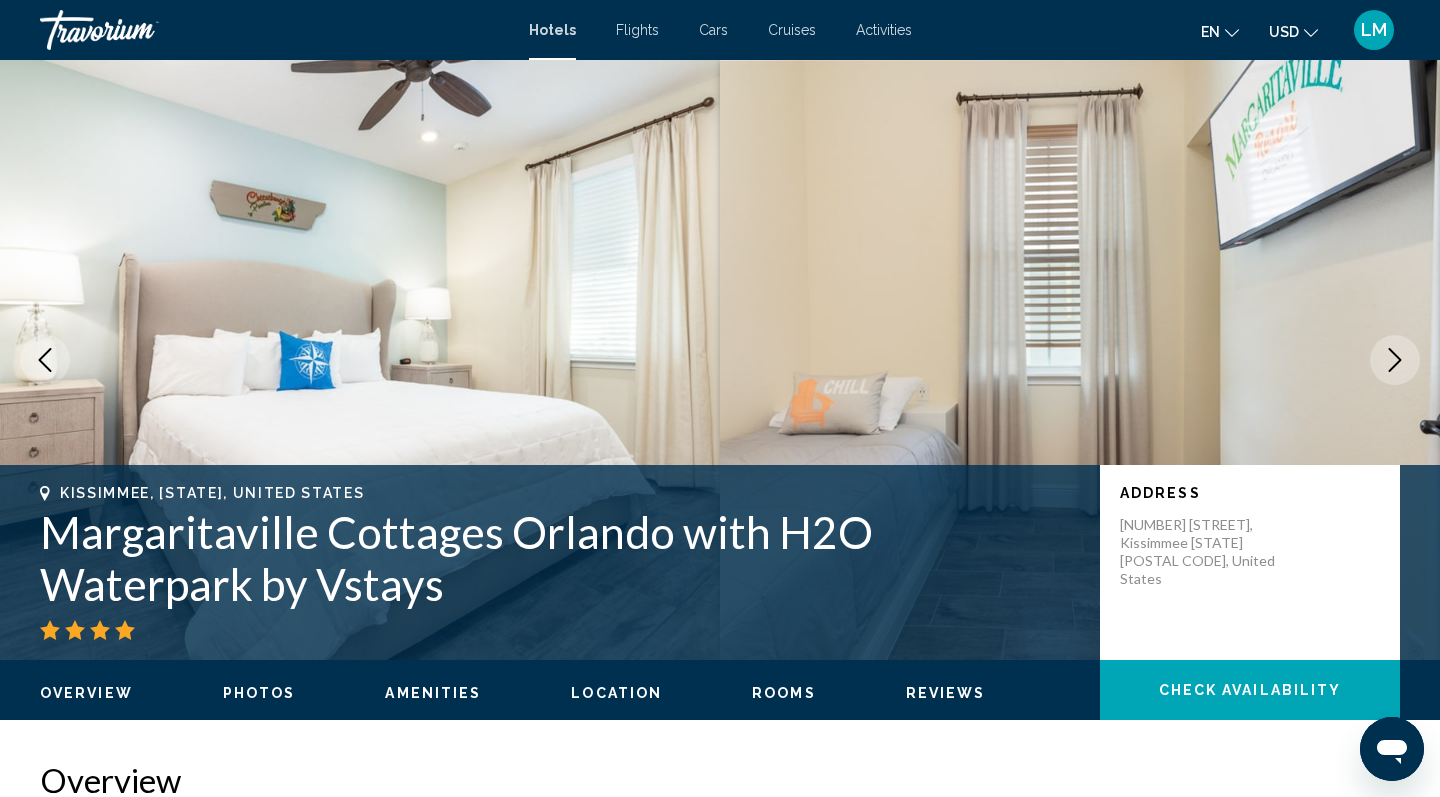 click 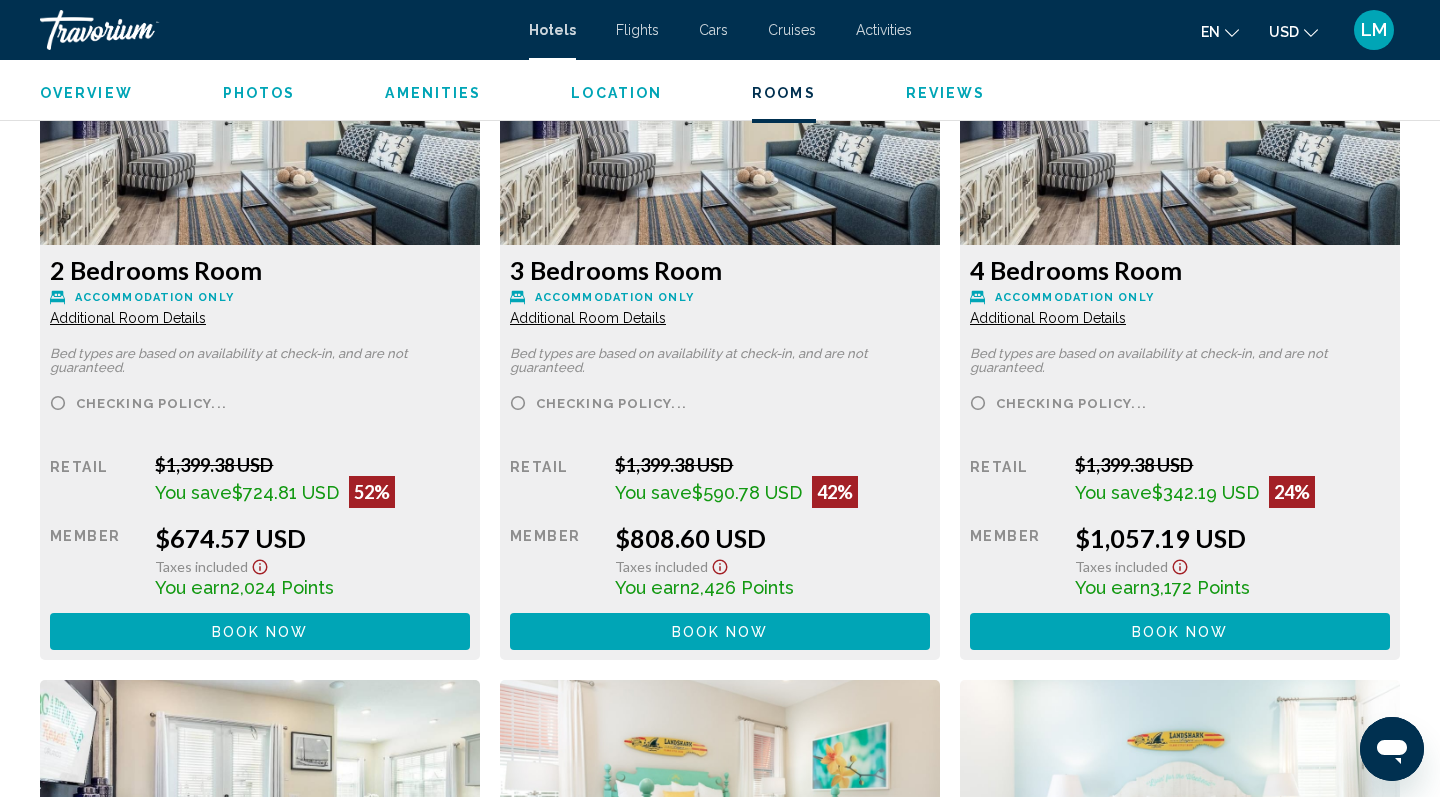 scroll, scrollTop: 2834, scrollLeft: 0, axis: vertical 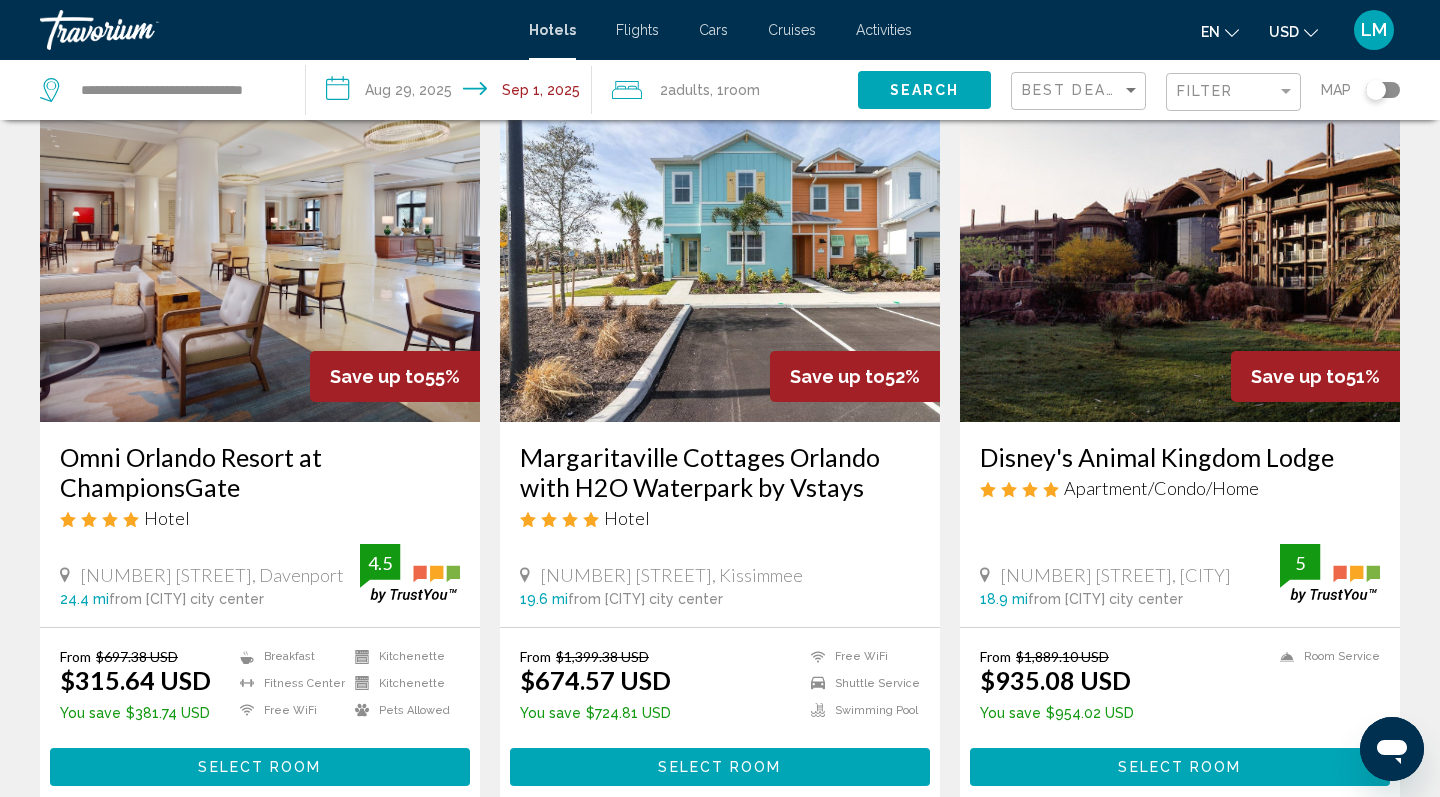 click at bounding box center (1180, 262) 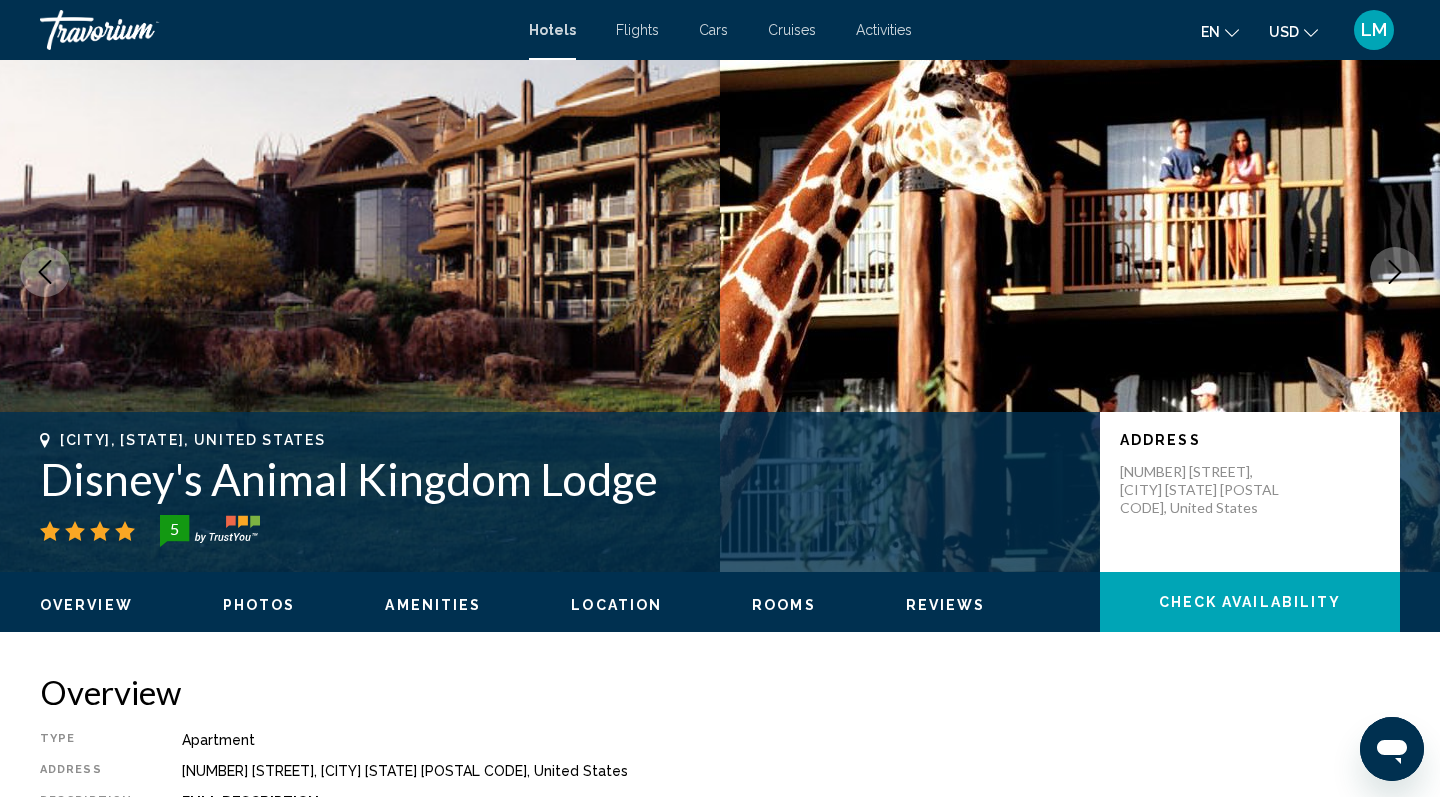 scroll, scrollTop: 0, scrollLeft: 0, axis: both 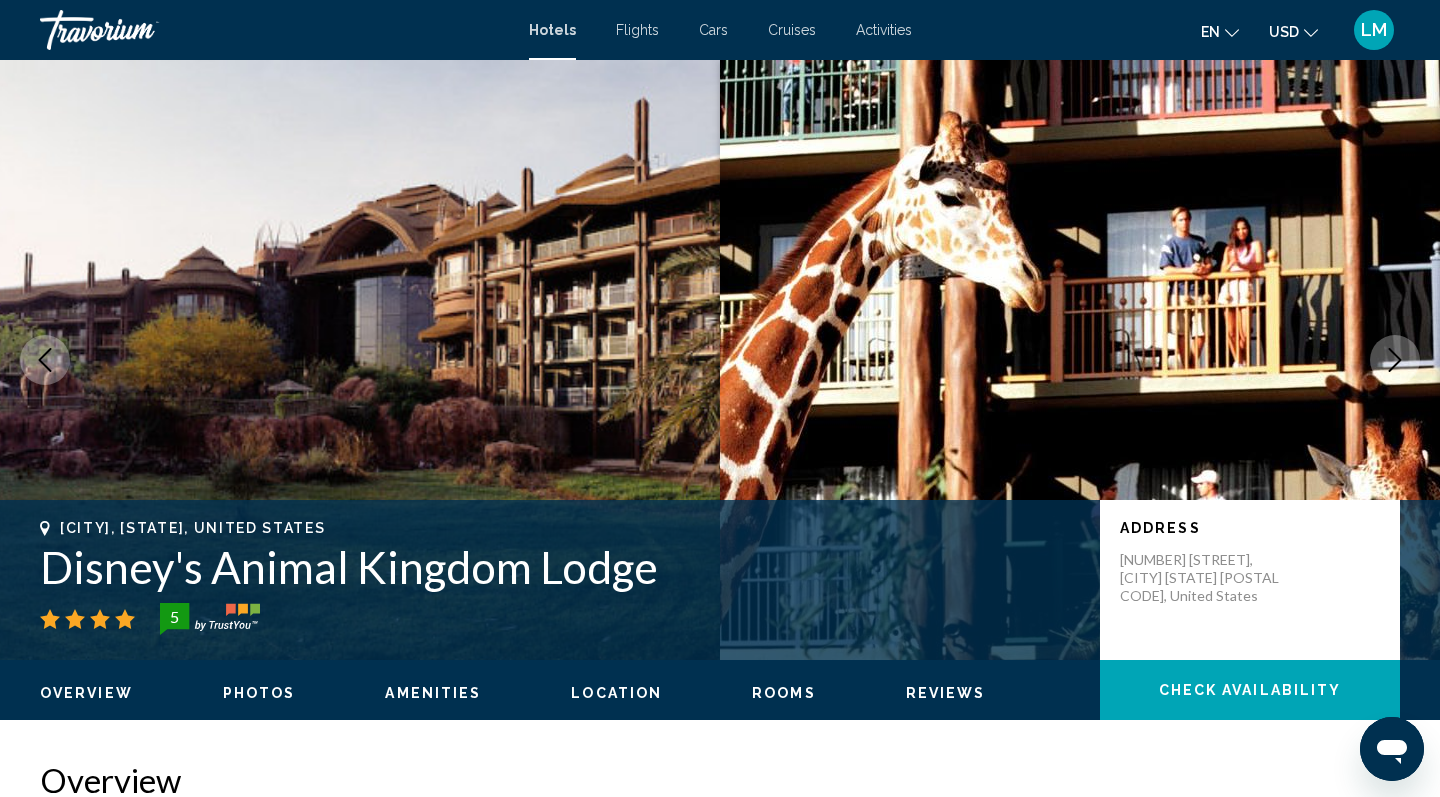 click 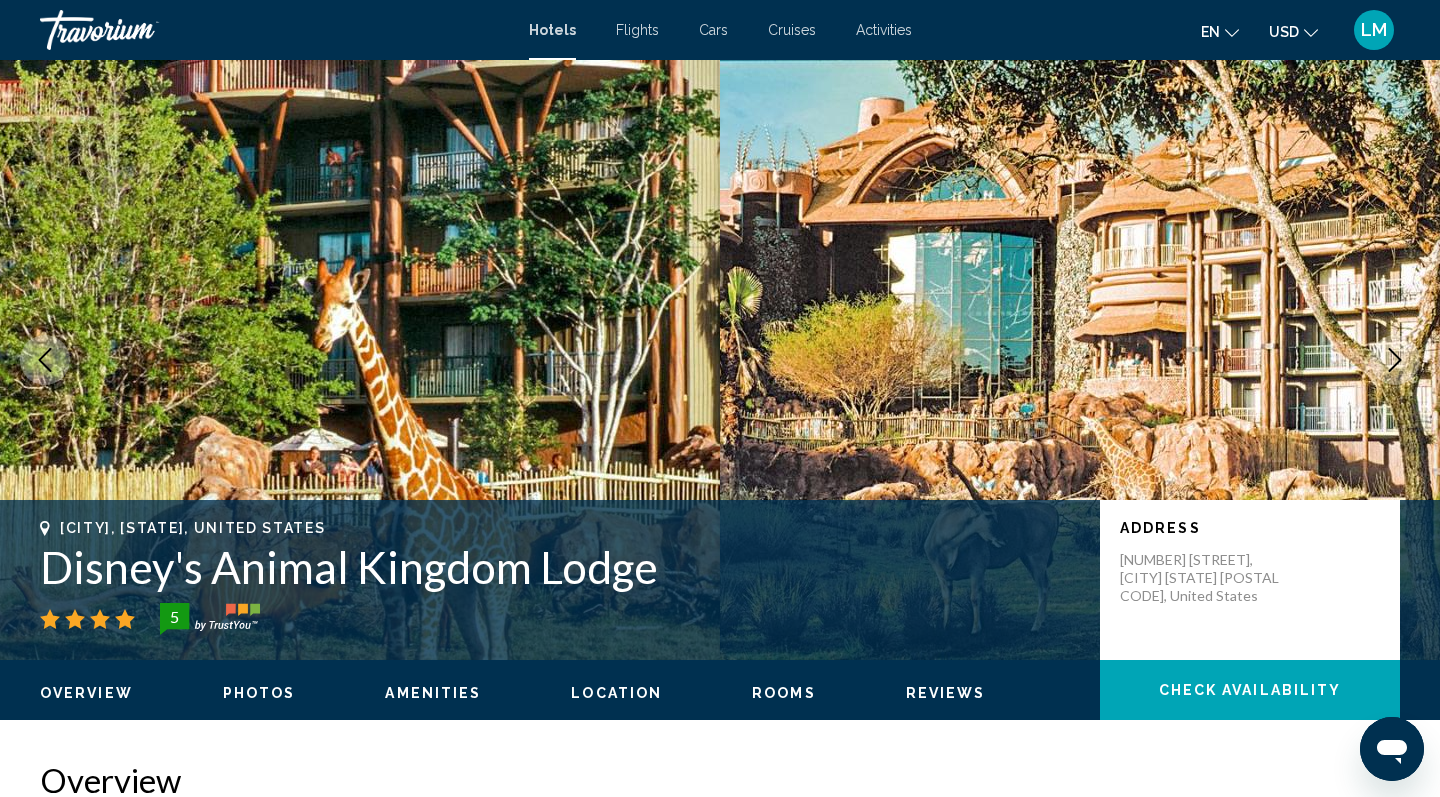 click 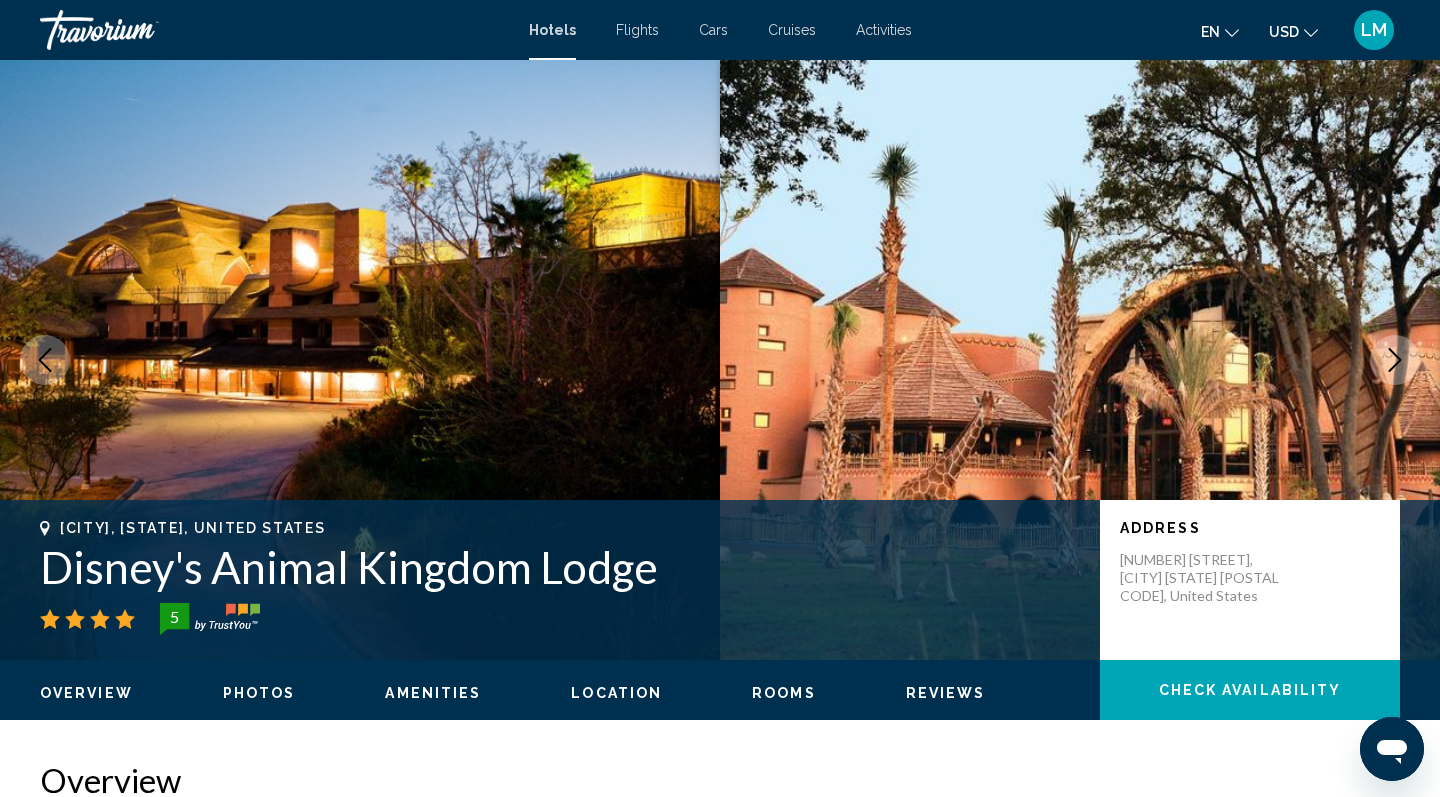 click 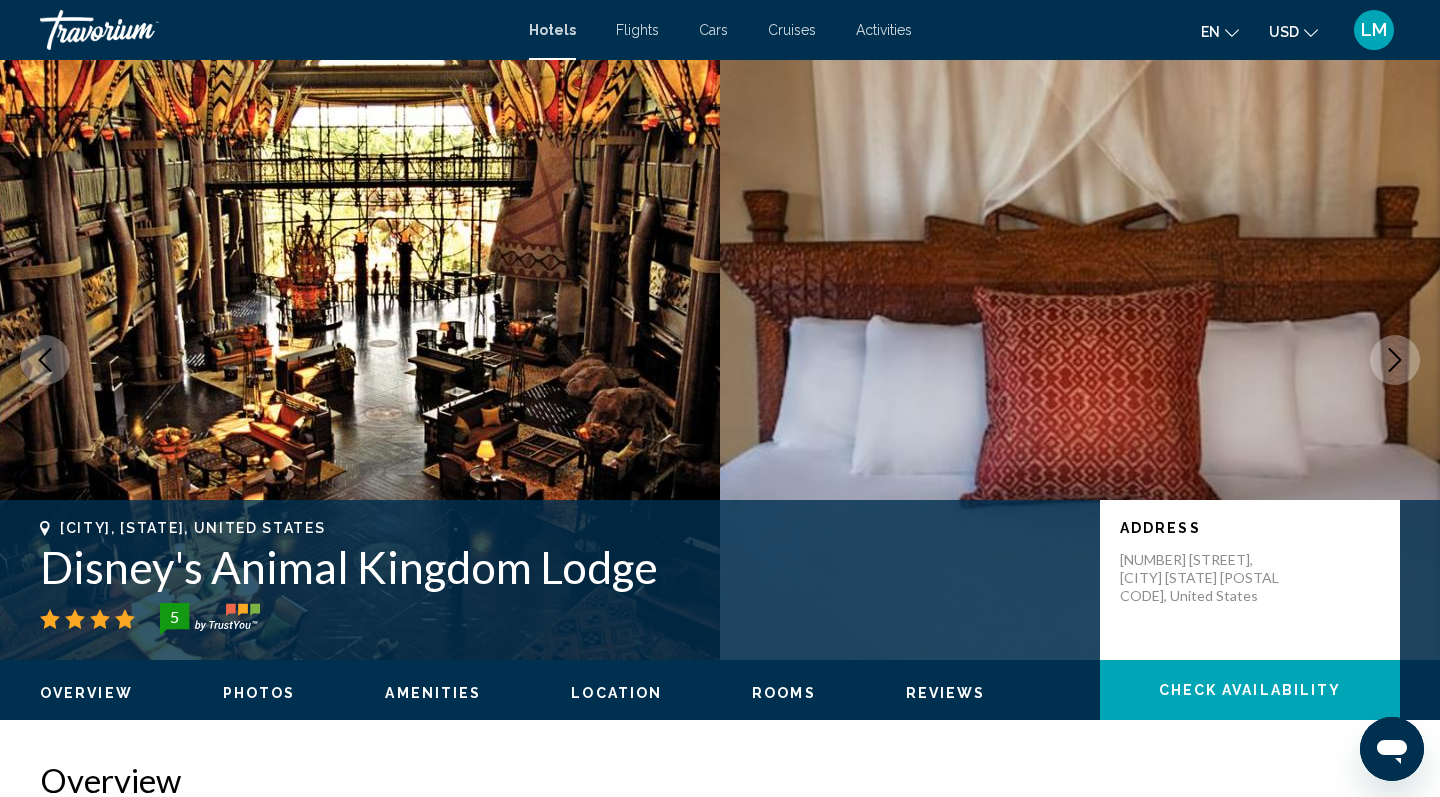 click 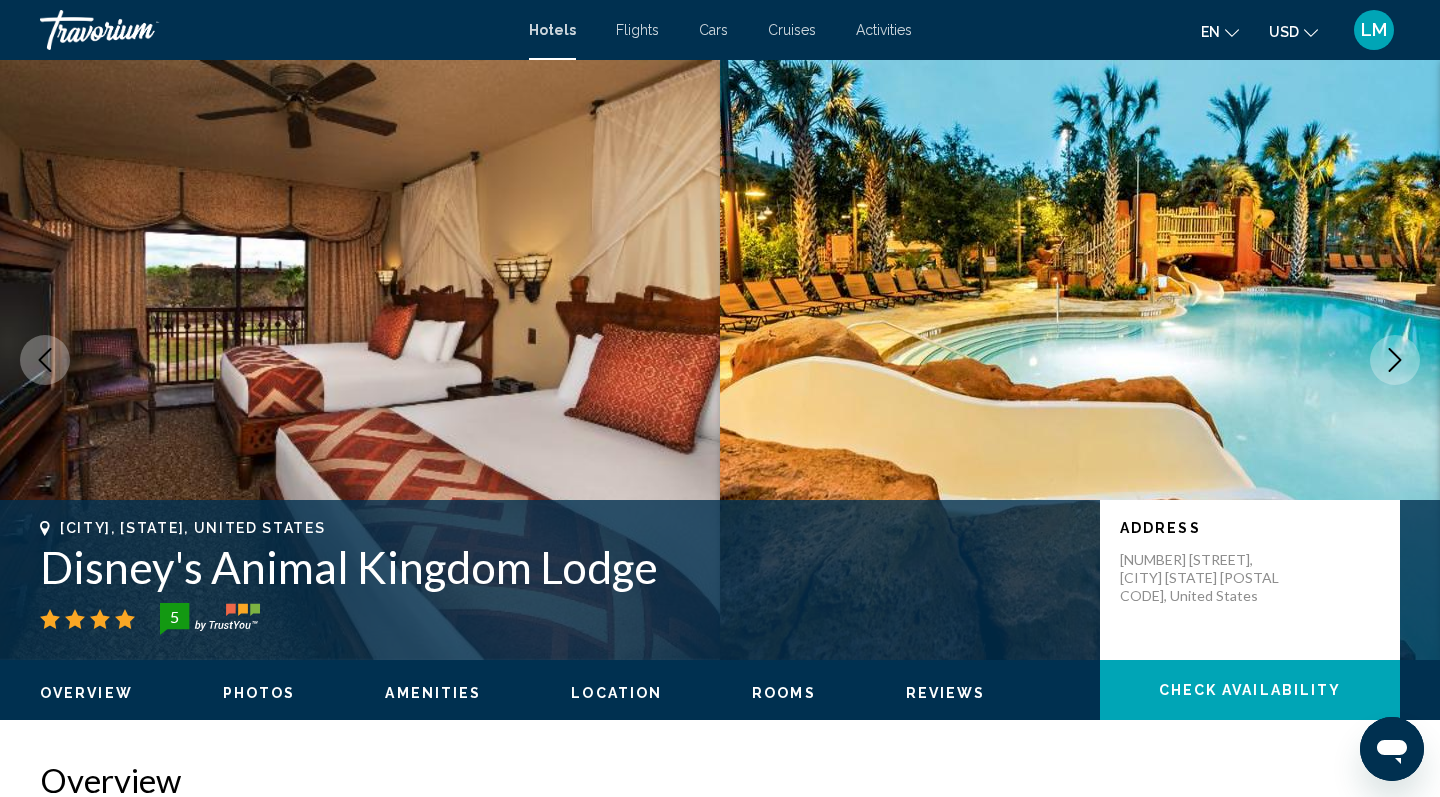click 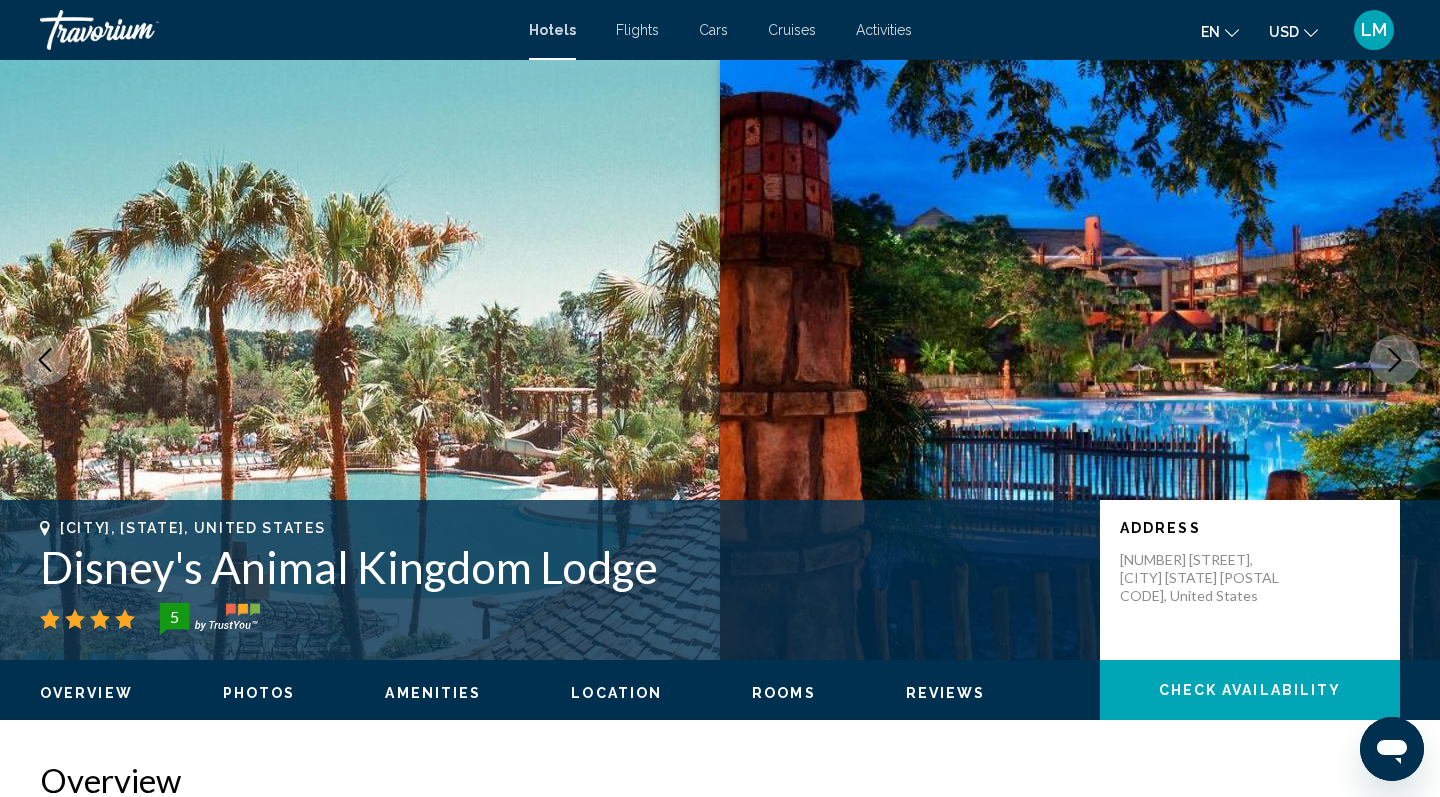 click 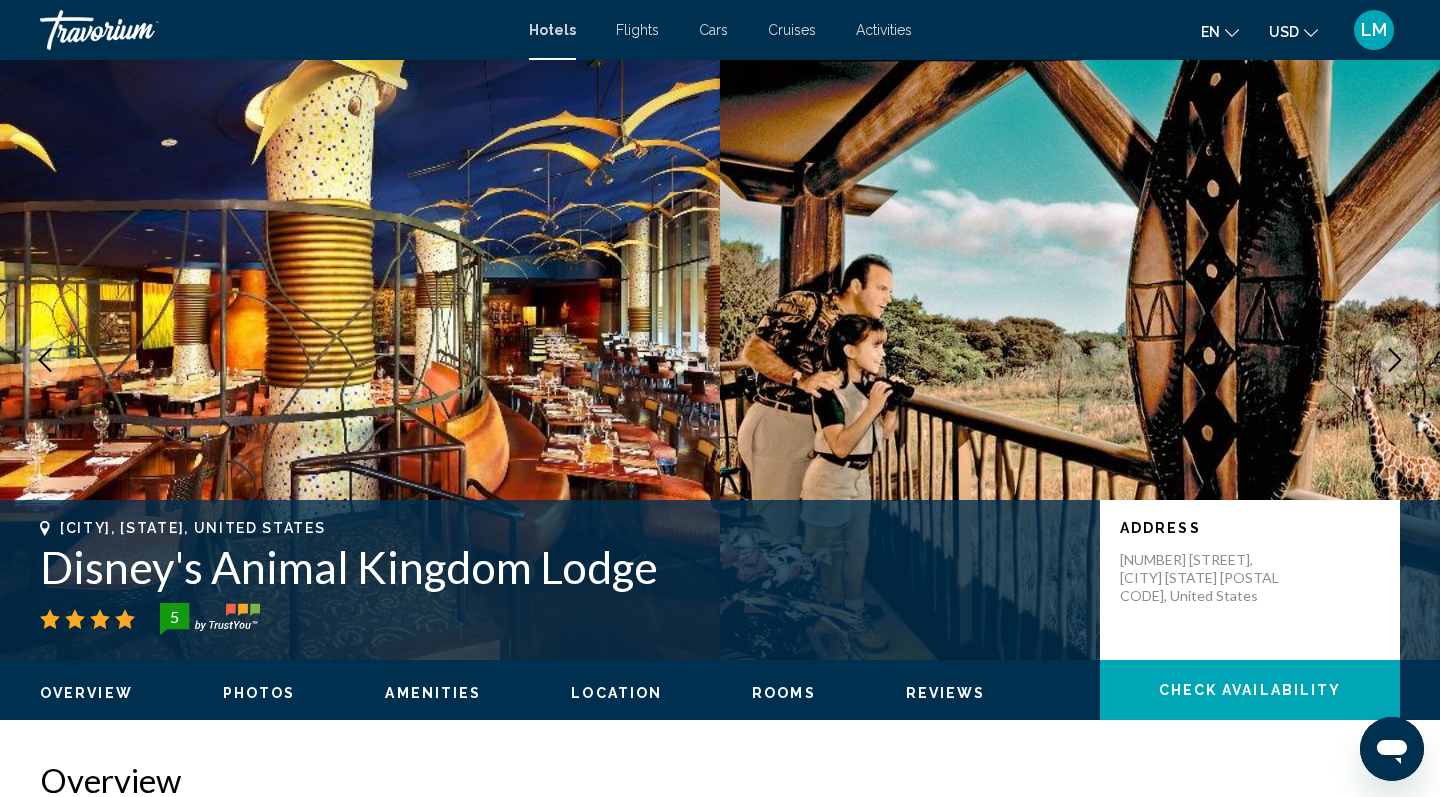 click 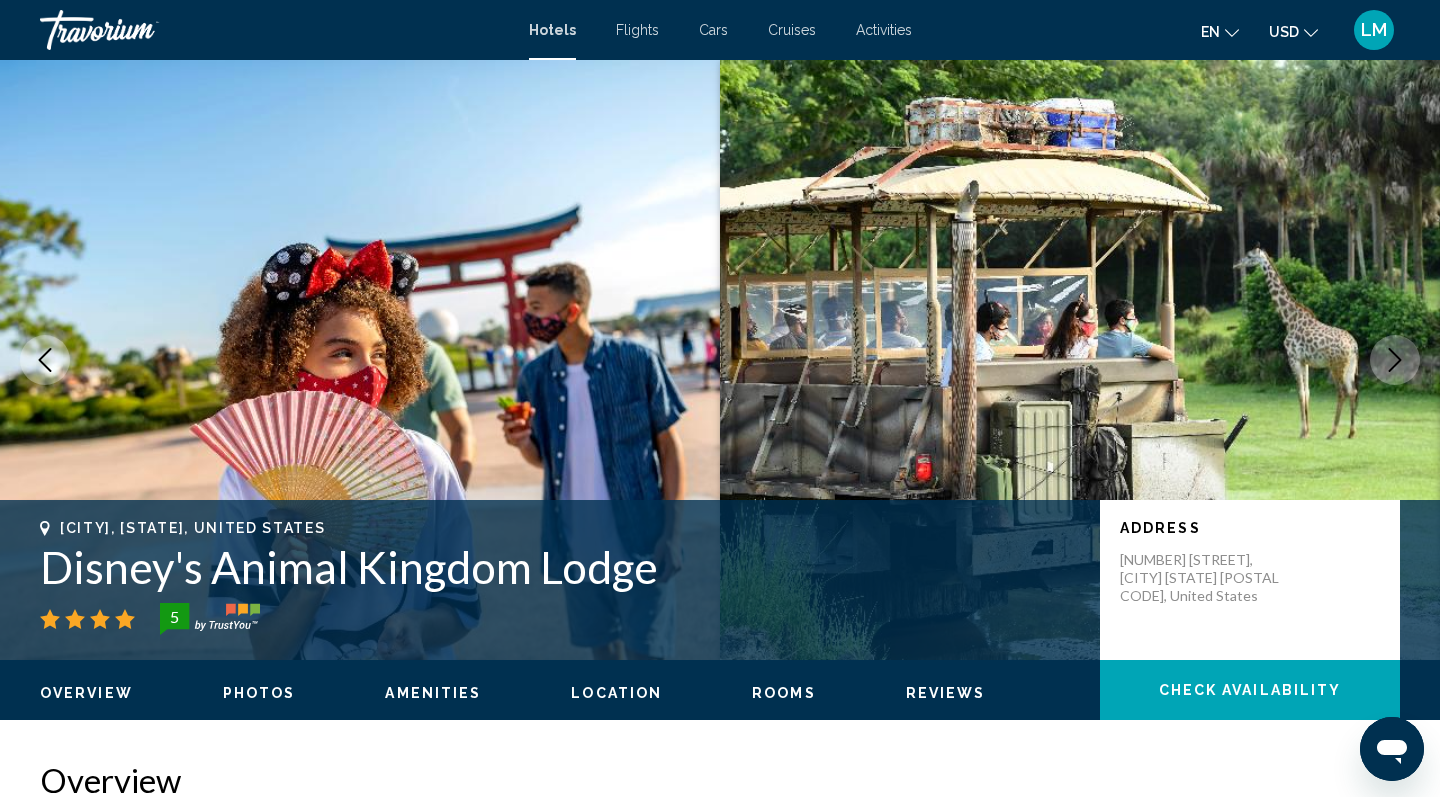 click 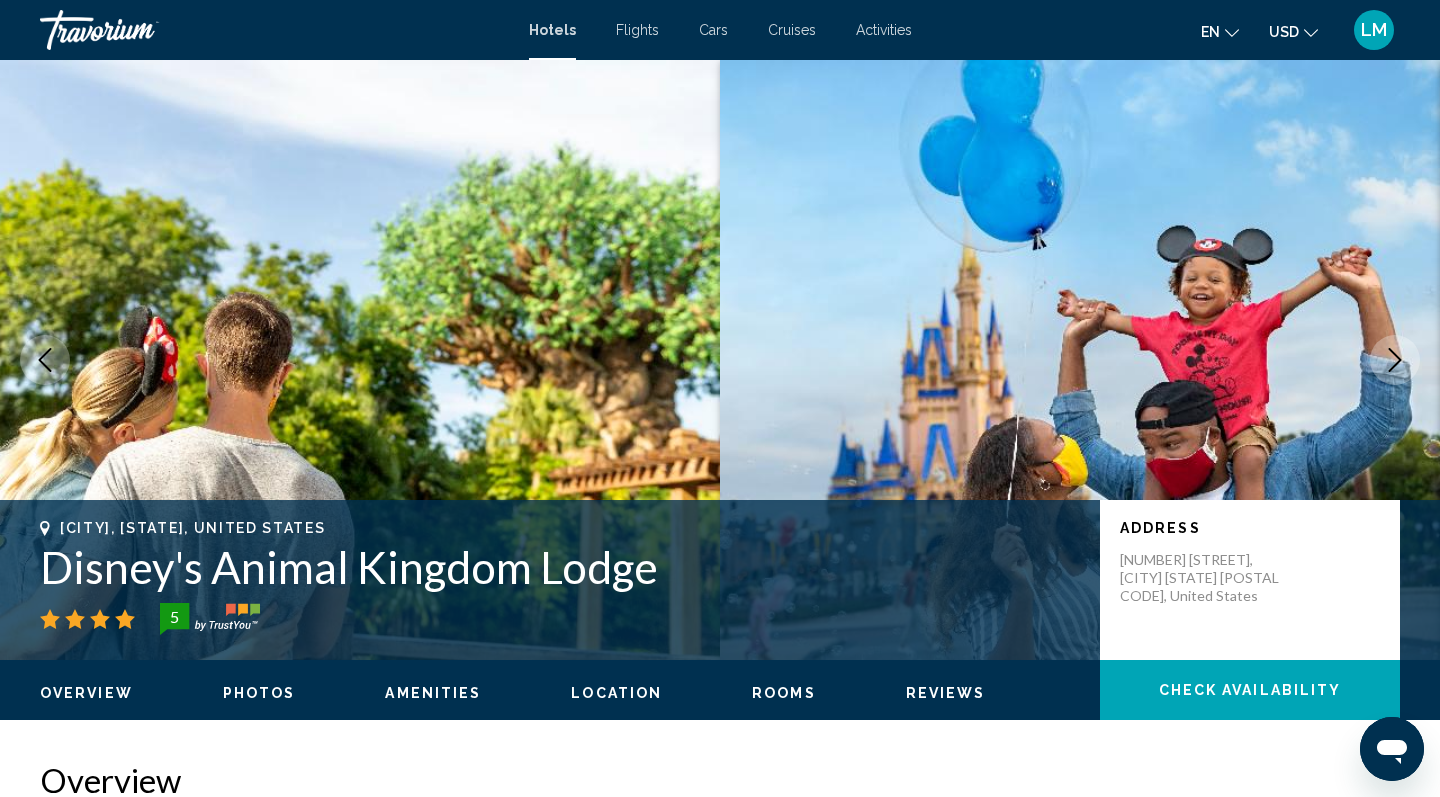 click 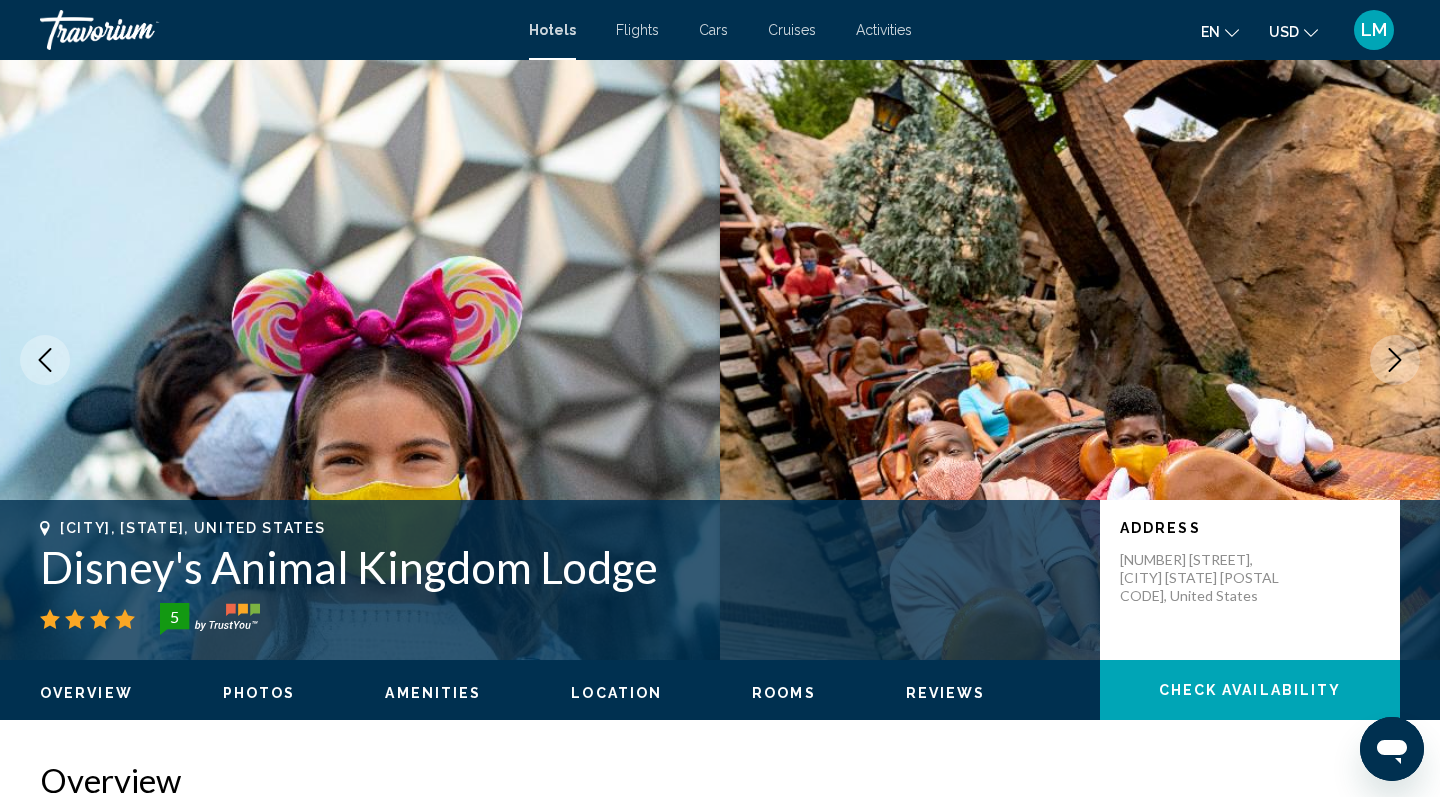 click 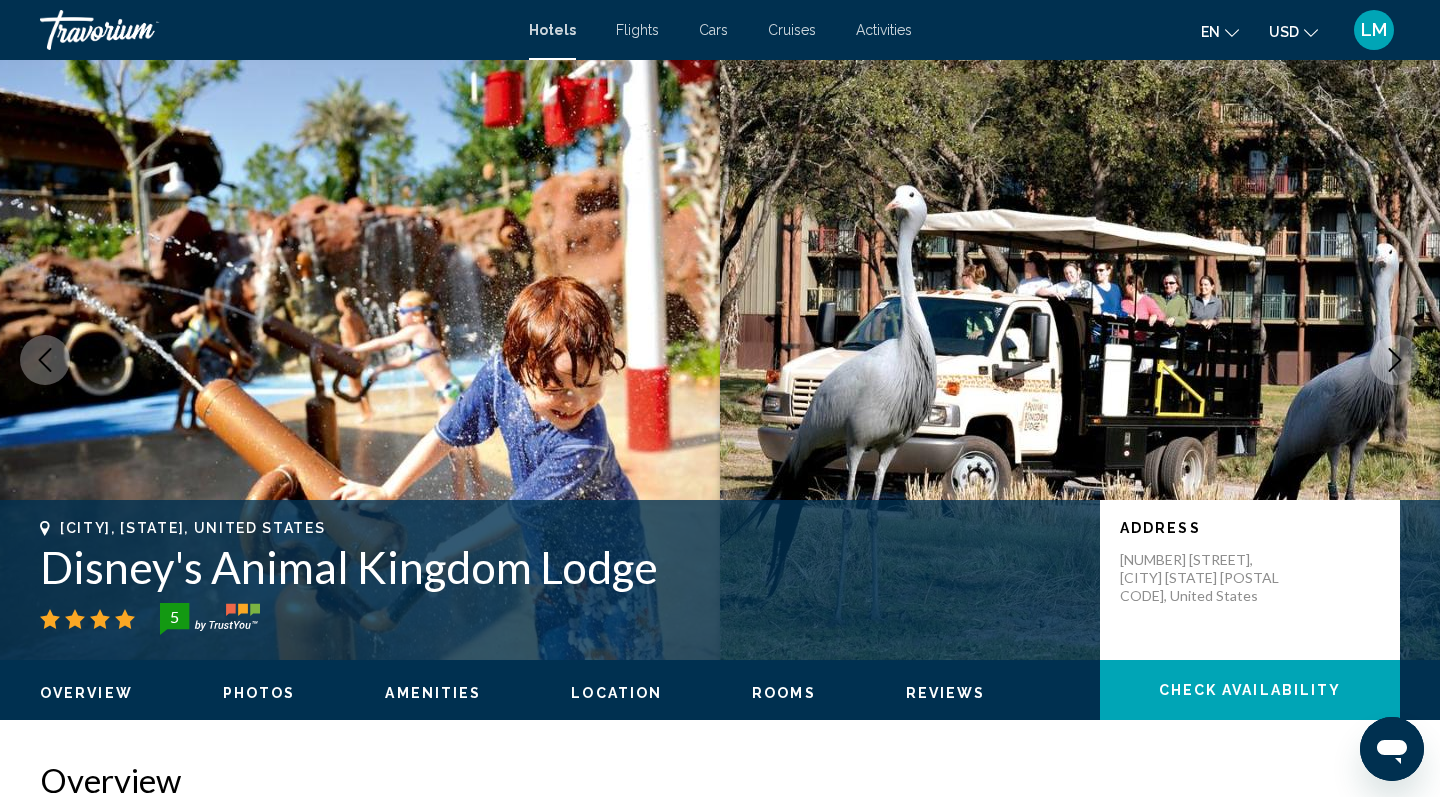click 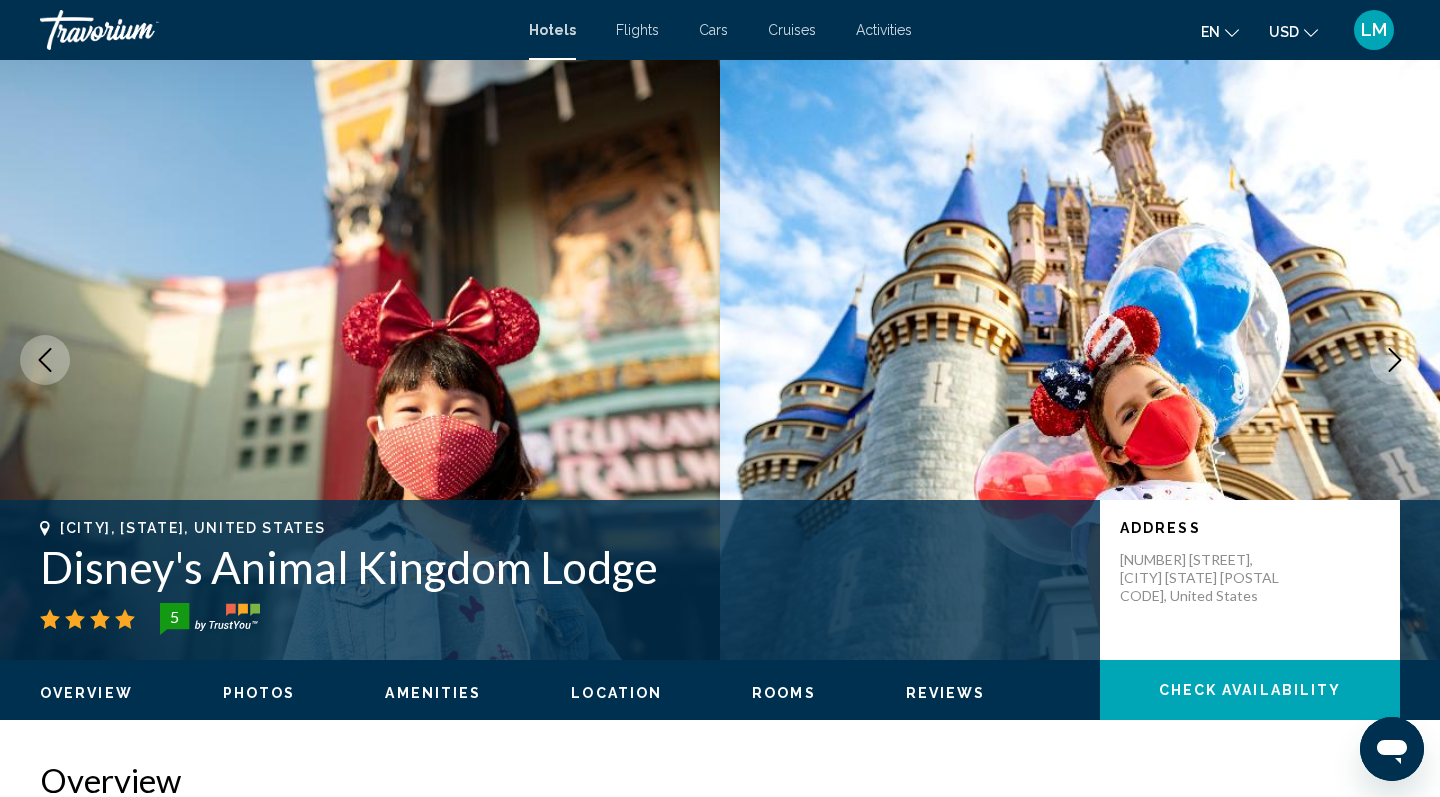 click at bounding box center [1080, 360] 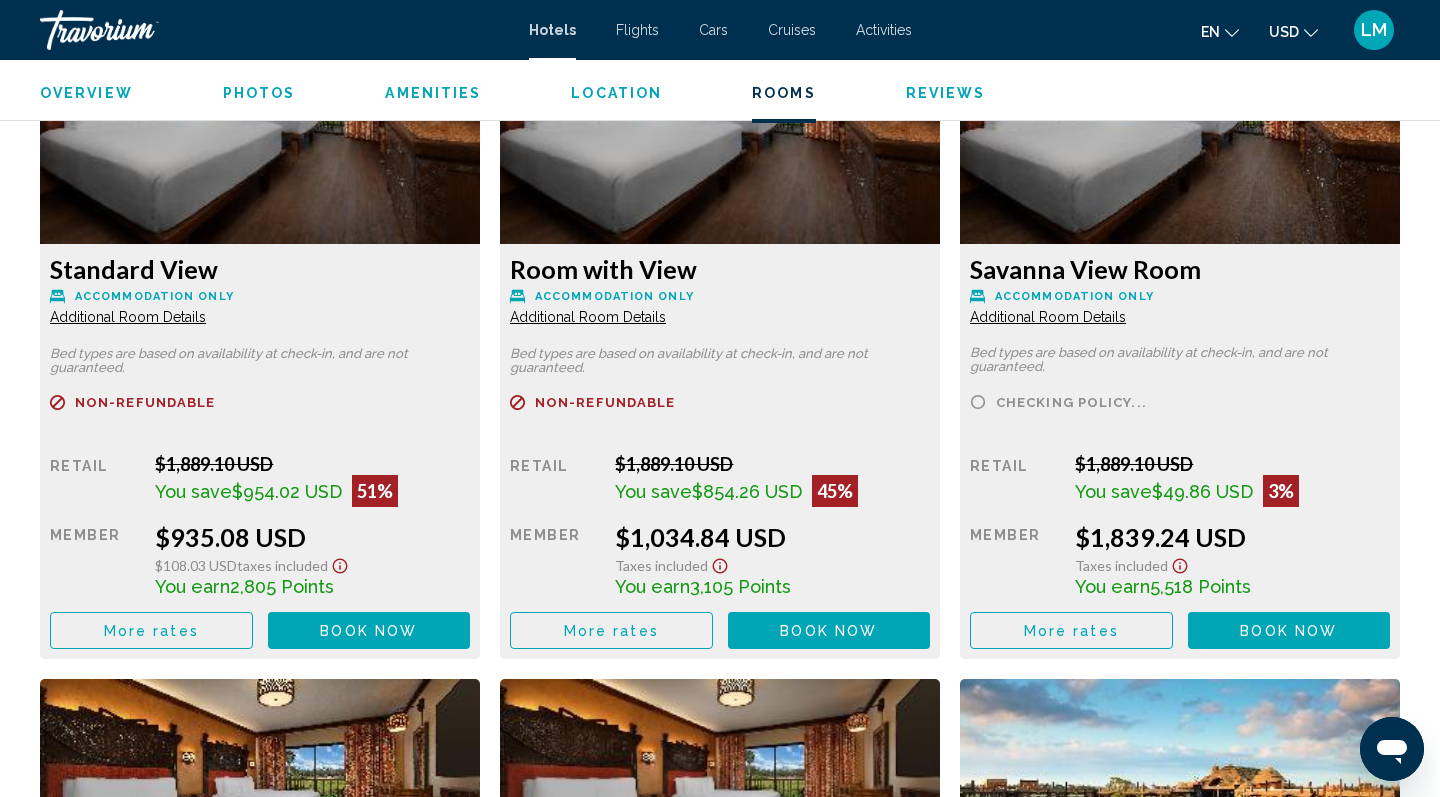 scroll, scrollTop: 2831, scrollLeft: 0, axis: vertical 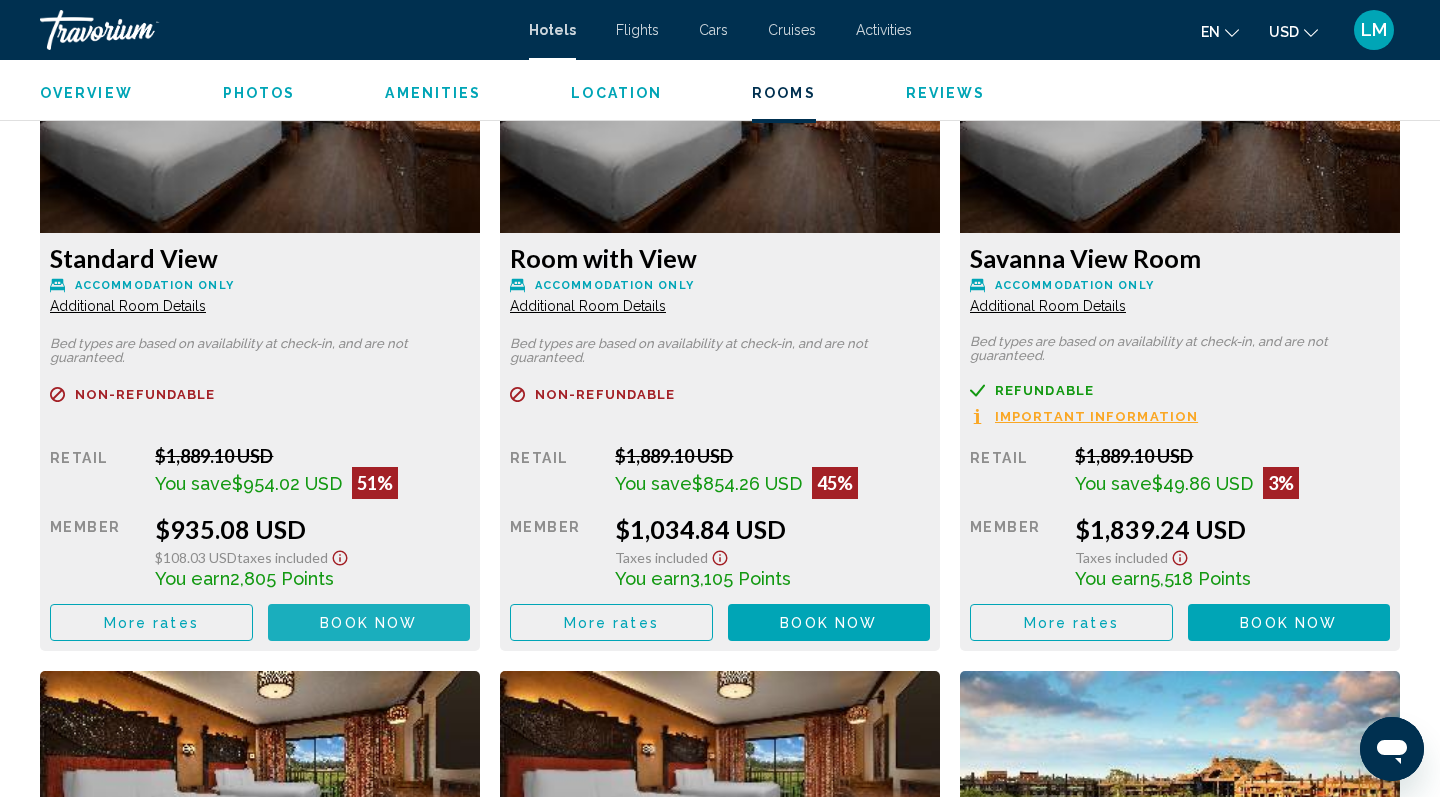click on "Book now" at bounding box center (368, 623) 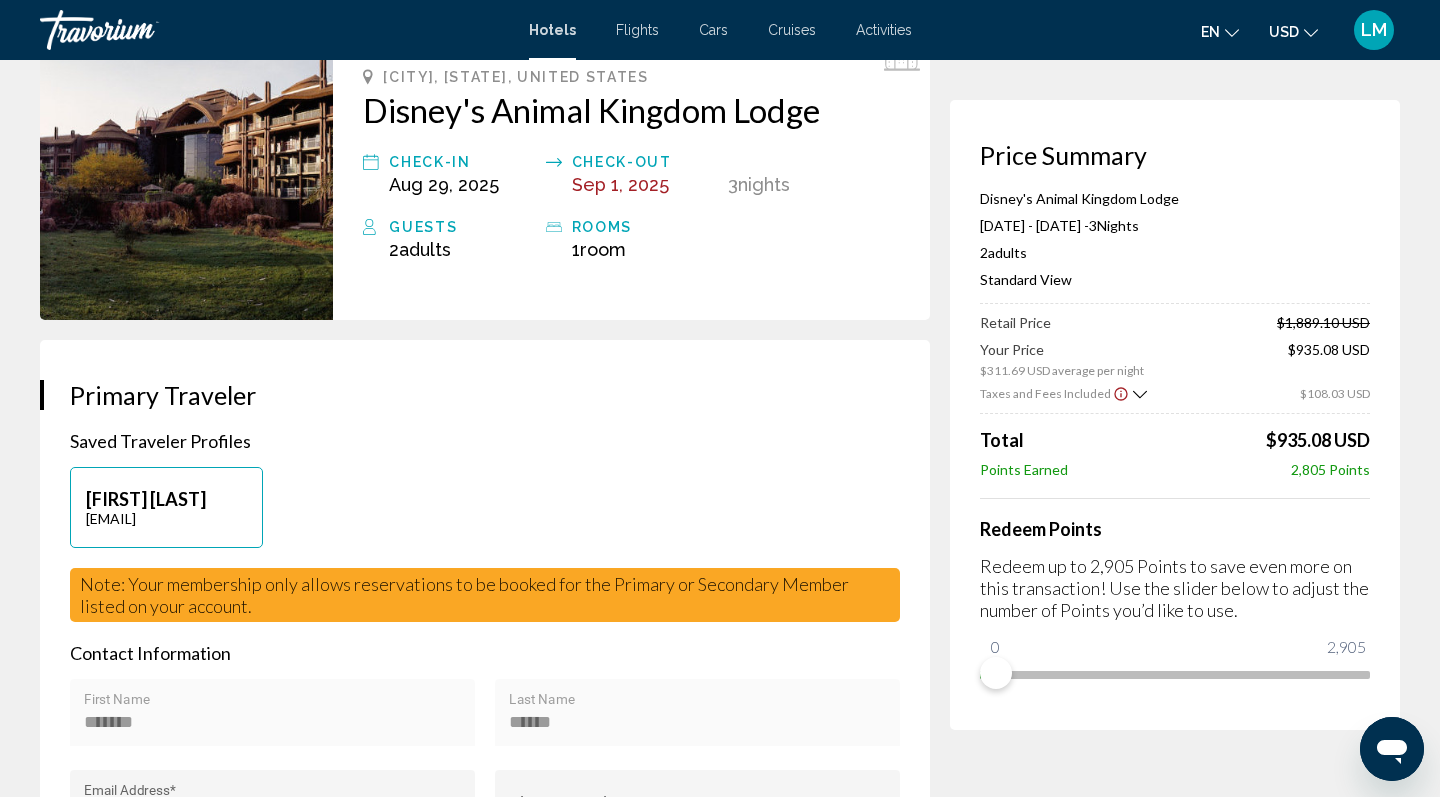 scroll, scrollTop: 148, scrollLeft: 0, axis: vertical 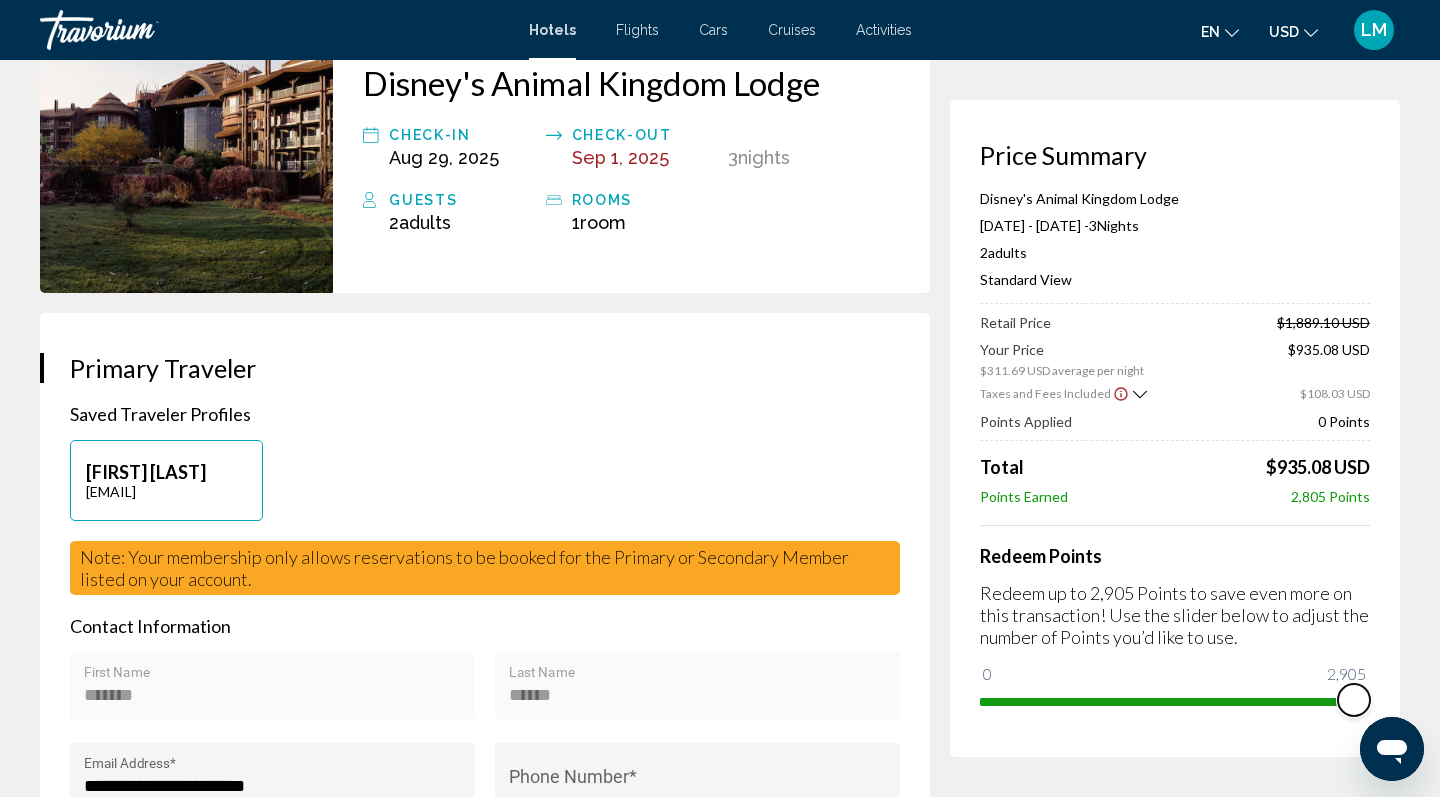 drag, startPoint x: 990, startPoint y: 677, endPoint x: 1439, endPoint y: 696, distance: 449.40182 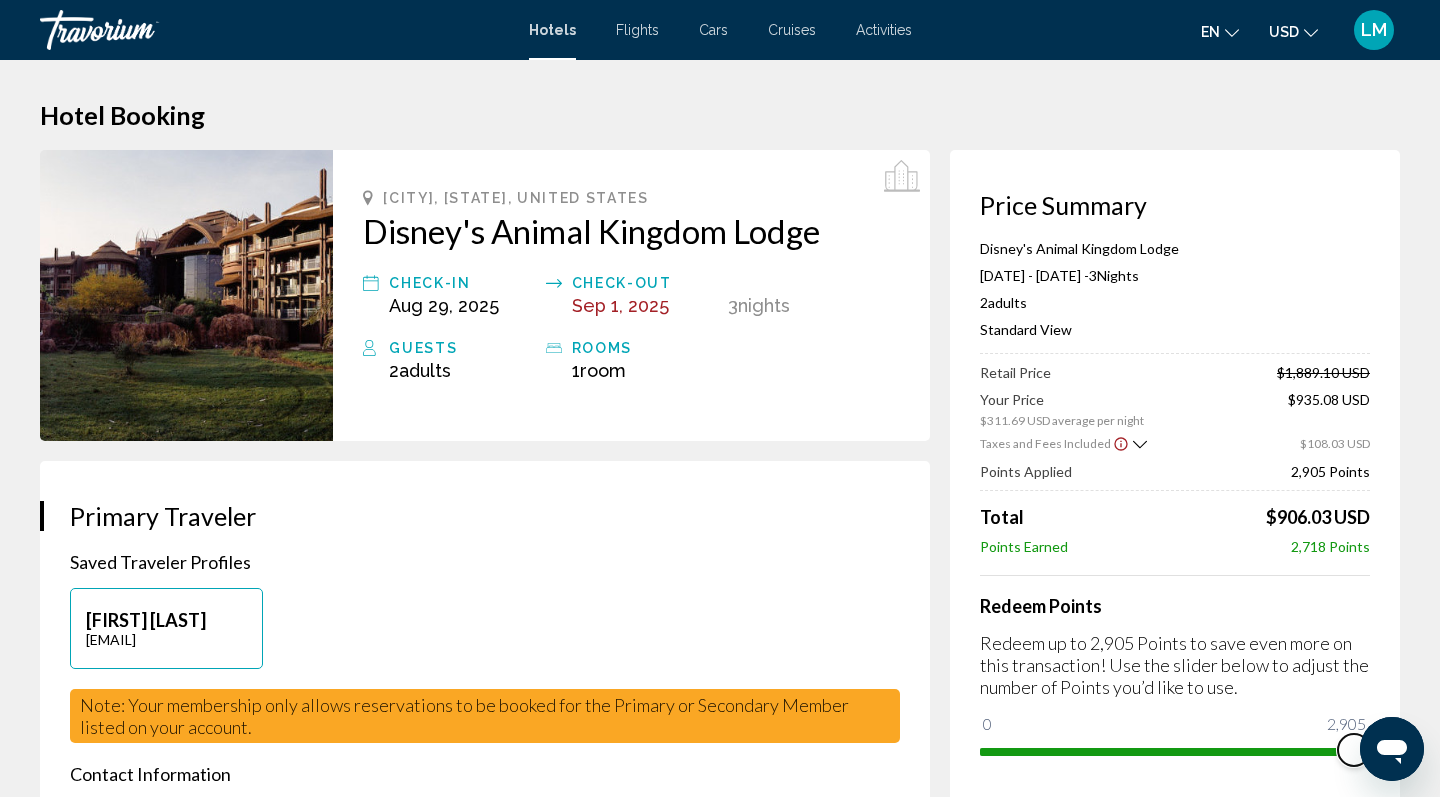 scroll, scrollTop: 0, scrollLeft: 0, axis: both 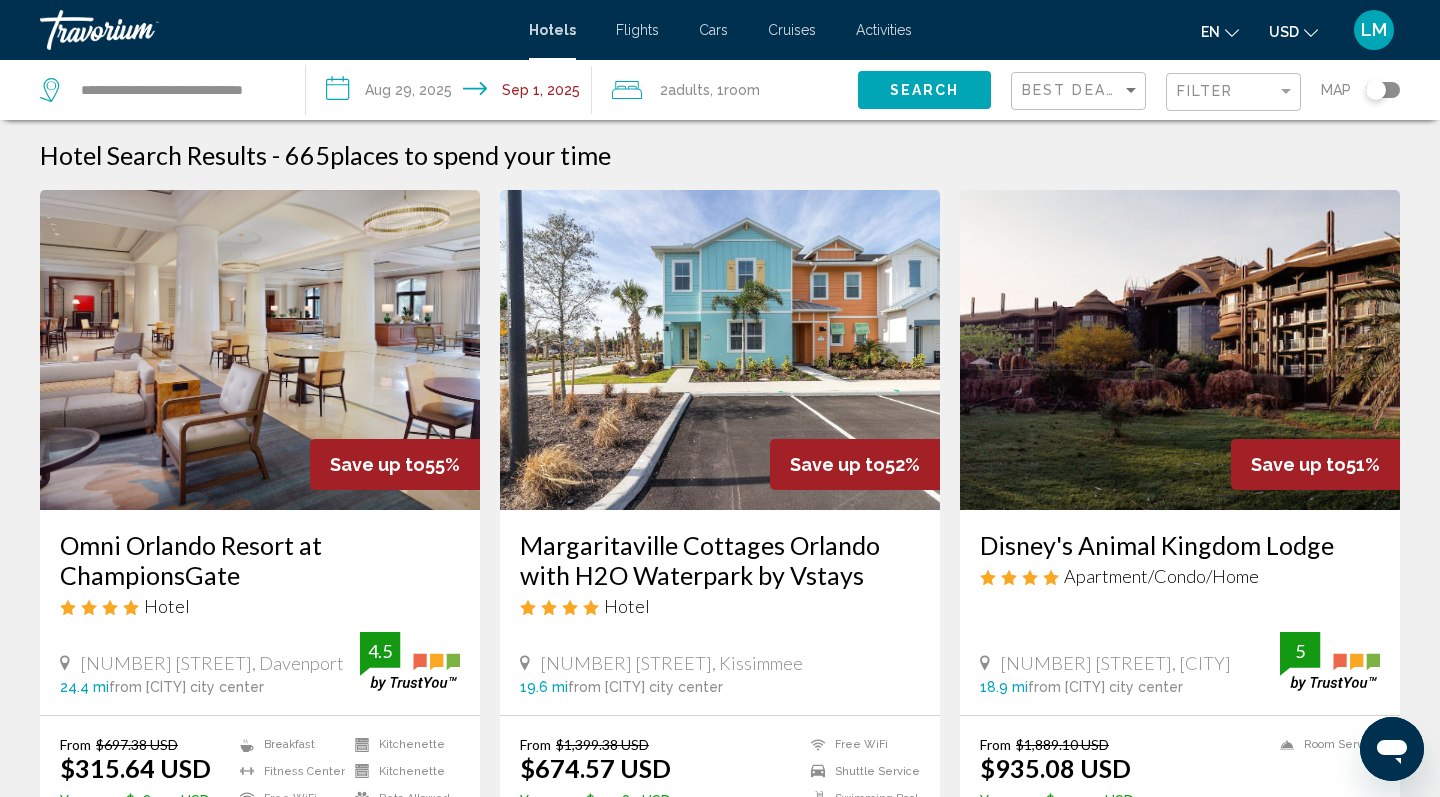 click at bounding box center [1180, 350] 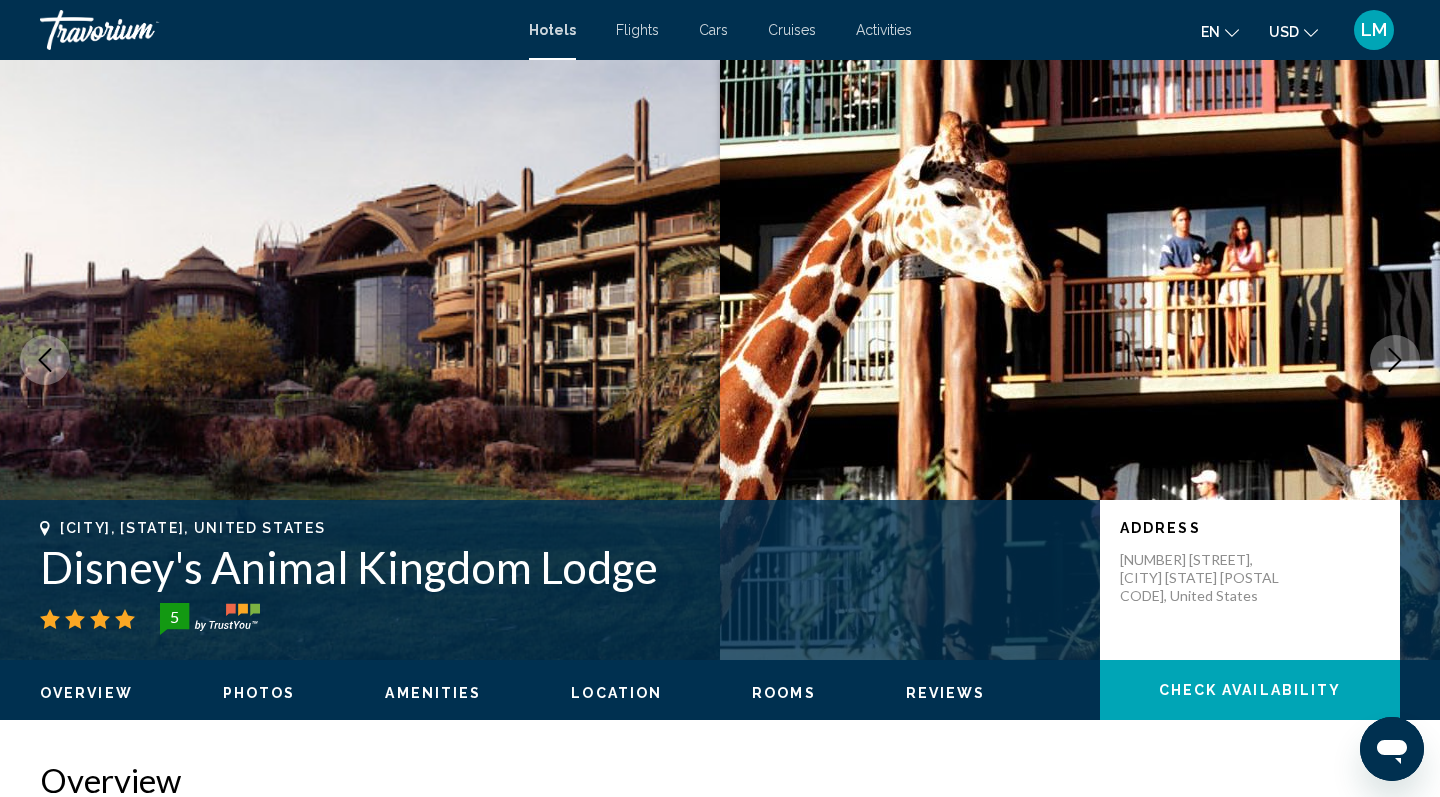 scroll, scrollTop: 0, scrollLeft: 0, axis: both 